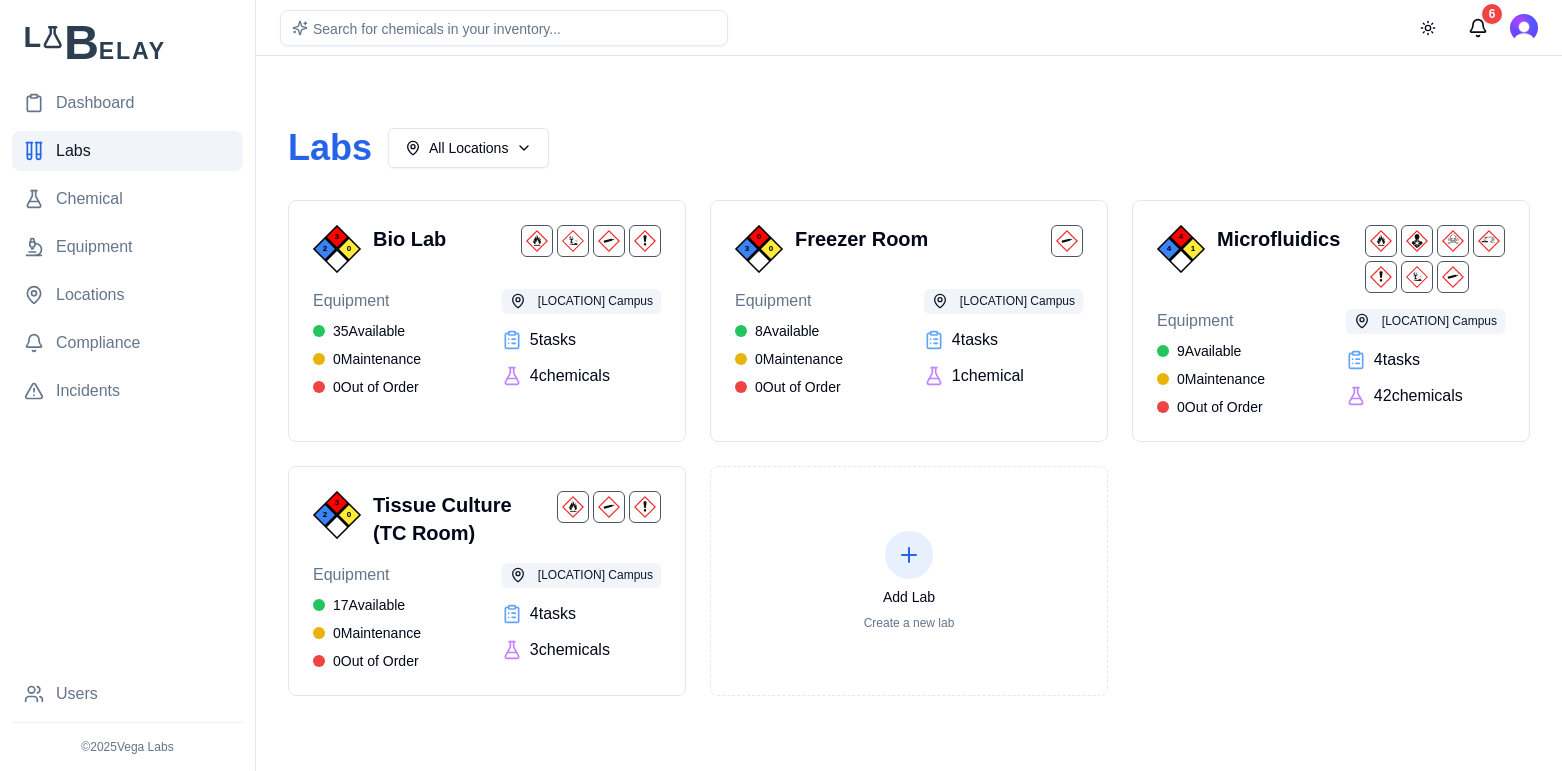 scroll, scrollTop: 0, scrollLeft: 0, axis: both 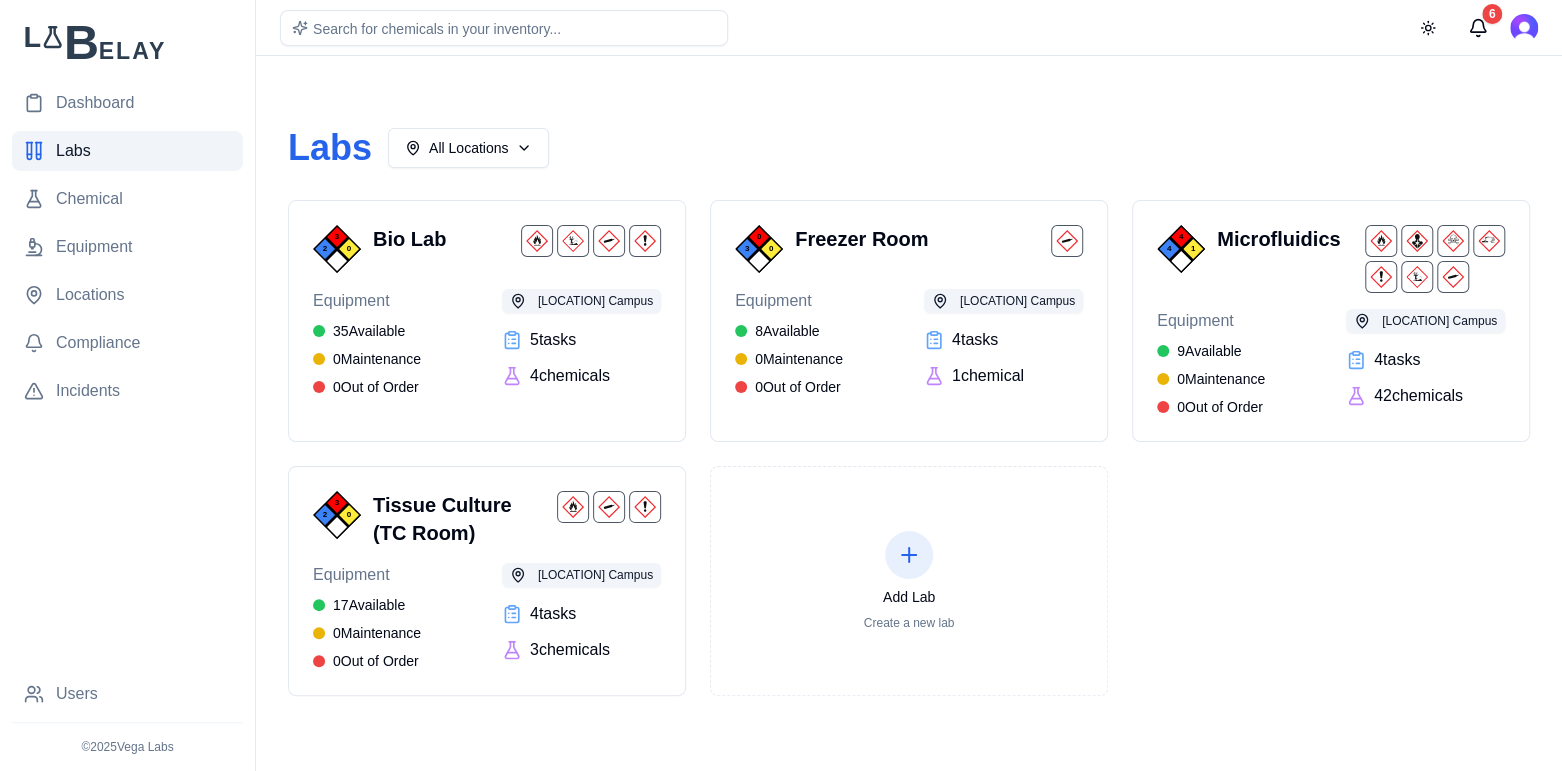 click on "Labs All Locations 3 2 0 Bio Lab Equipment 35  Available 0  Maintenance 0  Out of Order SF Campus 5  task s 4  chemical s 0 3 0 Freezer Room Equipment 8  Available 0  Maintenance 0  Out of Order SF Campus 4  task s 1  chemical 4 4 1 Microfluidics Equipment 9  Available 0  Maintenance 0  Out of Order SF Campus 4  task s 42  chemical s 3 2 0 Tissue Culture (TC Room) Equipment 17  Available 0  Maintenance 0  Out of Order SF Campus 4  task s 3  chemical s Add Lab Create a new lab" at bounding box center (909, 412) 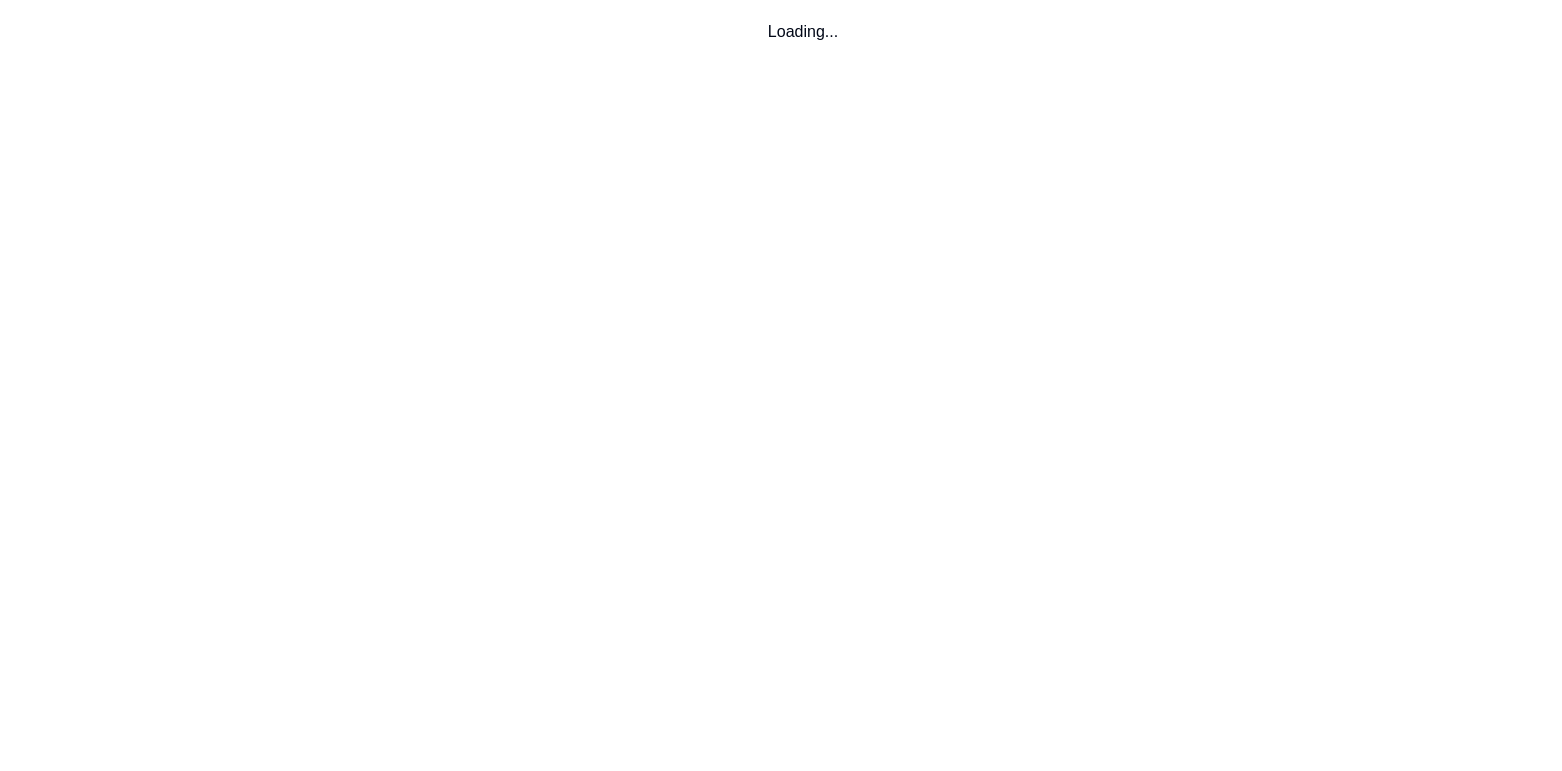 scroll, scrollTop: 0, scrollLeft: 0, axis: both 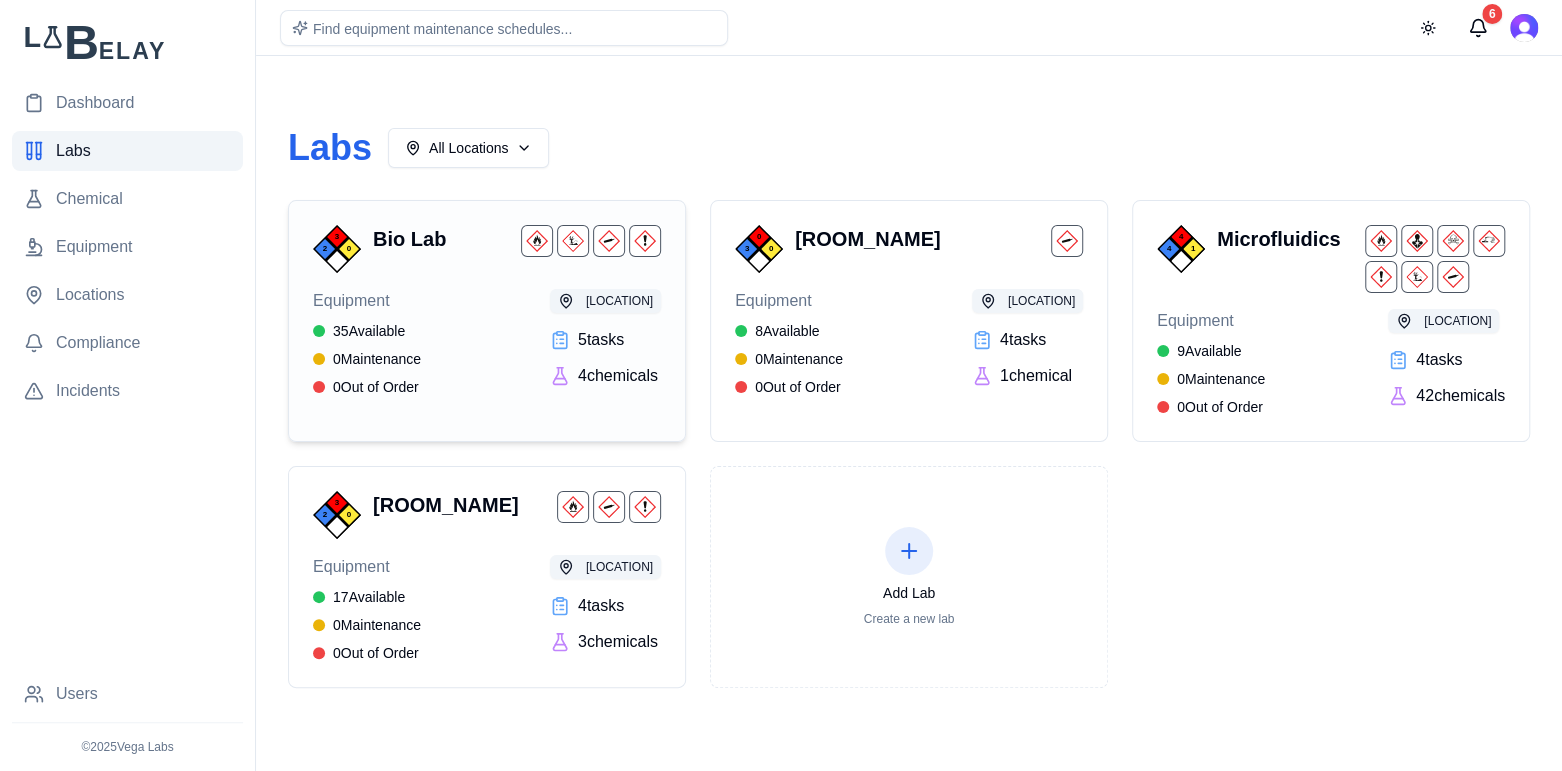 click on "Equipment 35  Available 0  Maintenance 0  Out of Order [LOCATION] 5  task s 4  chemical s" at bounding box center (487, 343) 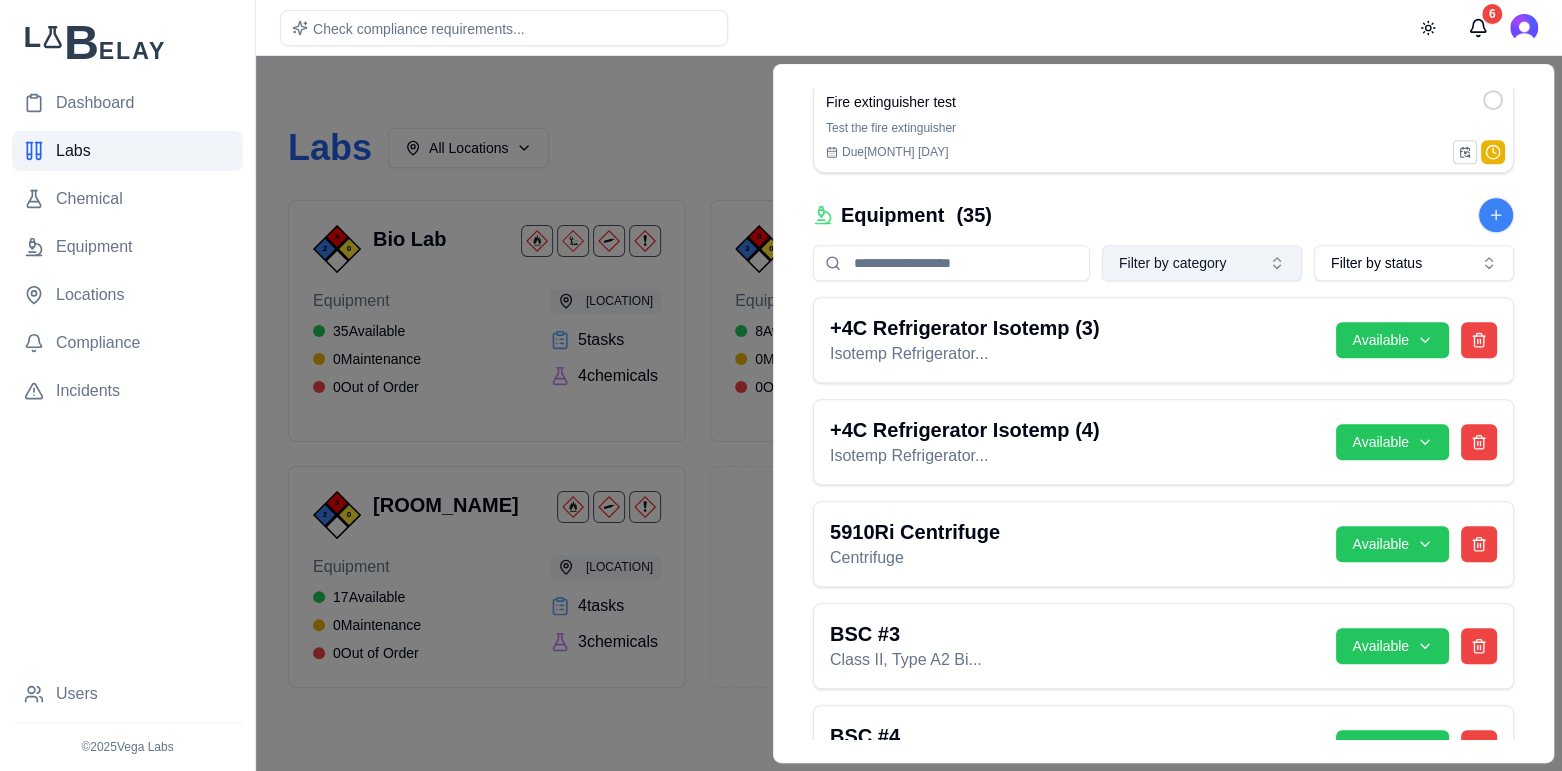 scroll, scrollTop: 737, scrollLeft: 0, axis: vertical 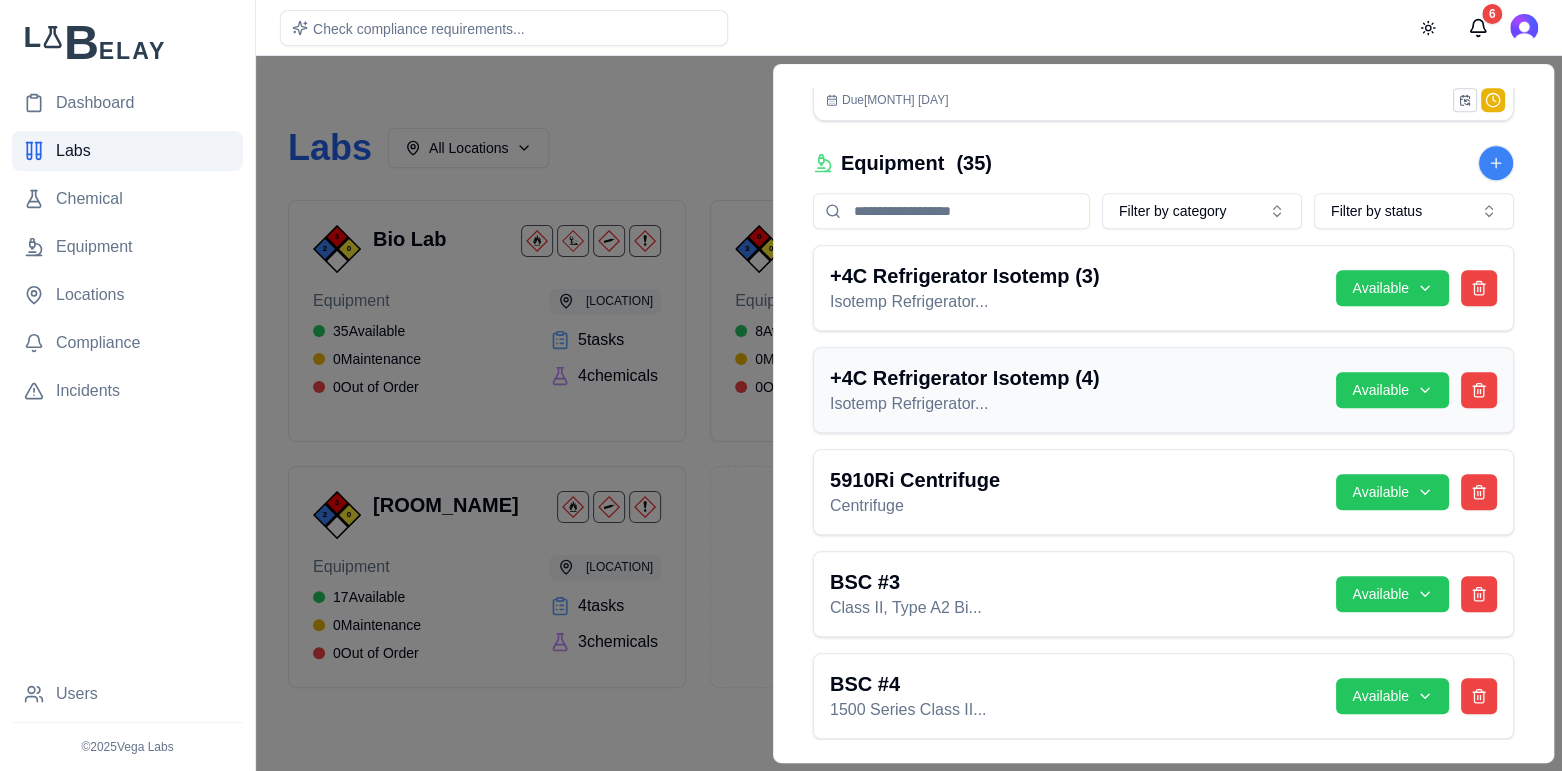 click on "Isotemp Refrigerator..." at bounding box center (1075, 404) 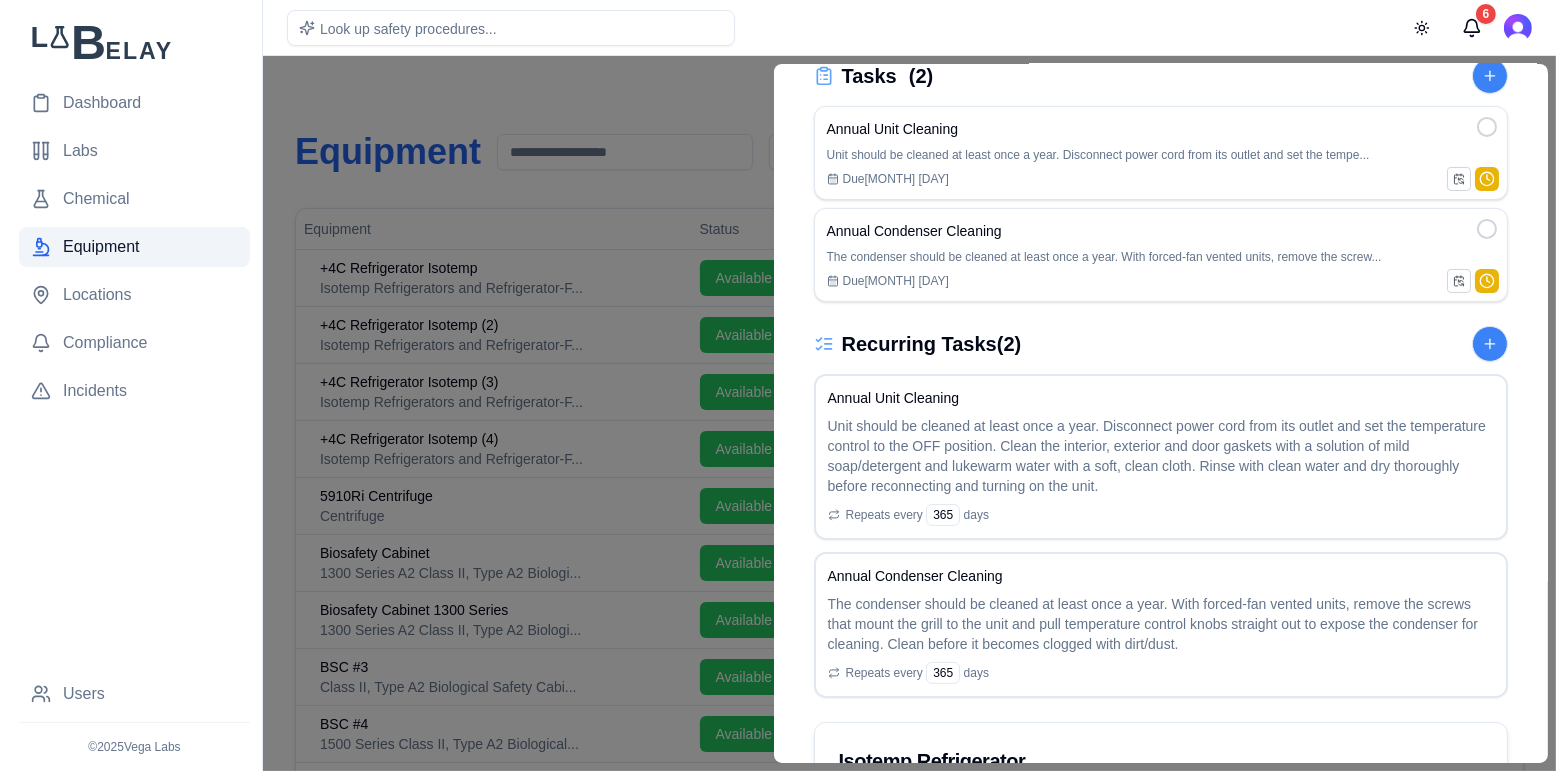 scroll, scrollTop: 687, scrollLeft: 0, axis: vertical 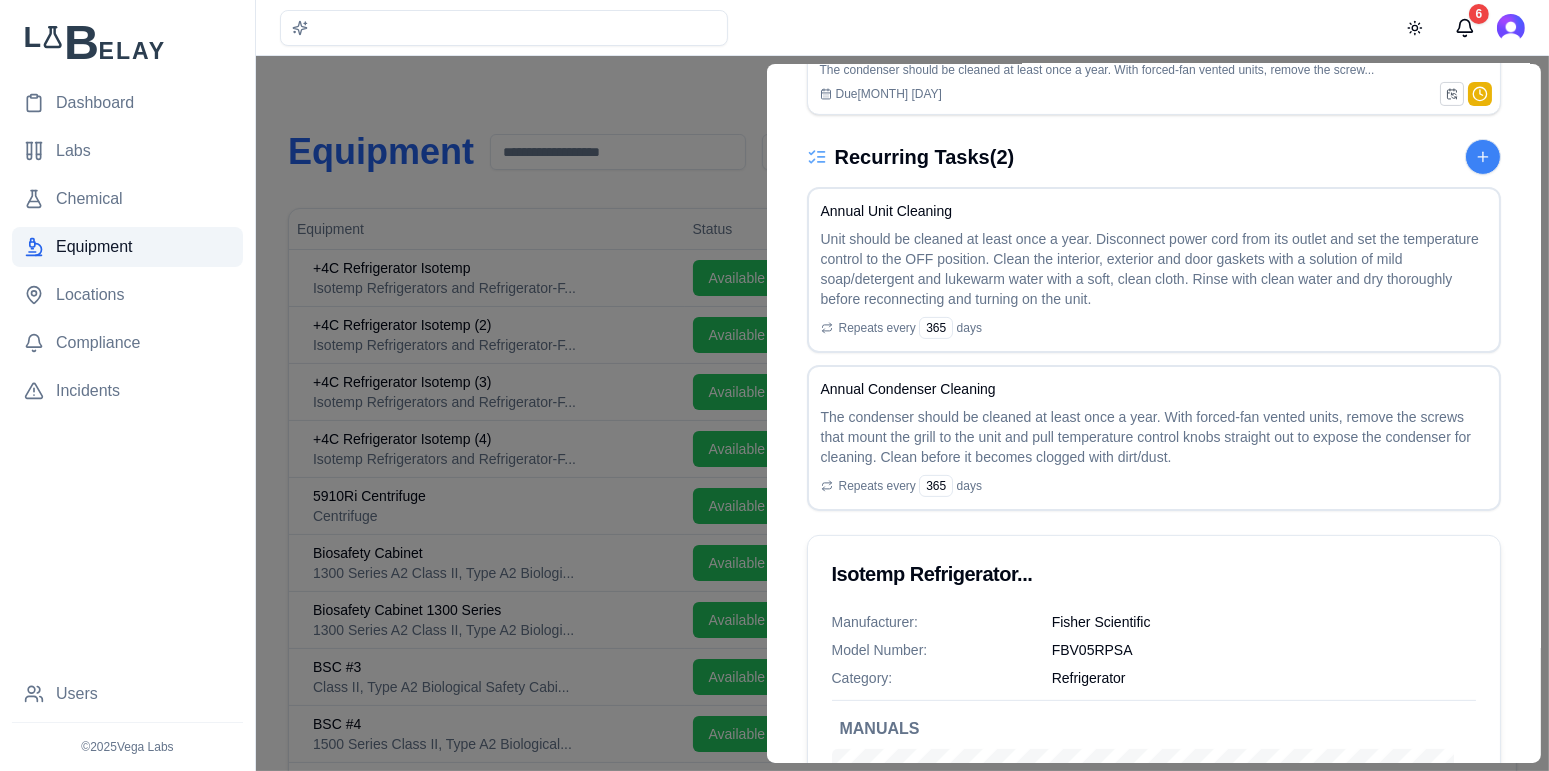 click at bounding box center [774, 413] 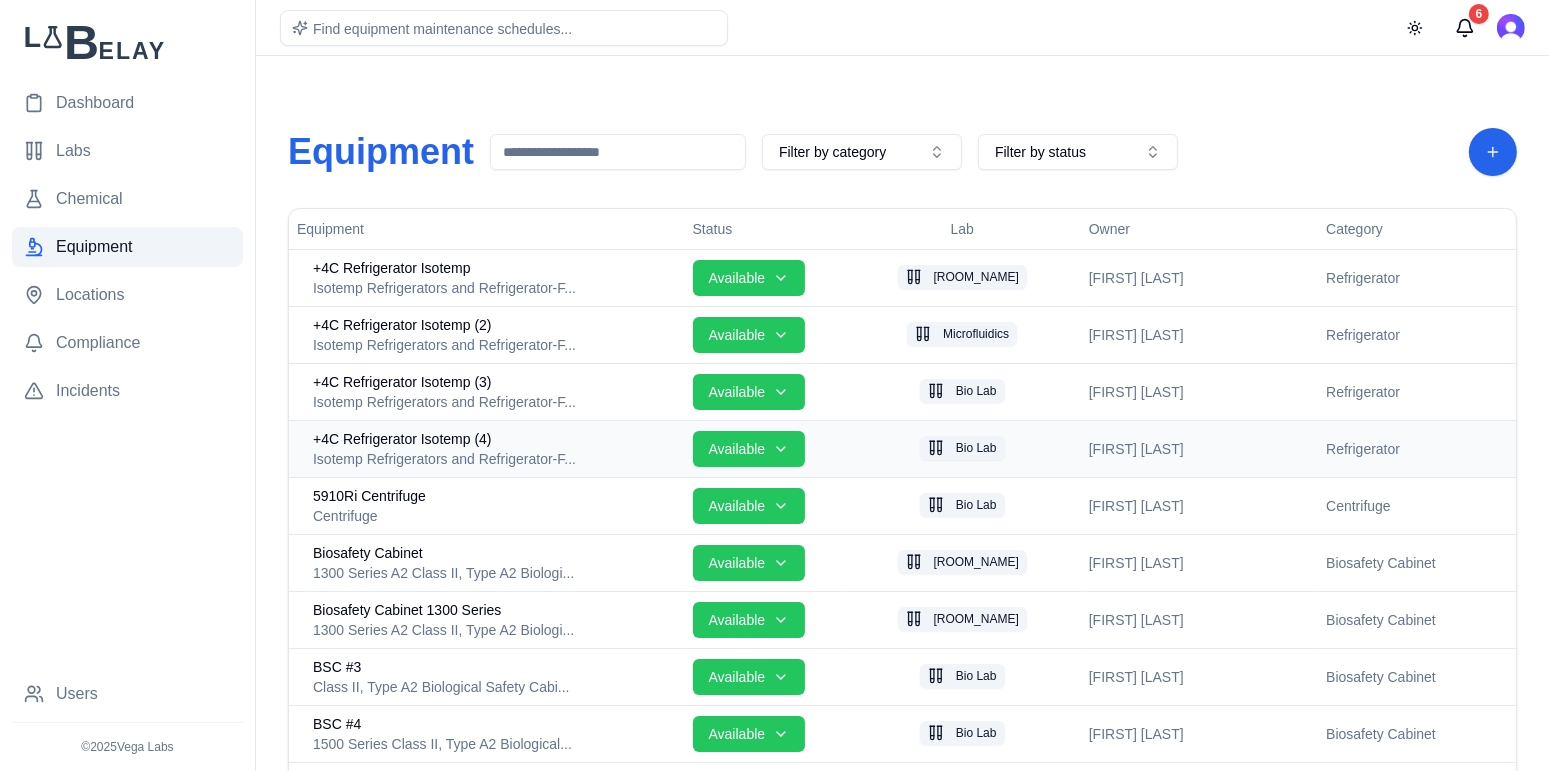 click on "Isotemp Refrigerators and Refrigerator-F..." at bounding box center (495, 459) 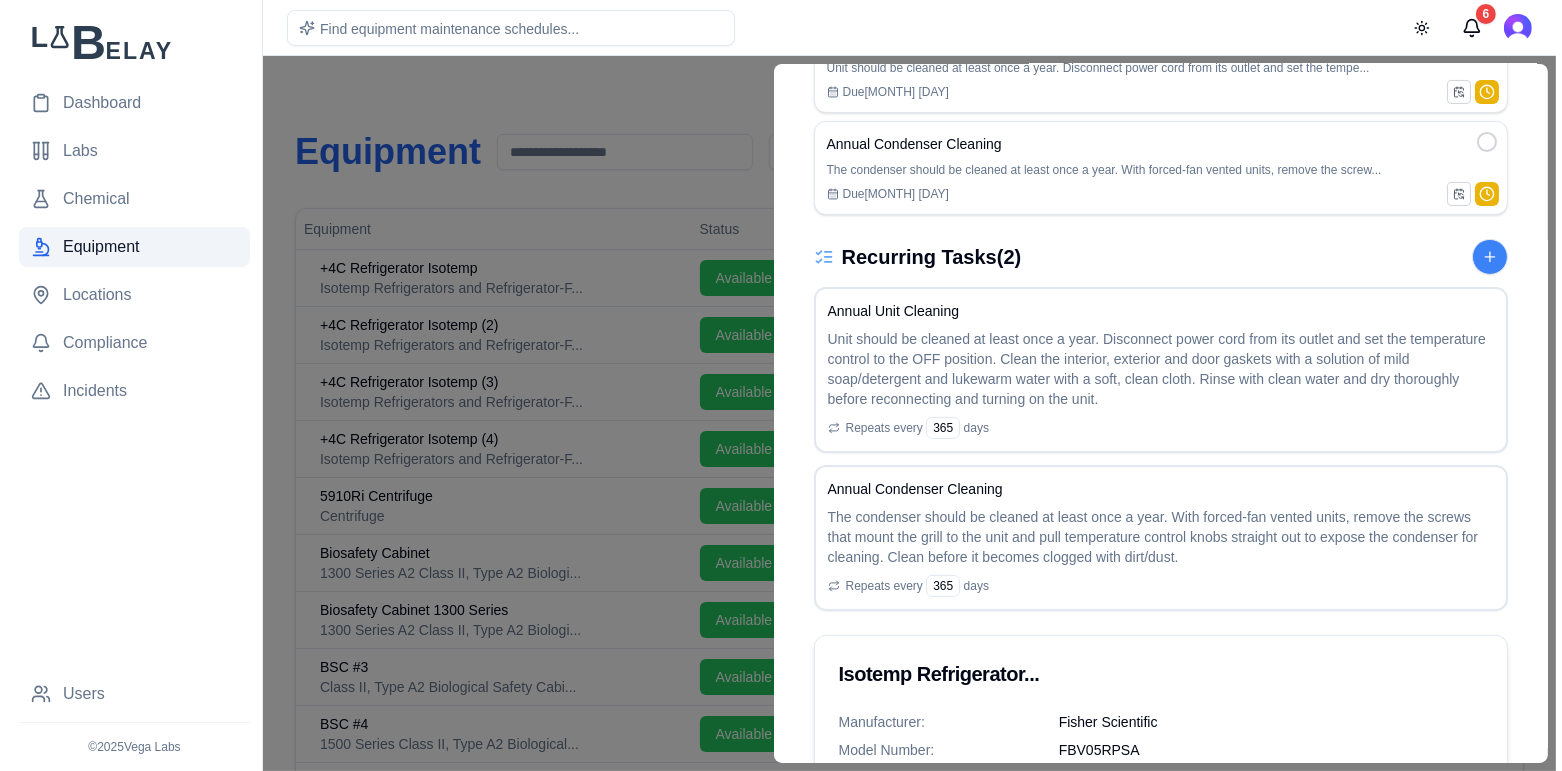 scroll, scrollTop: 0, scrollLeft: 0, axis: both 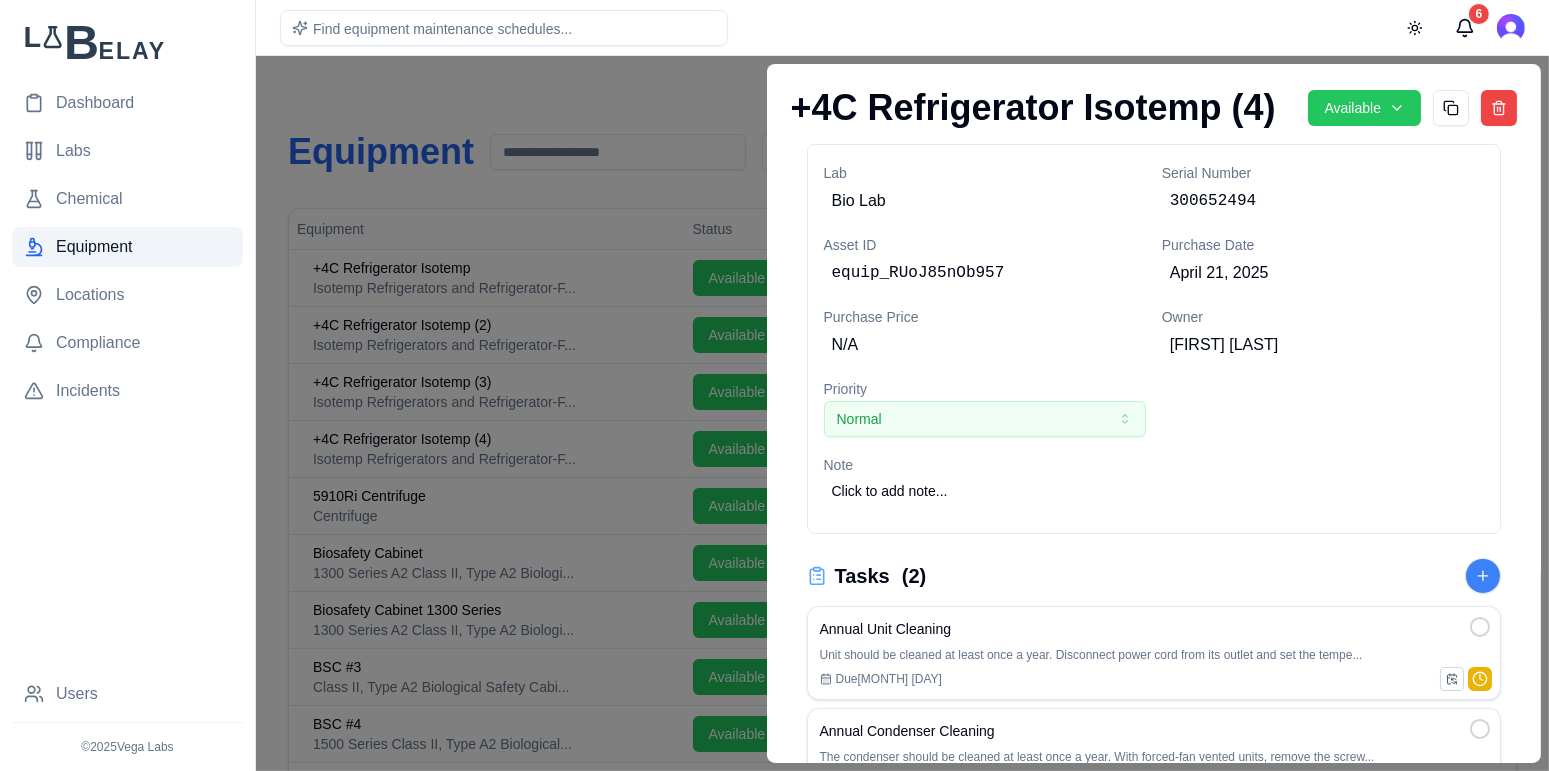 click at bounding box center [774, 413] 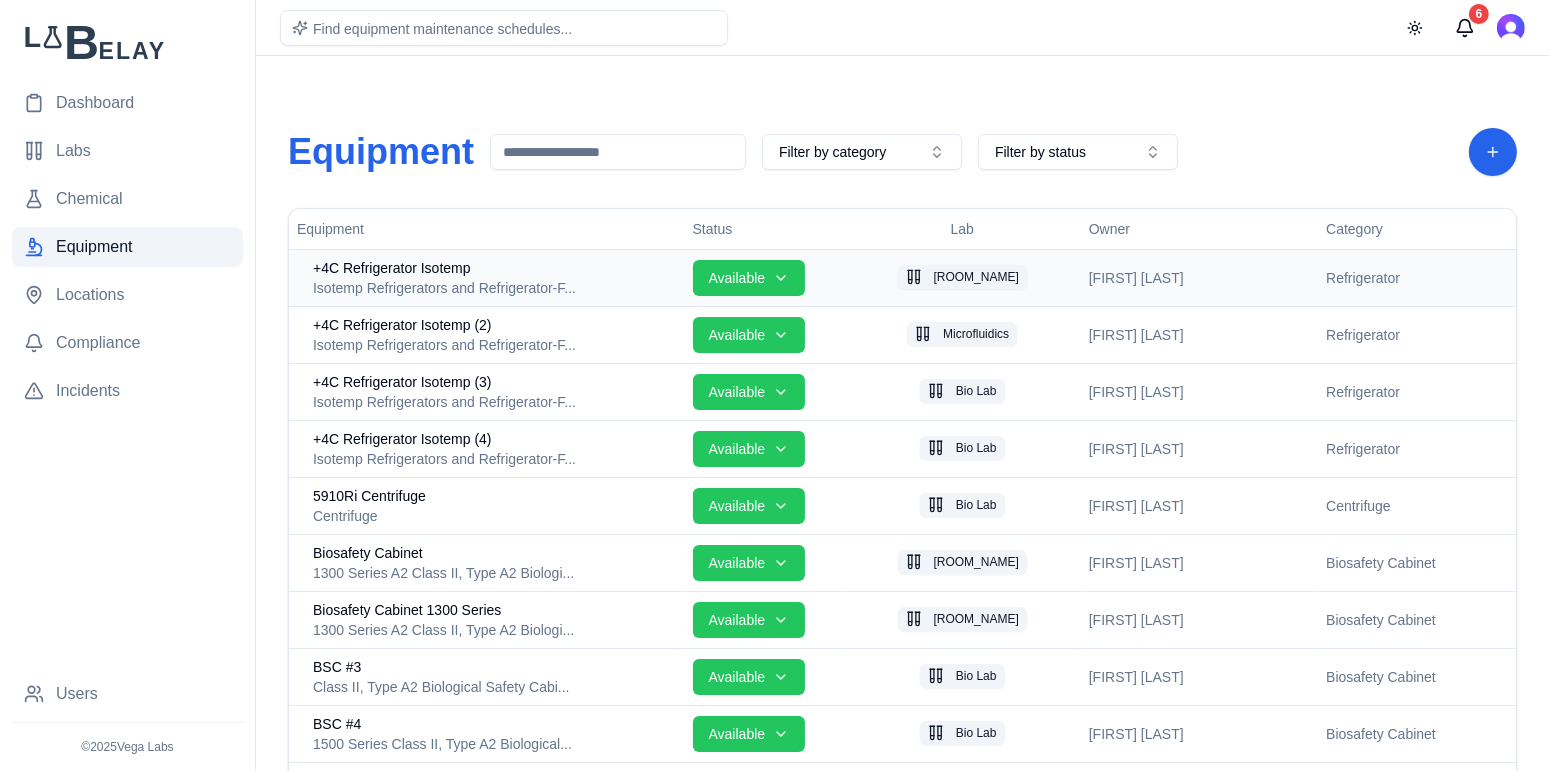 click on "+4C Refrigerator Isotemp" at bounding box center [495, 268] 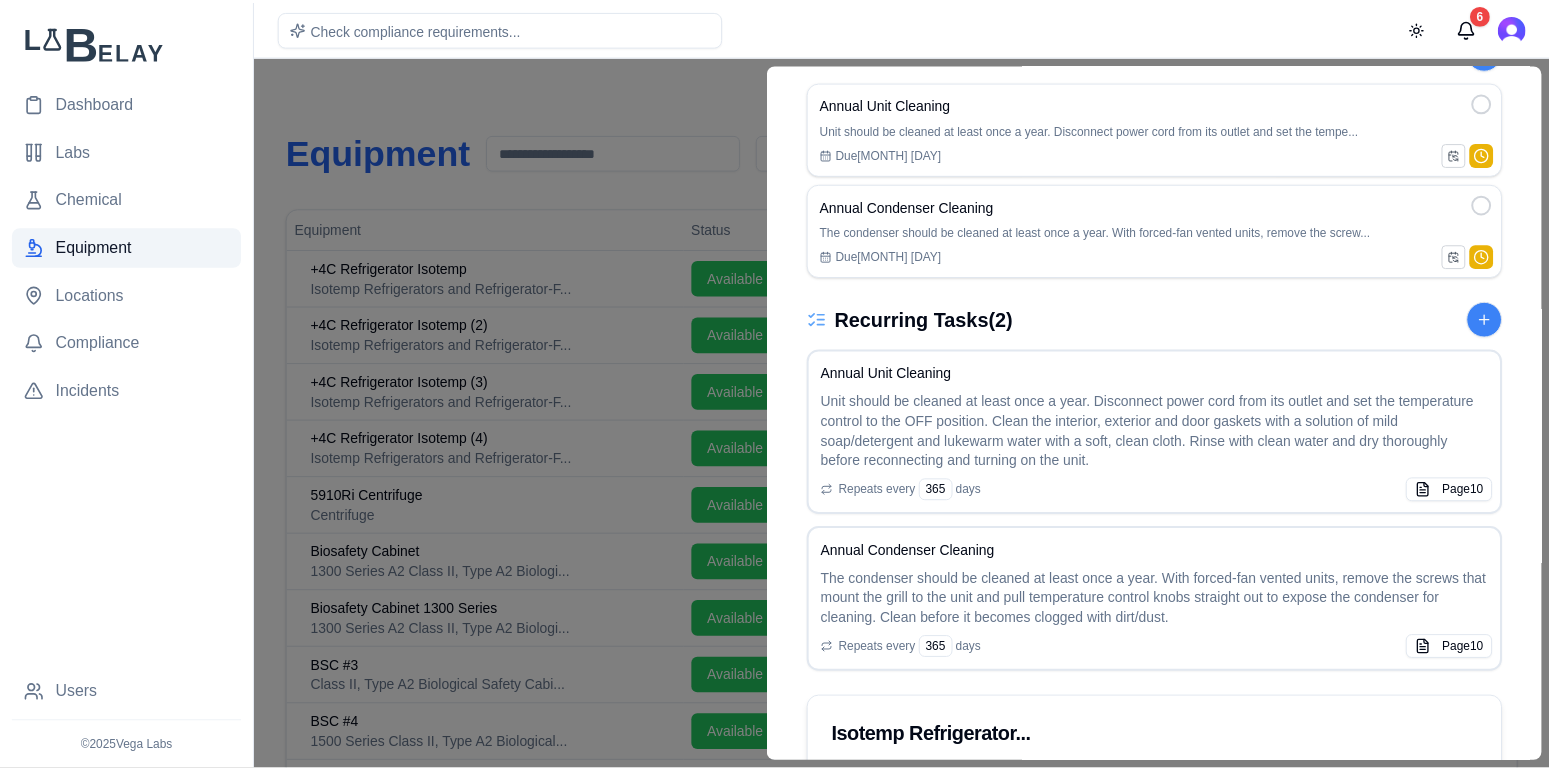scroll, scrollTop: 575, scrollLeft: 0, axis: vertical 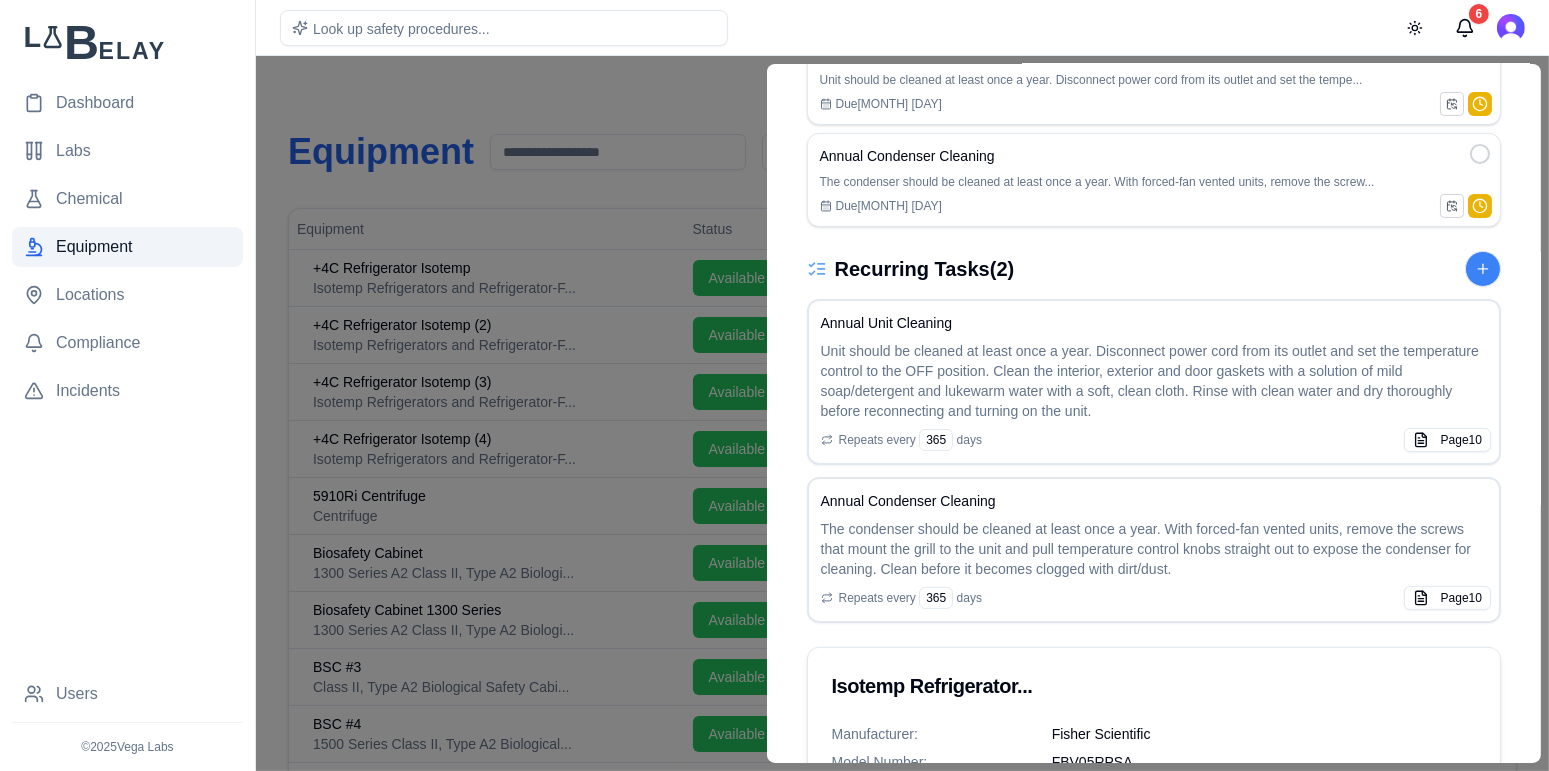 click at bounding box center (774, 413) 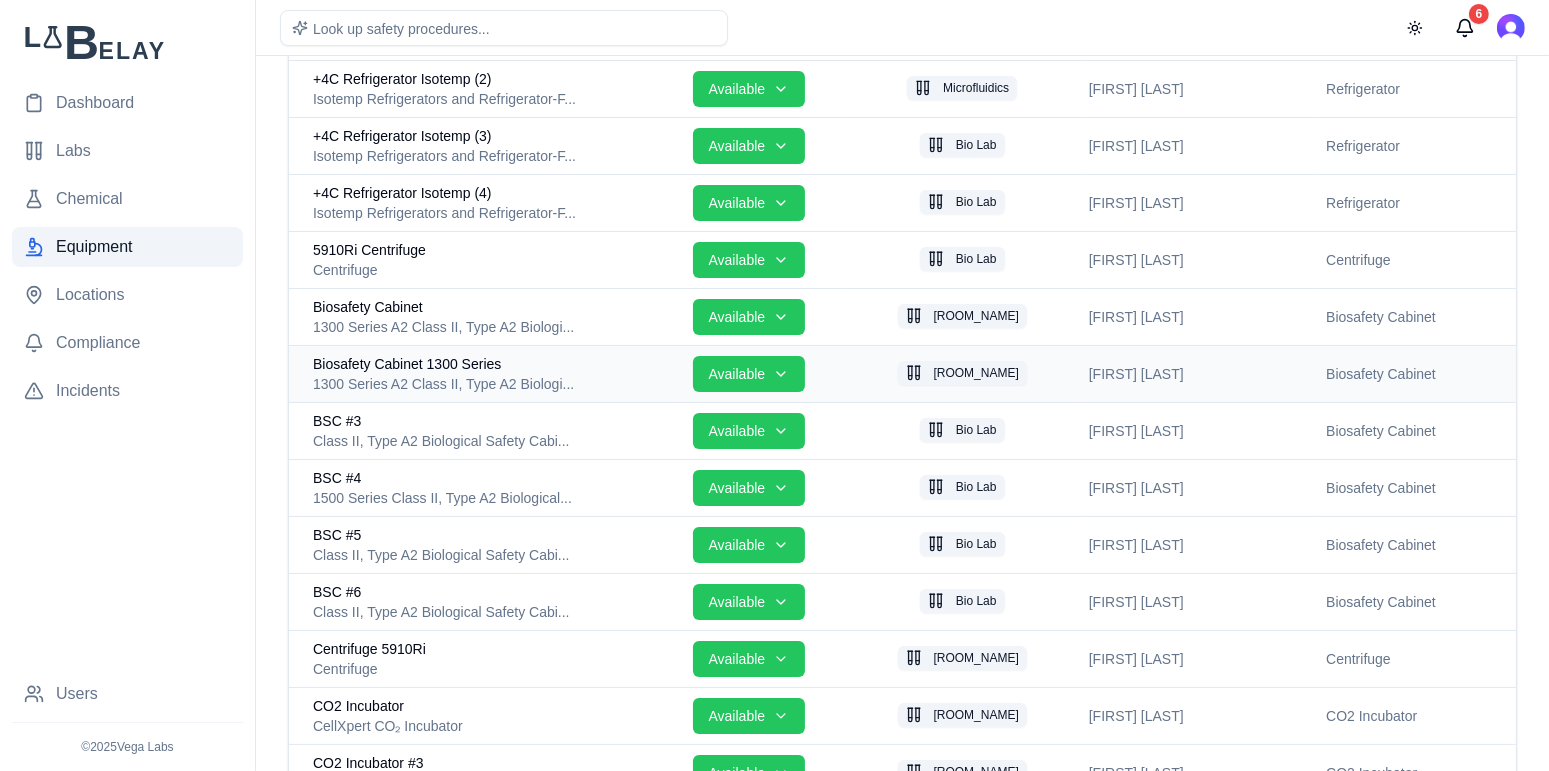 scroll, scrollTop: 275, scrollLeft: 0, axis: vertical 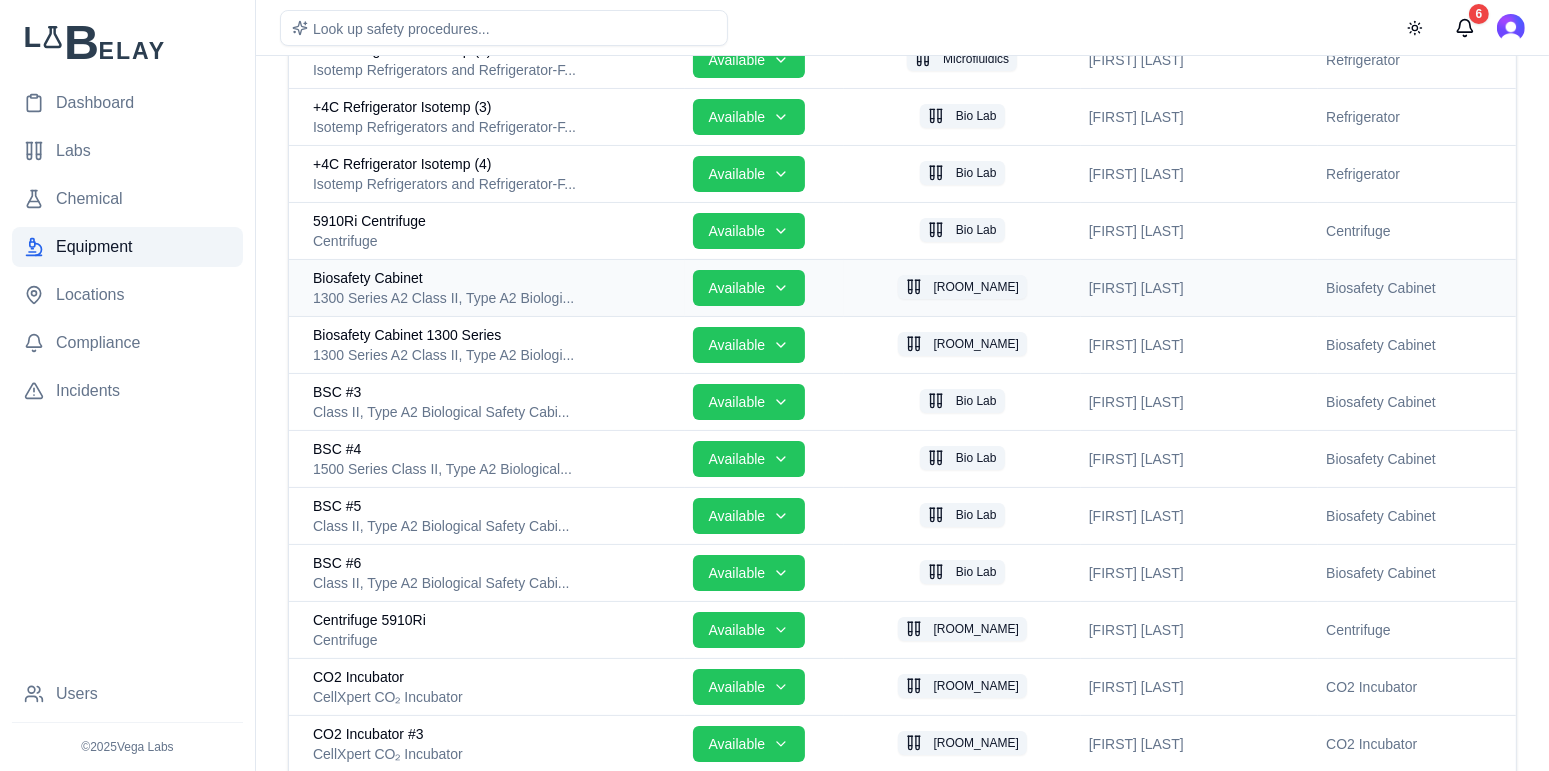 click on "Biosafety Cabinet" at bounding box center (495, 278) 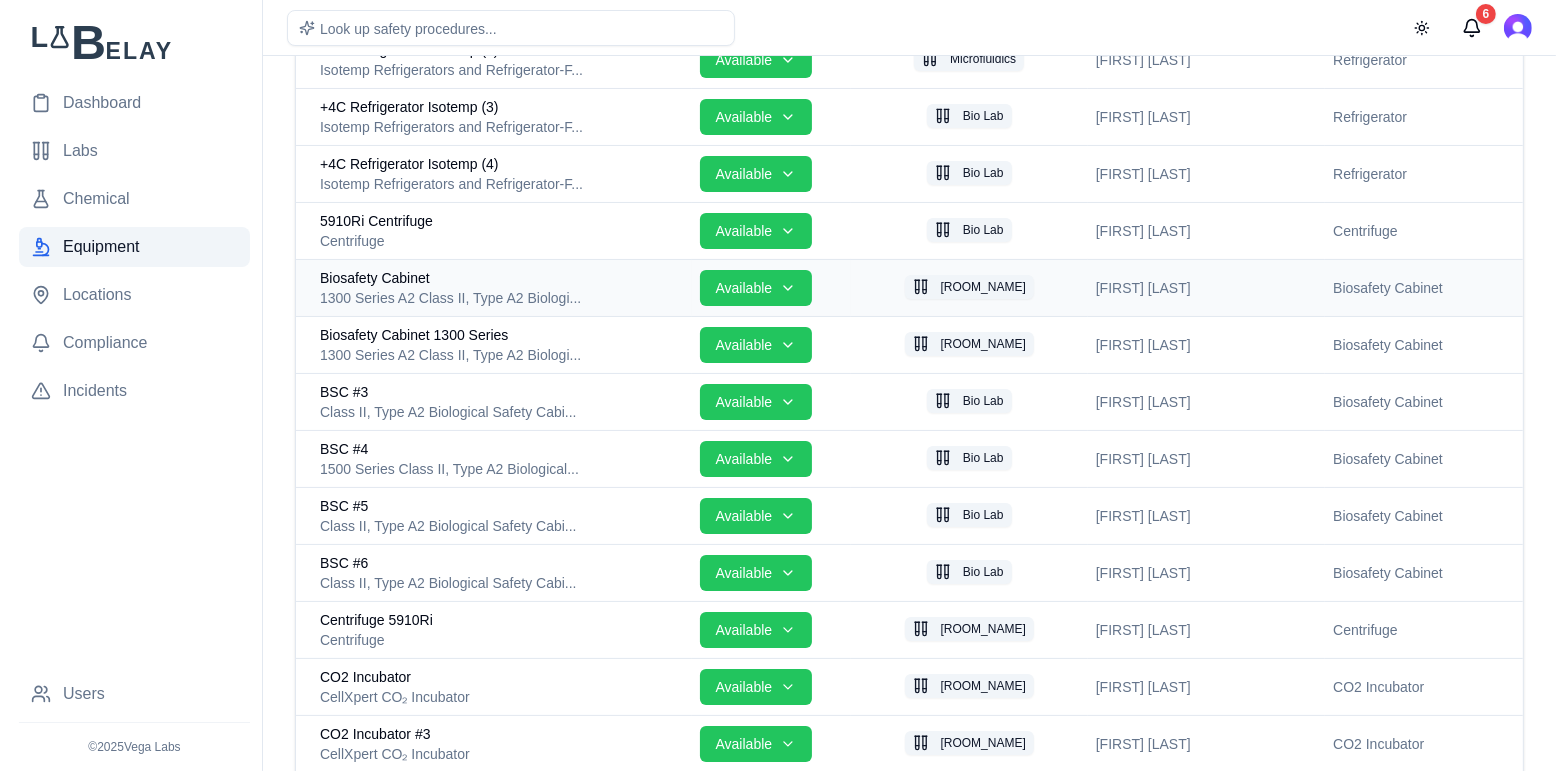 scroll, scrollTop: 0, scrollLeft: 0, axis: both 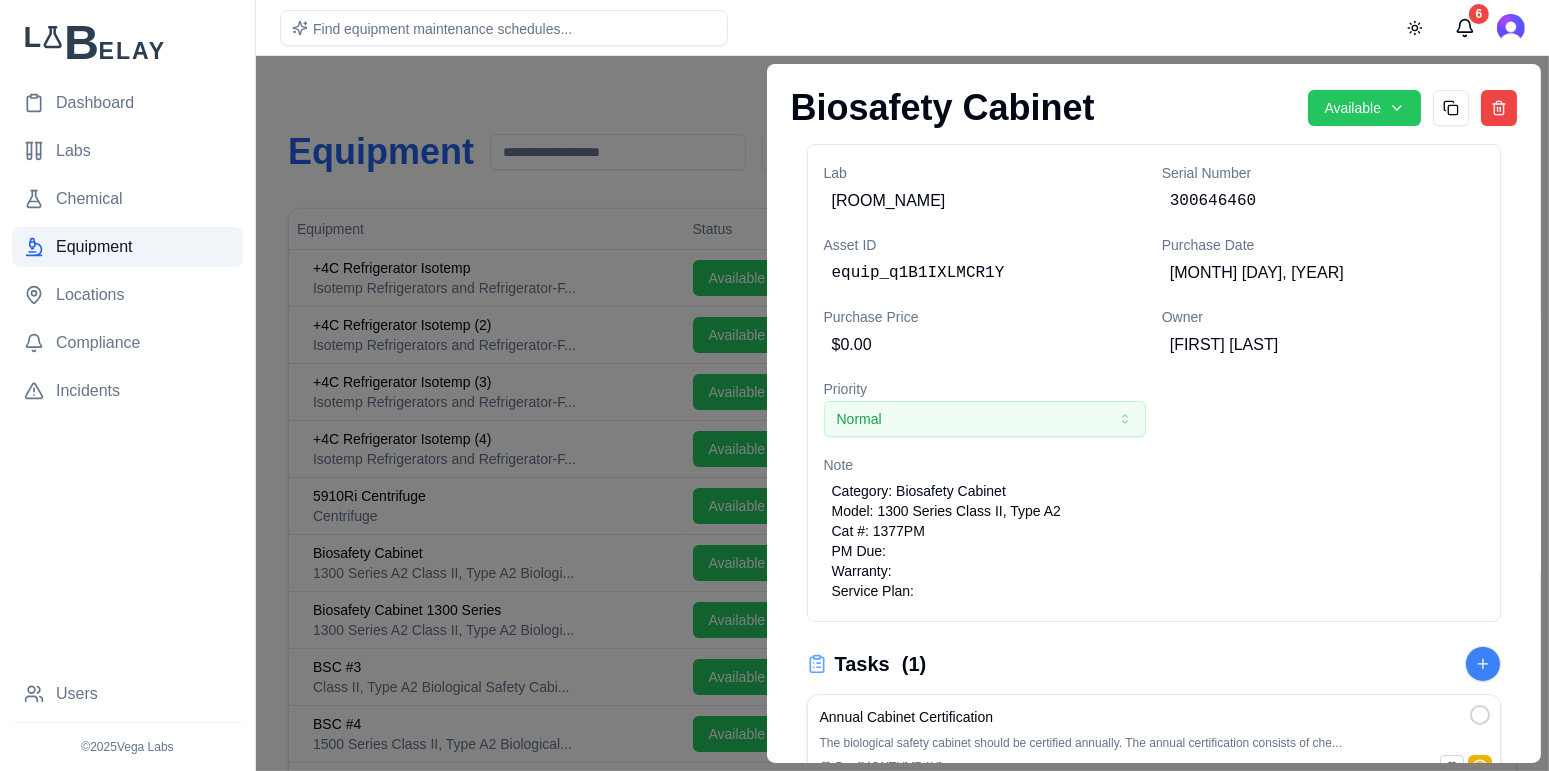 click at bounding box center [774, 413] 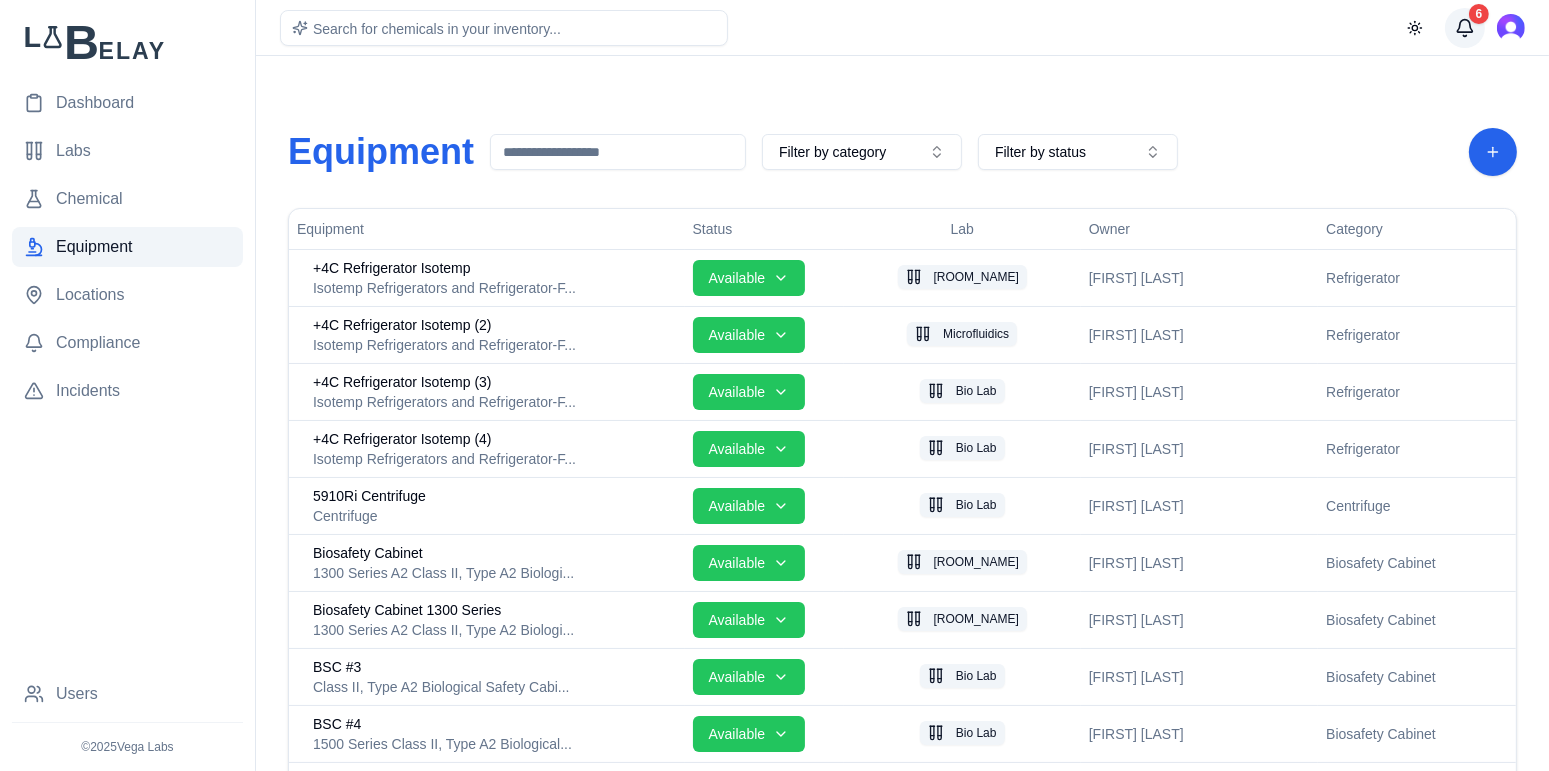 click on "6" at bounding box center (1465, 28) 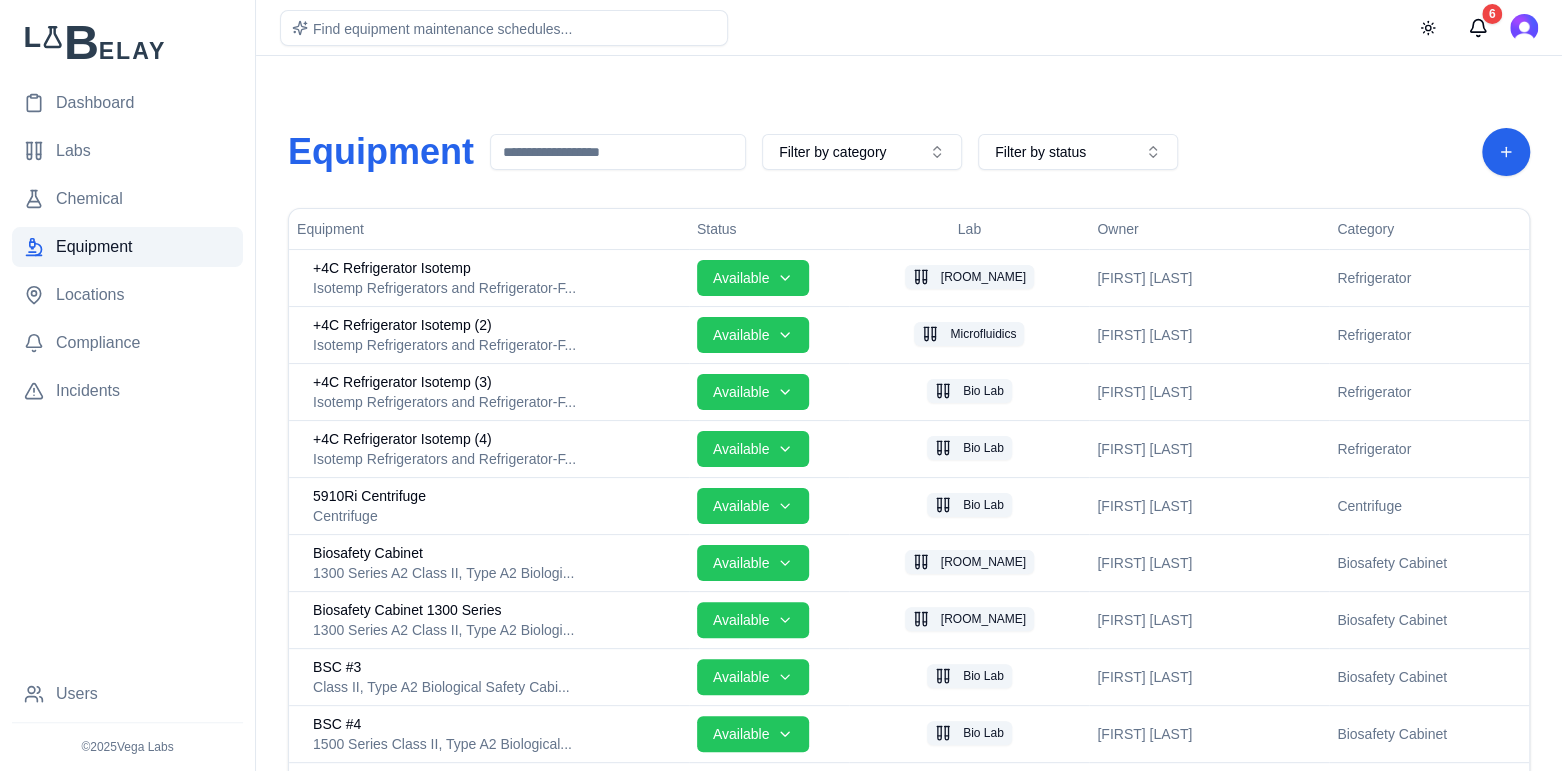 click at bounding box center [781, 385] 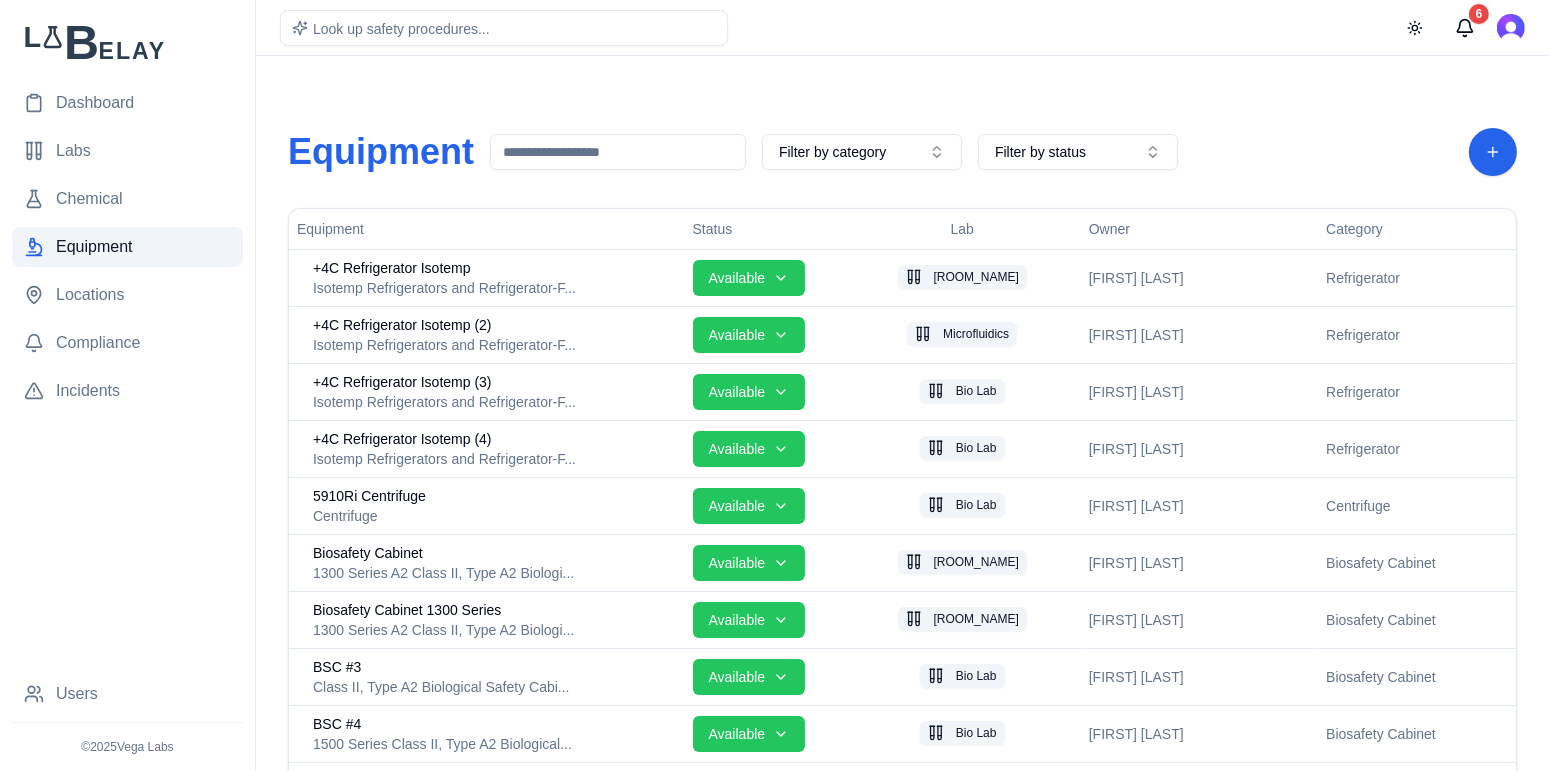 type 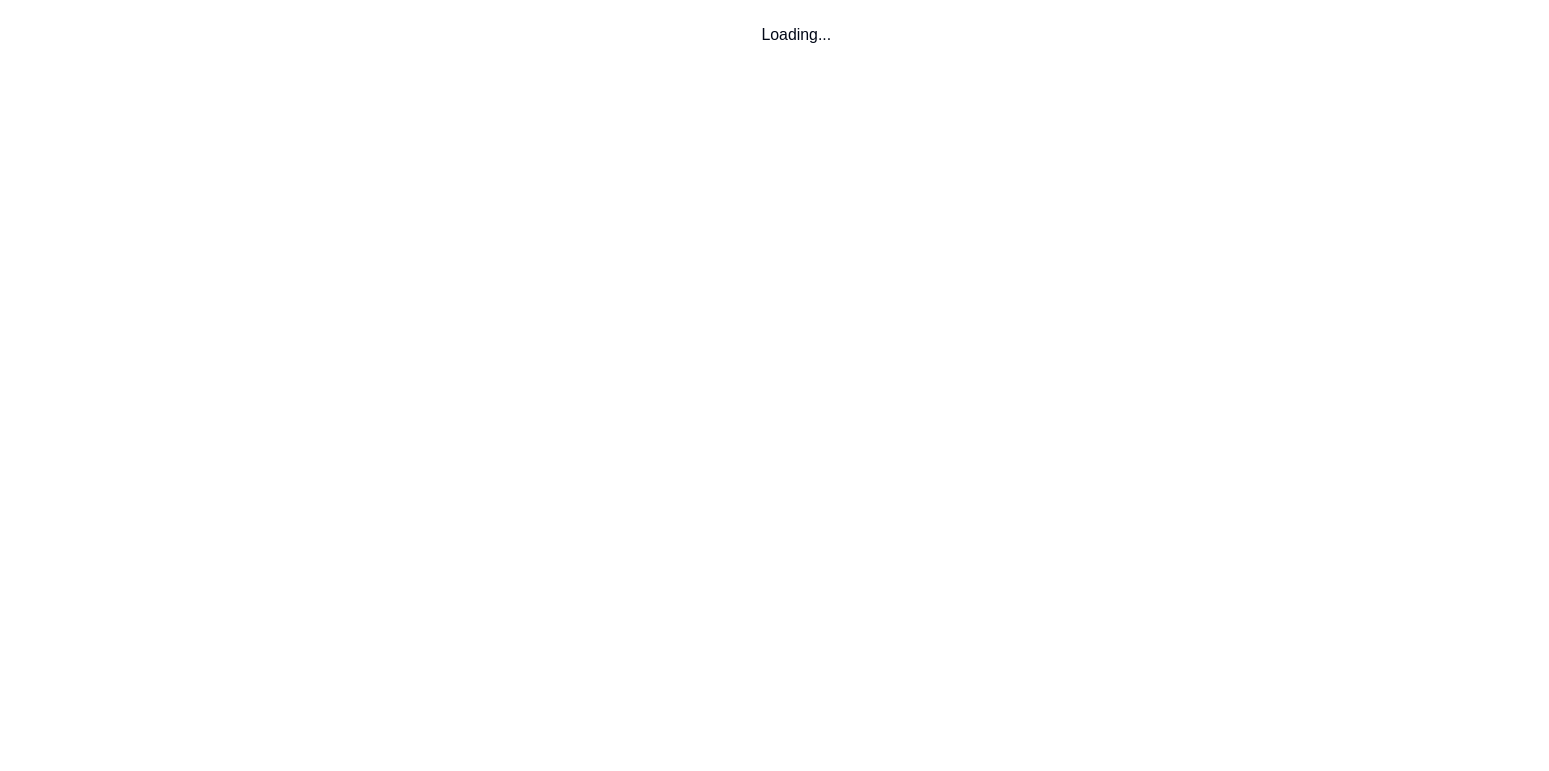 scroll, scrollTop: 0, scrollLeft: 0, axis: both 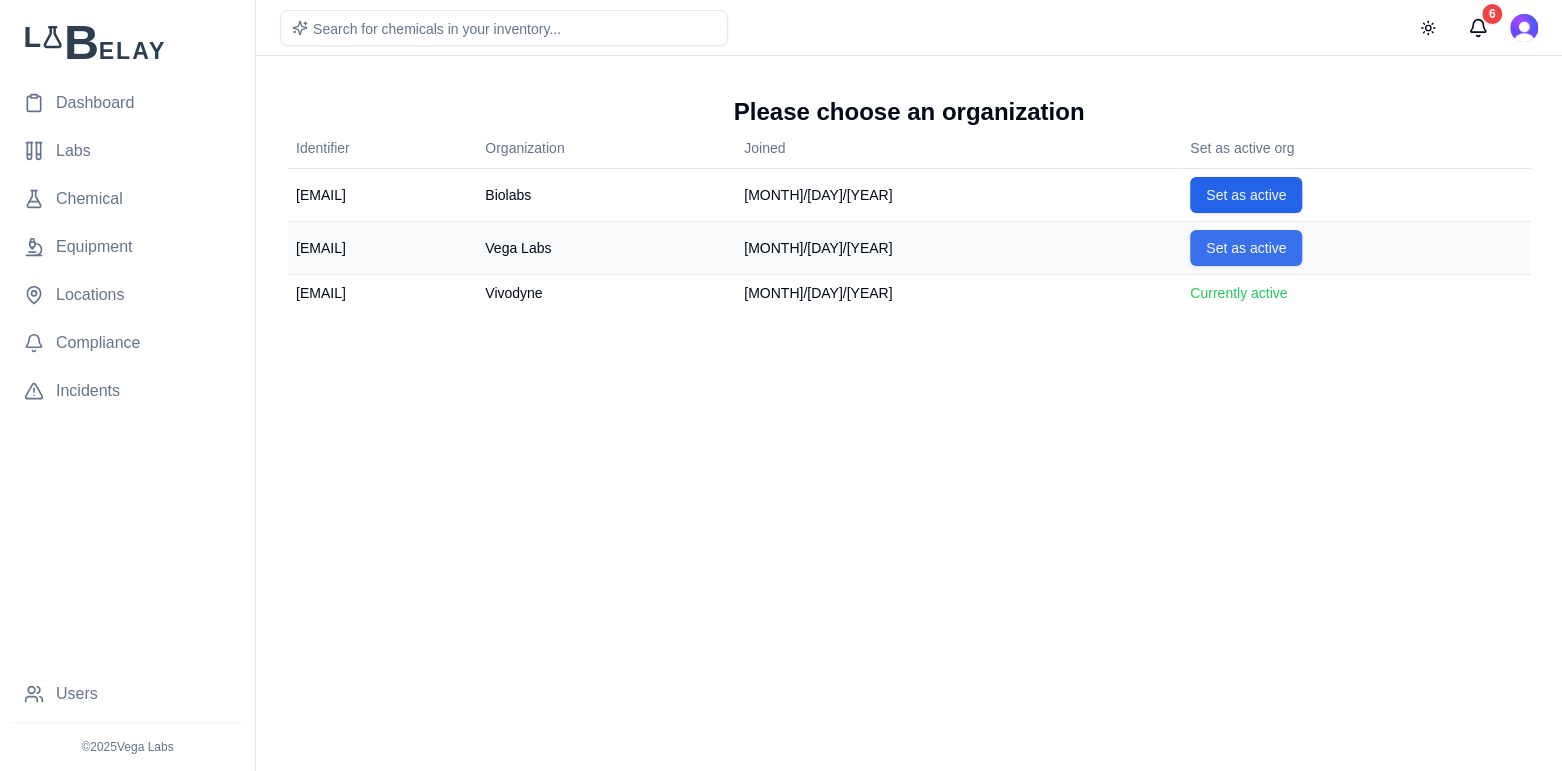 click on "Set as active" at bounding box center [1246, 248] 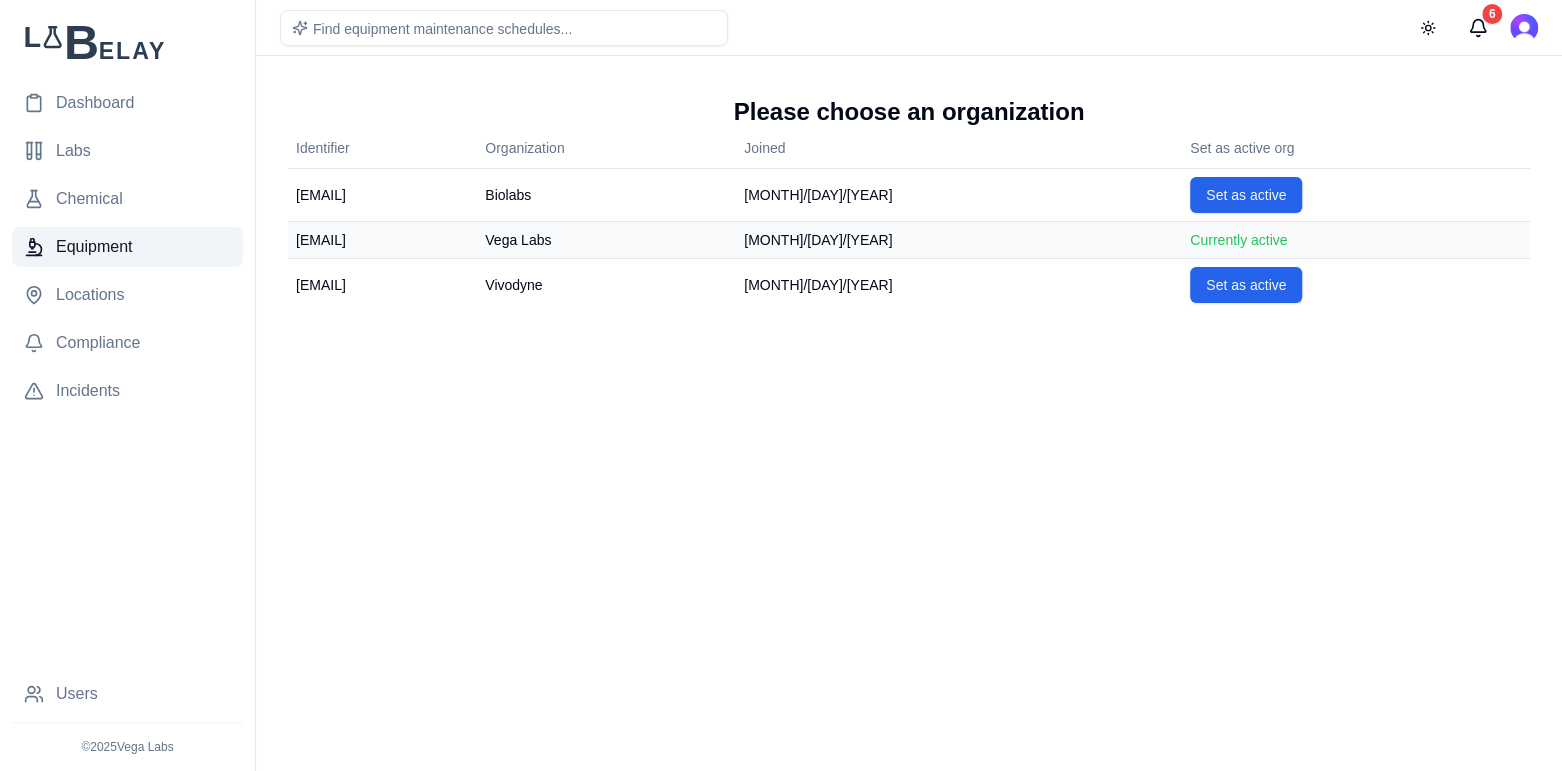 click on "Equipment" at bounding box center [94, 247] 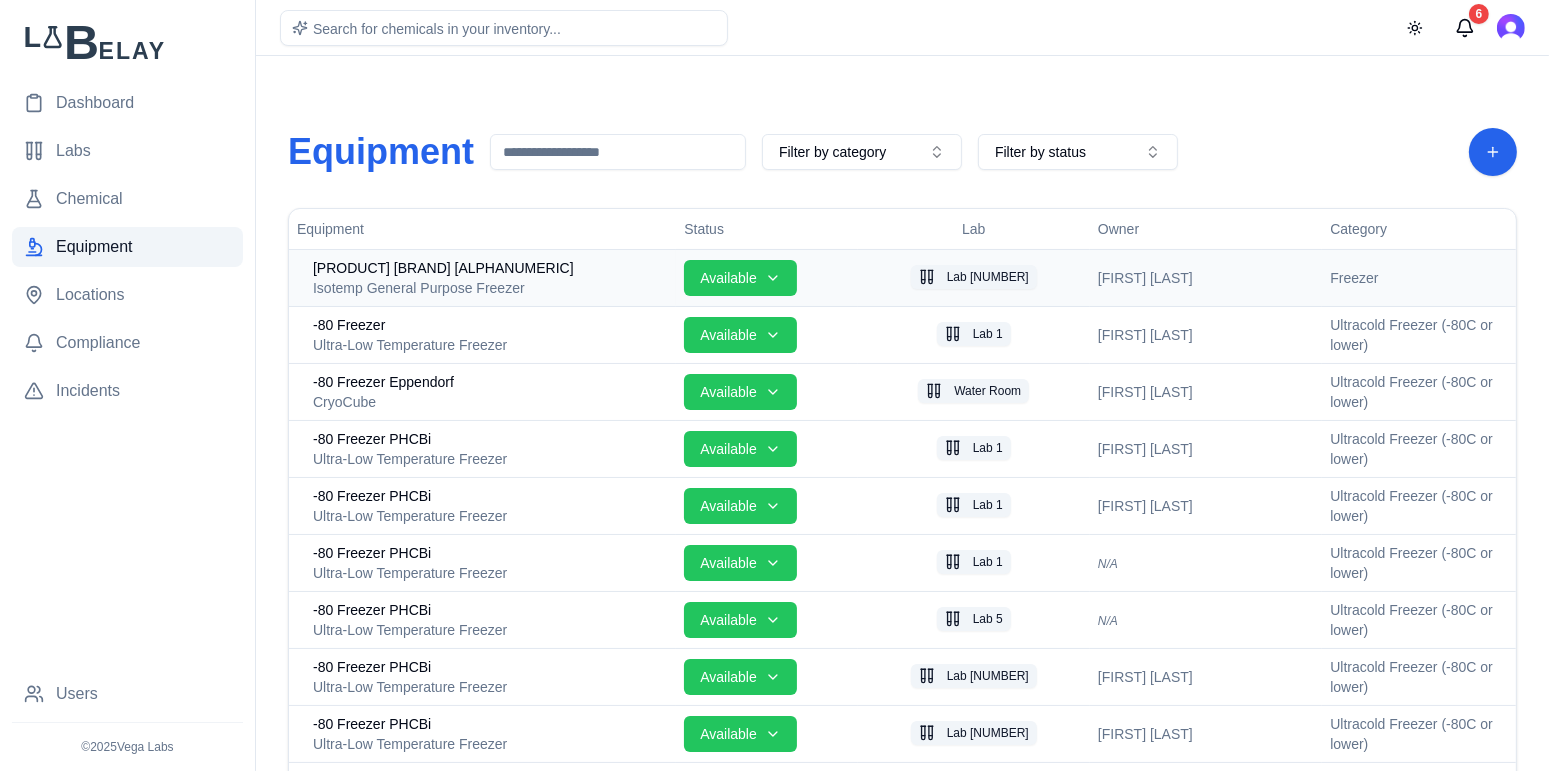 click on "Isotemp General Purpose Freezer" at bounding box center (490, 288) 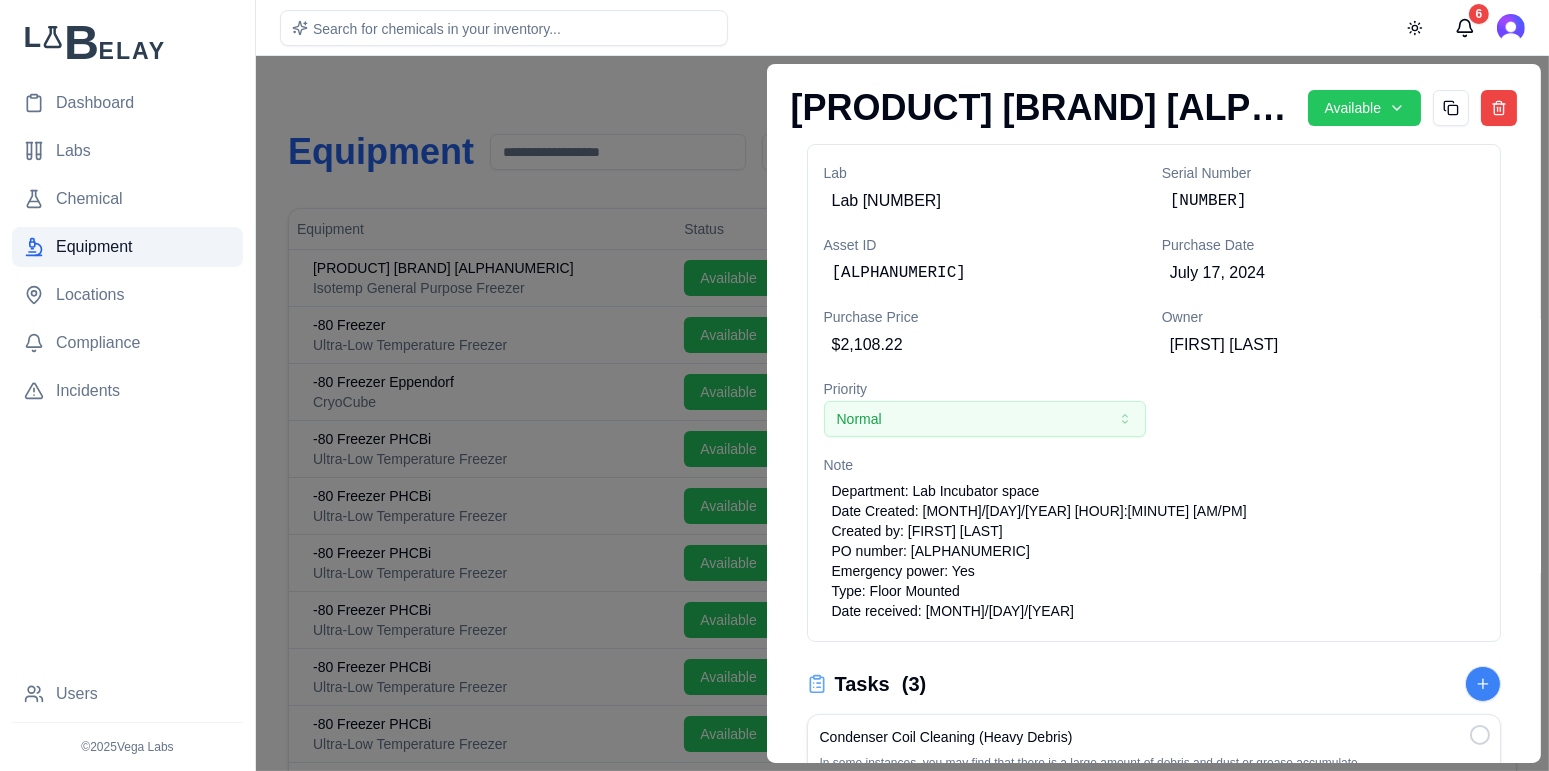 click at bounding box center (774, 413) 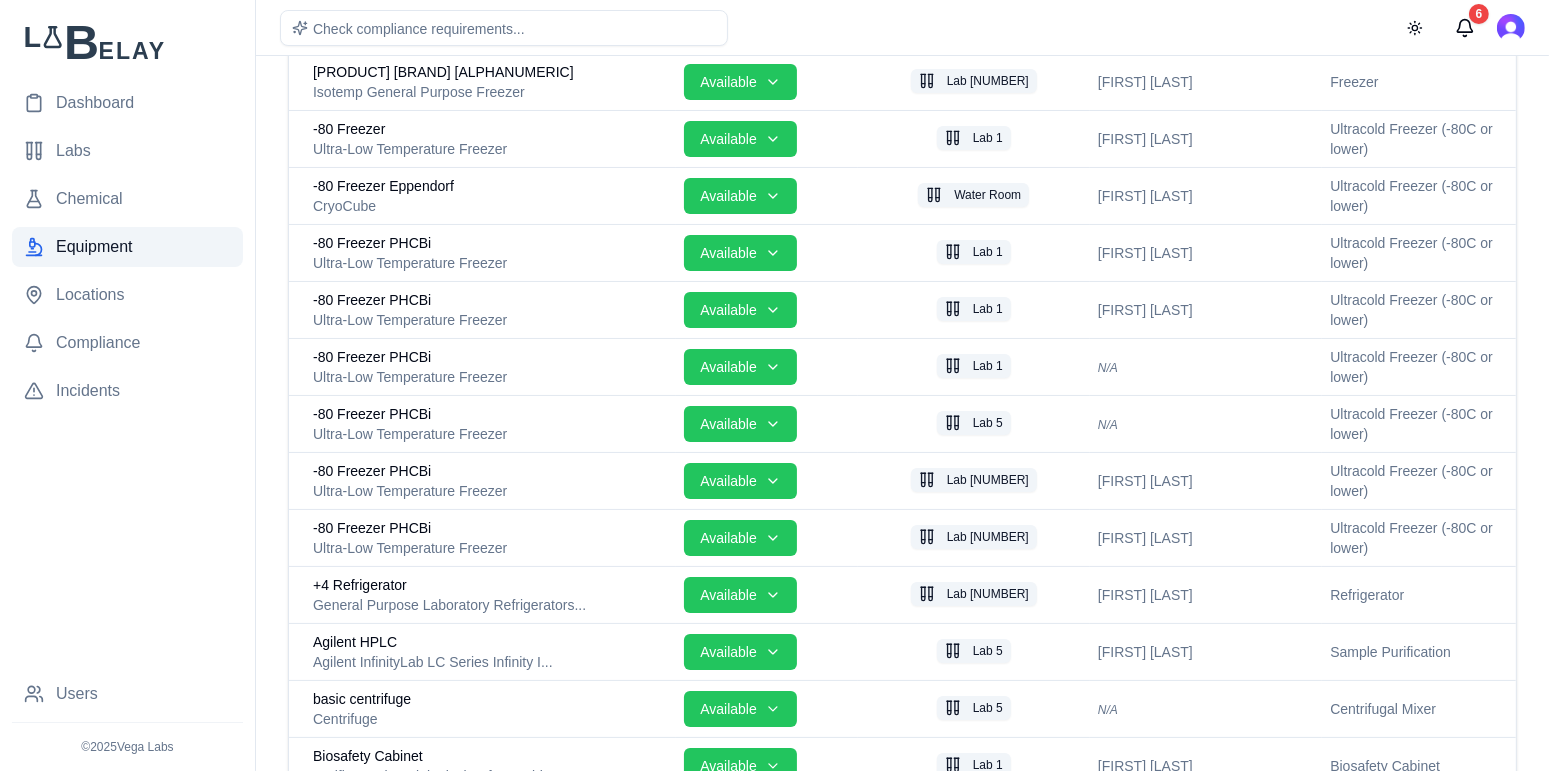scroll, scrollTop: 0, scrollLeft: 0, axis: both 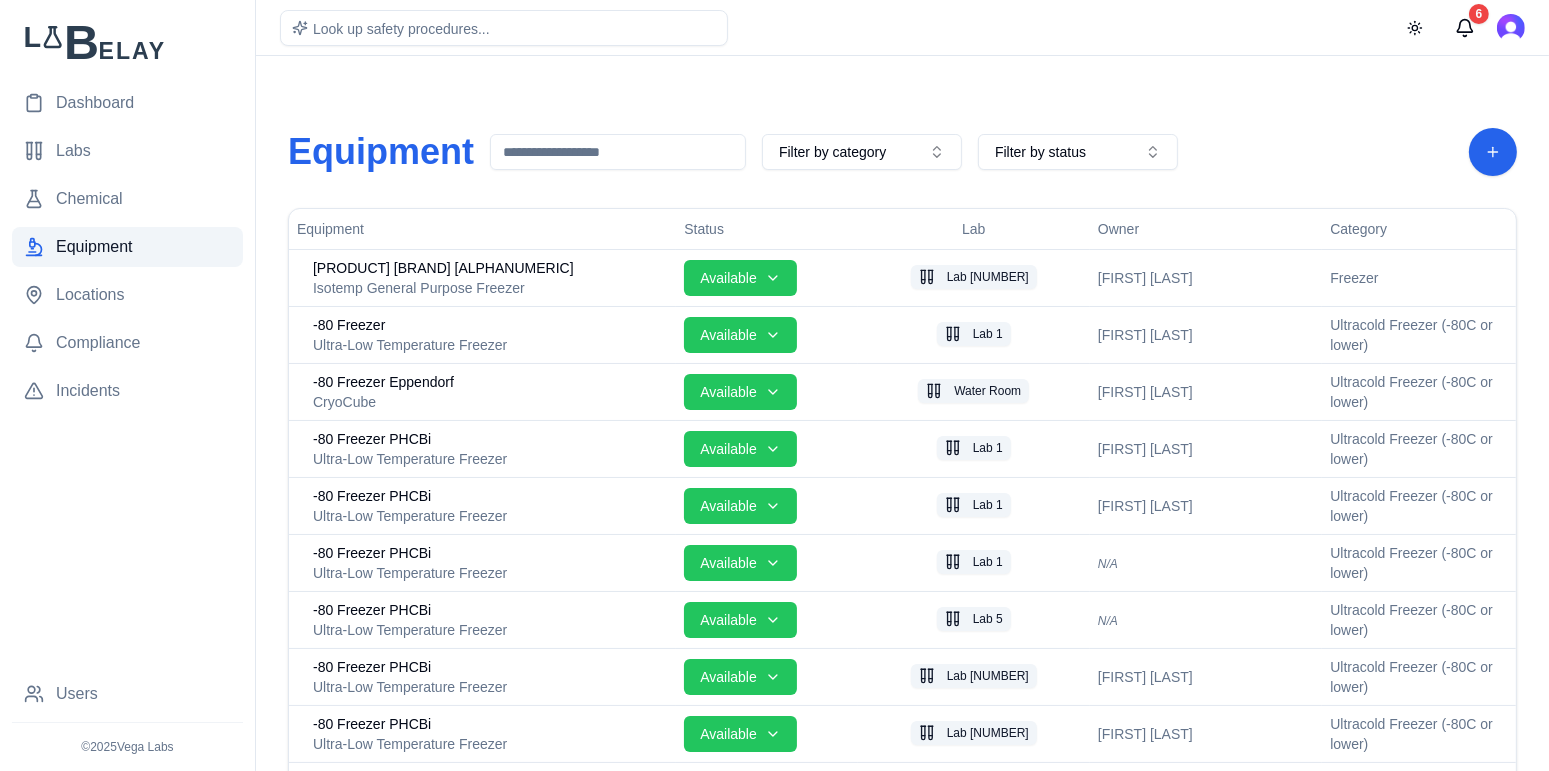 click at bounding box center (618, 152) 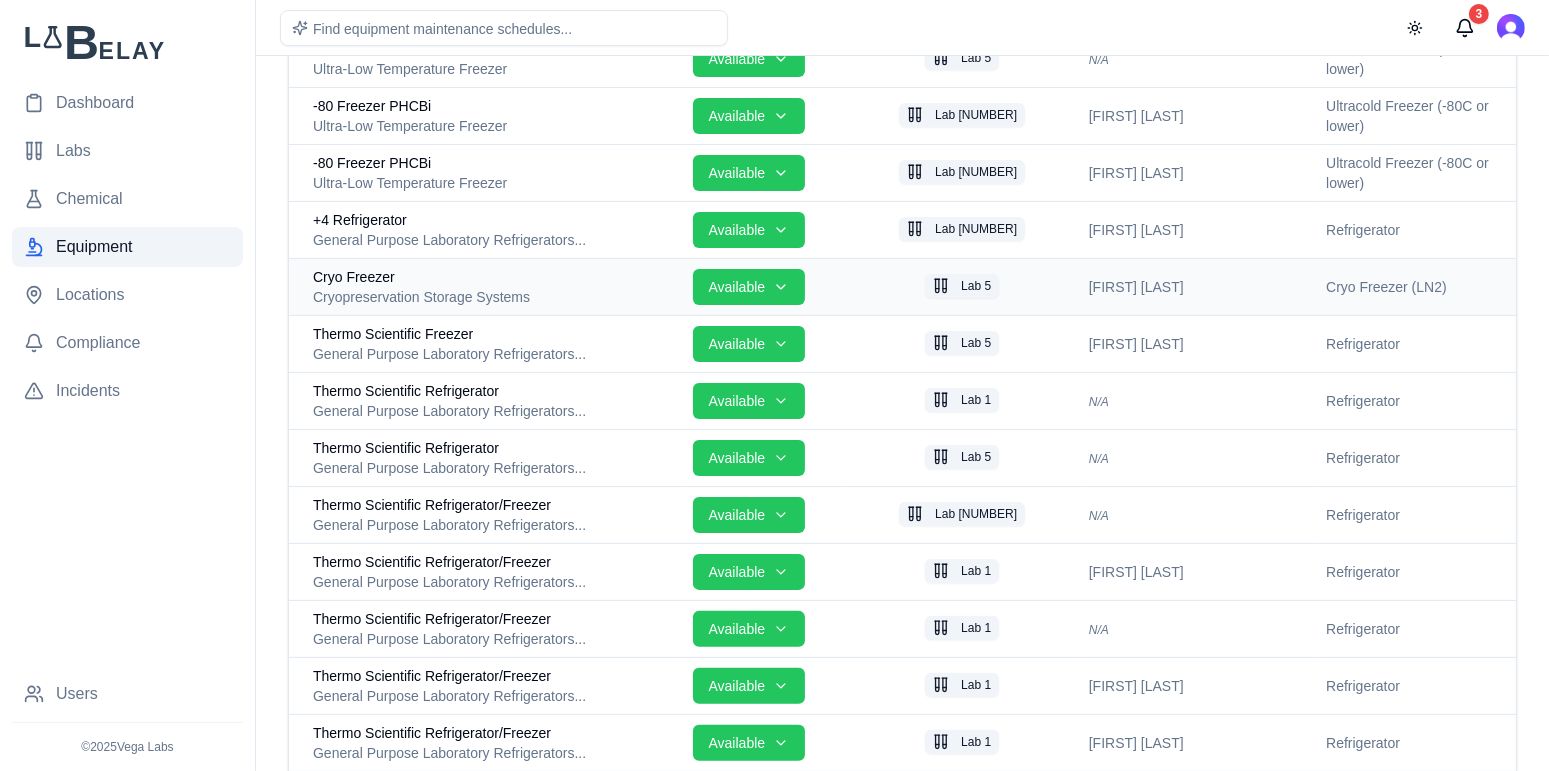 scroll, scrollTop: 562, scrollLeft: 0, axis: vertical 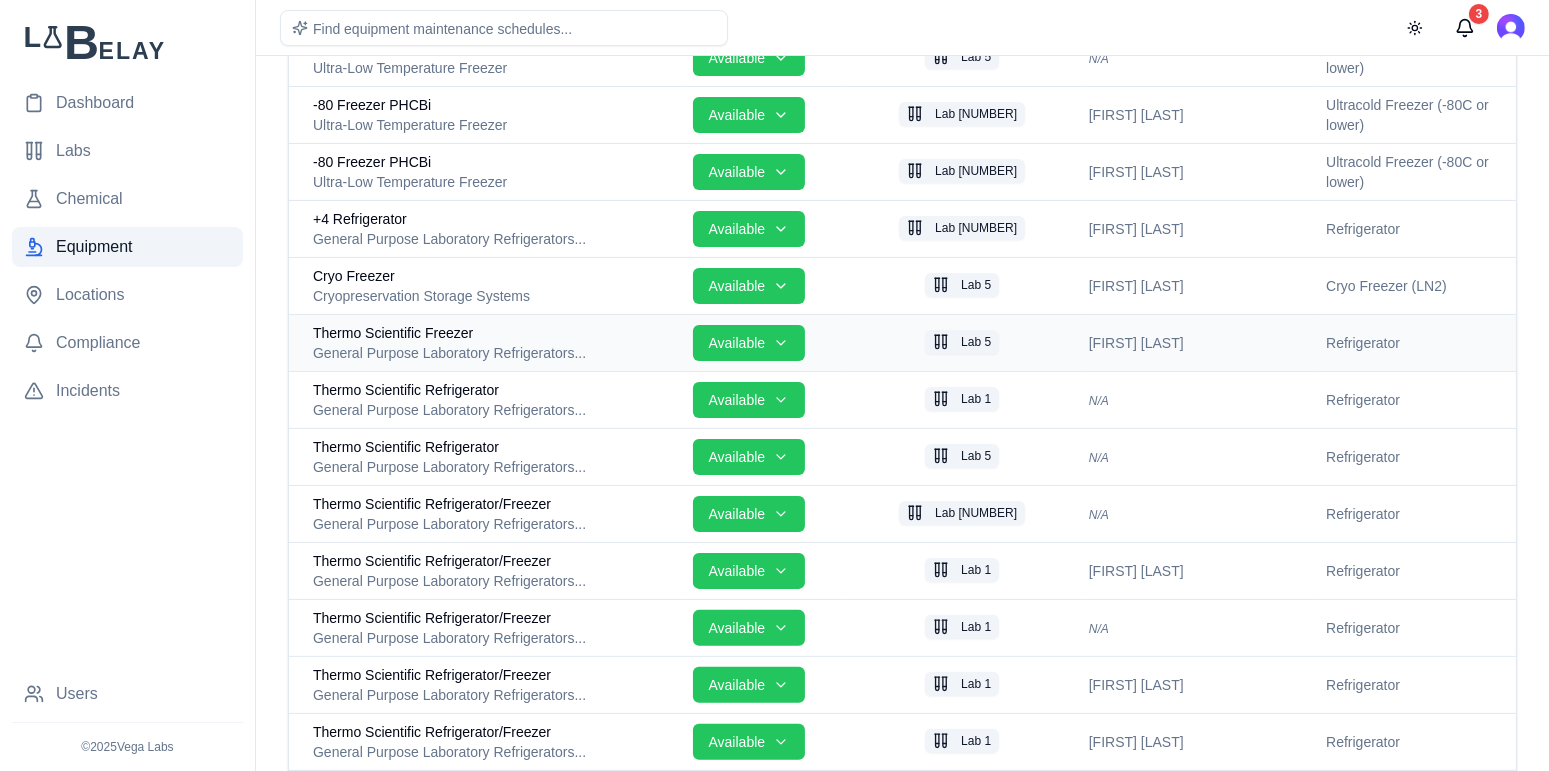 click on "Thermo Scientific Freezer" at bounding box center (495, 333) 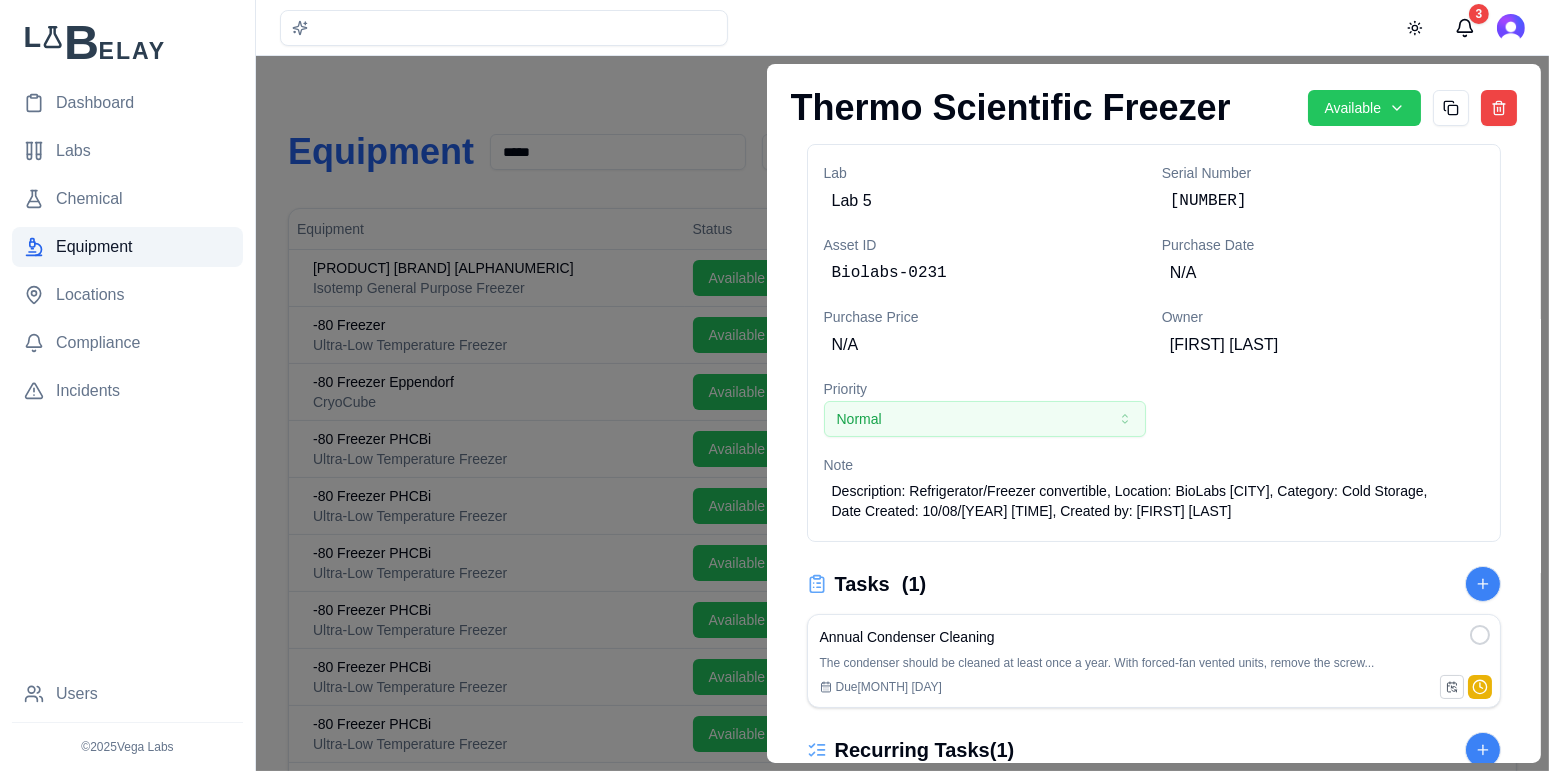 click at bounding box center (774, 413) 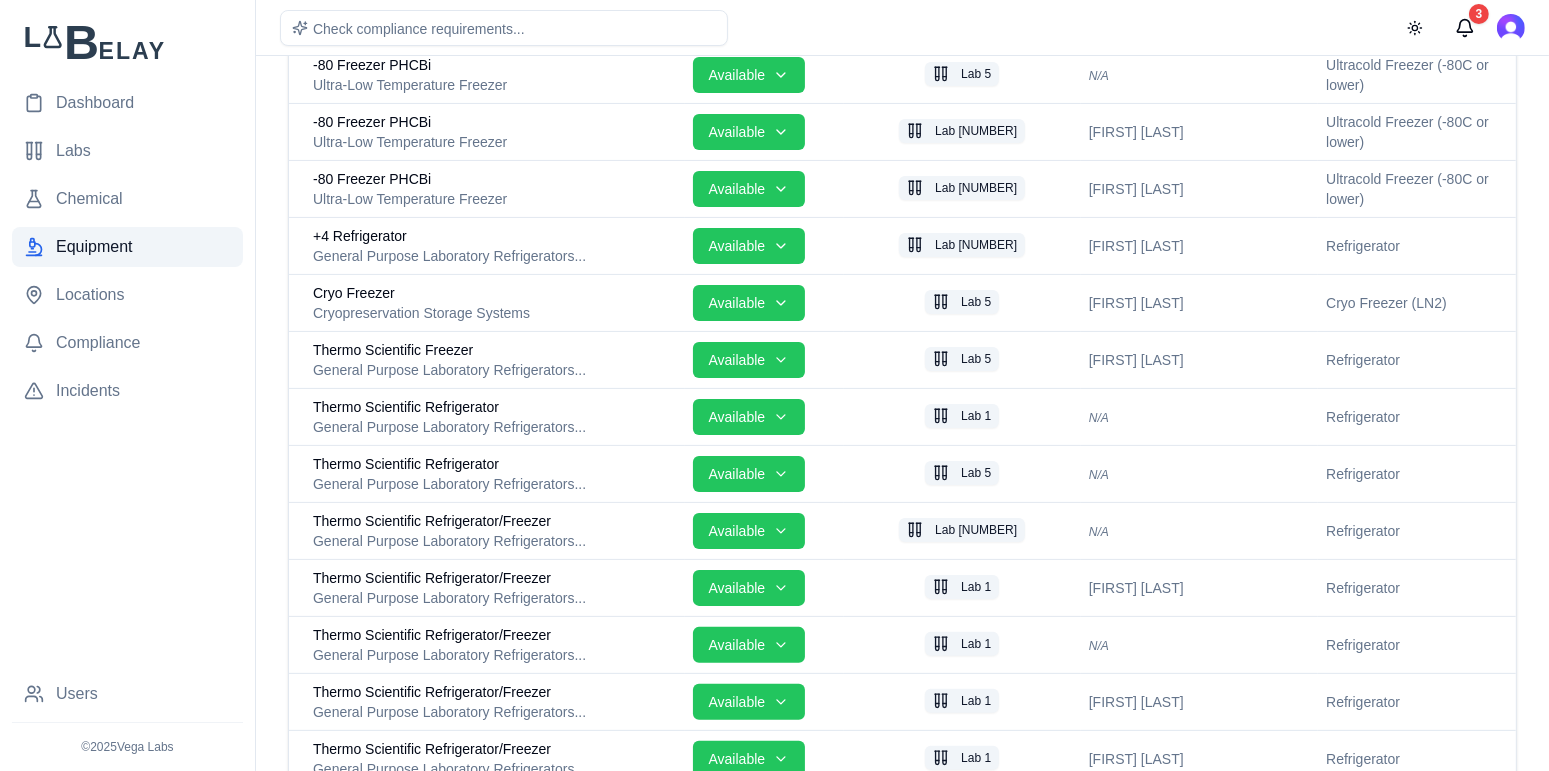 scroll, scrollTop: 550, scrollLeft: 0, axis: vertical 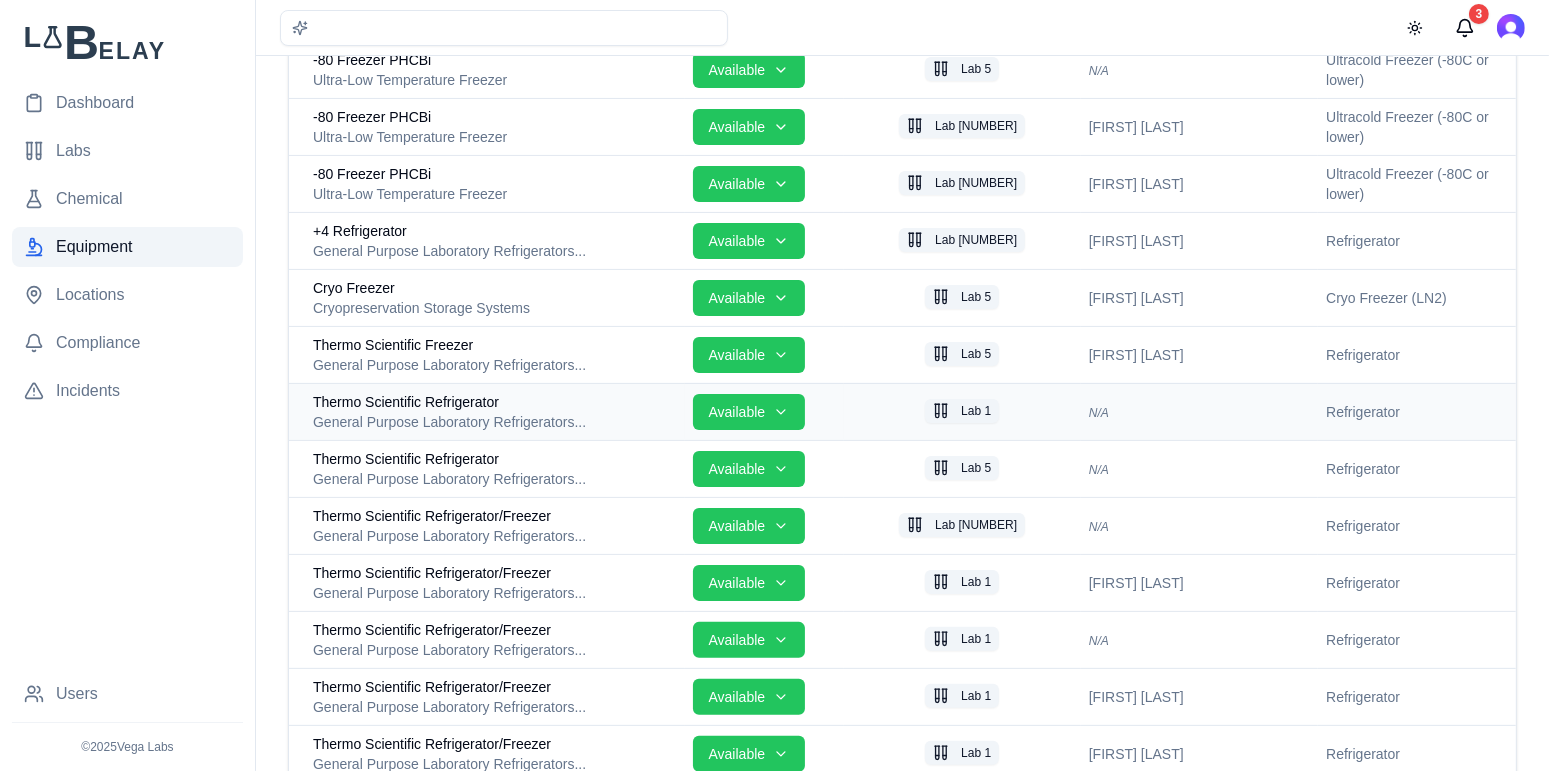 click on "Thermo Scientific Refrigerator" at bounding box center (495, 402) 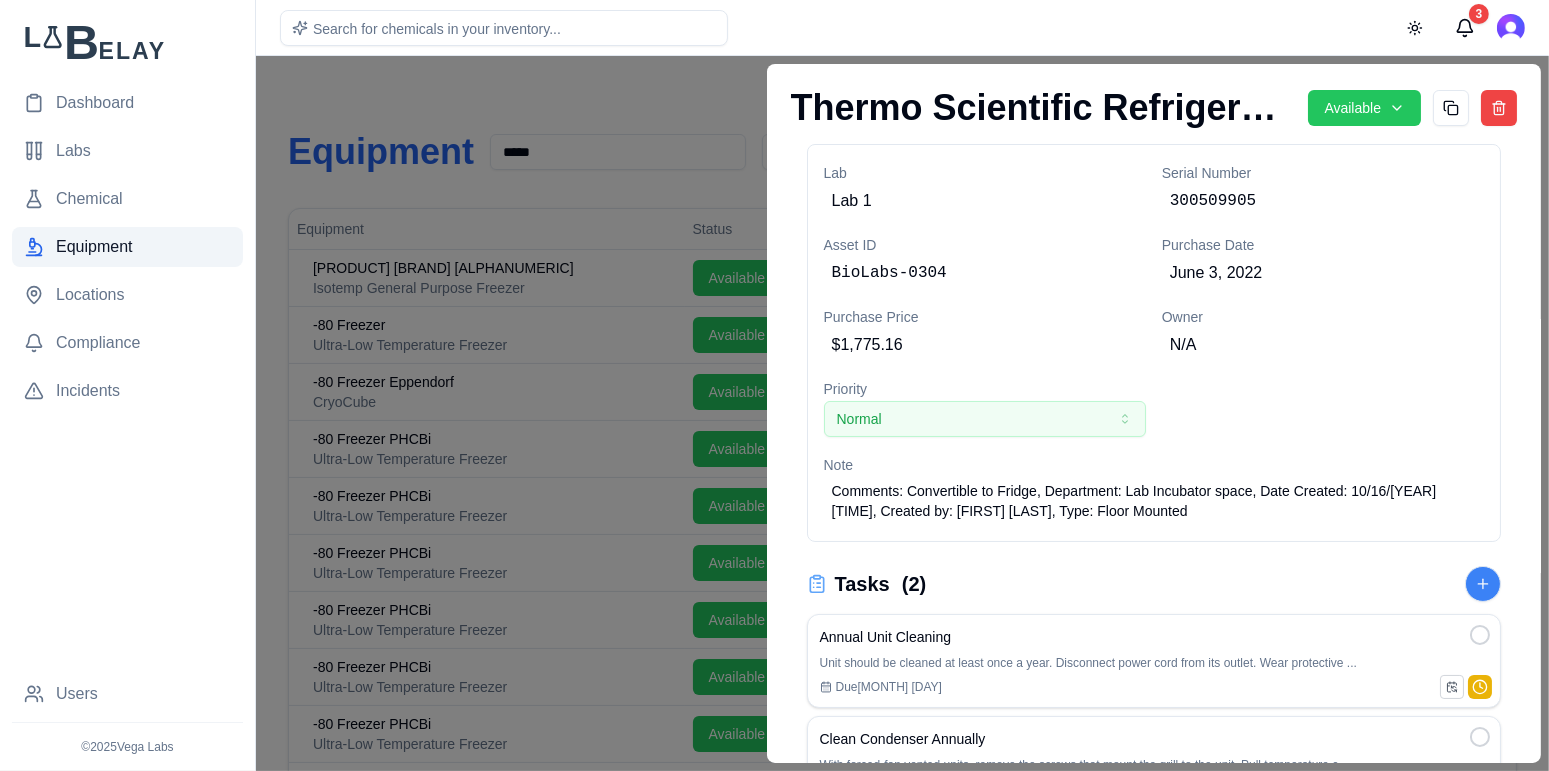 scroll, scrollTop: 0, scrollLeft: 0, axis: both 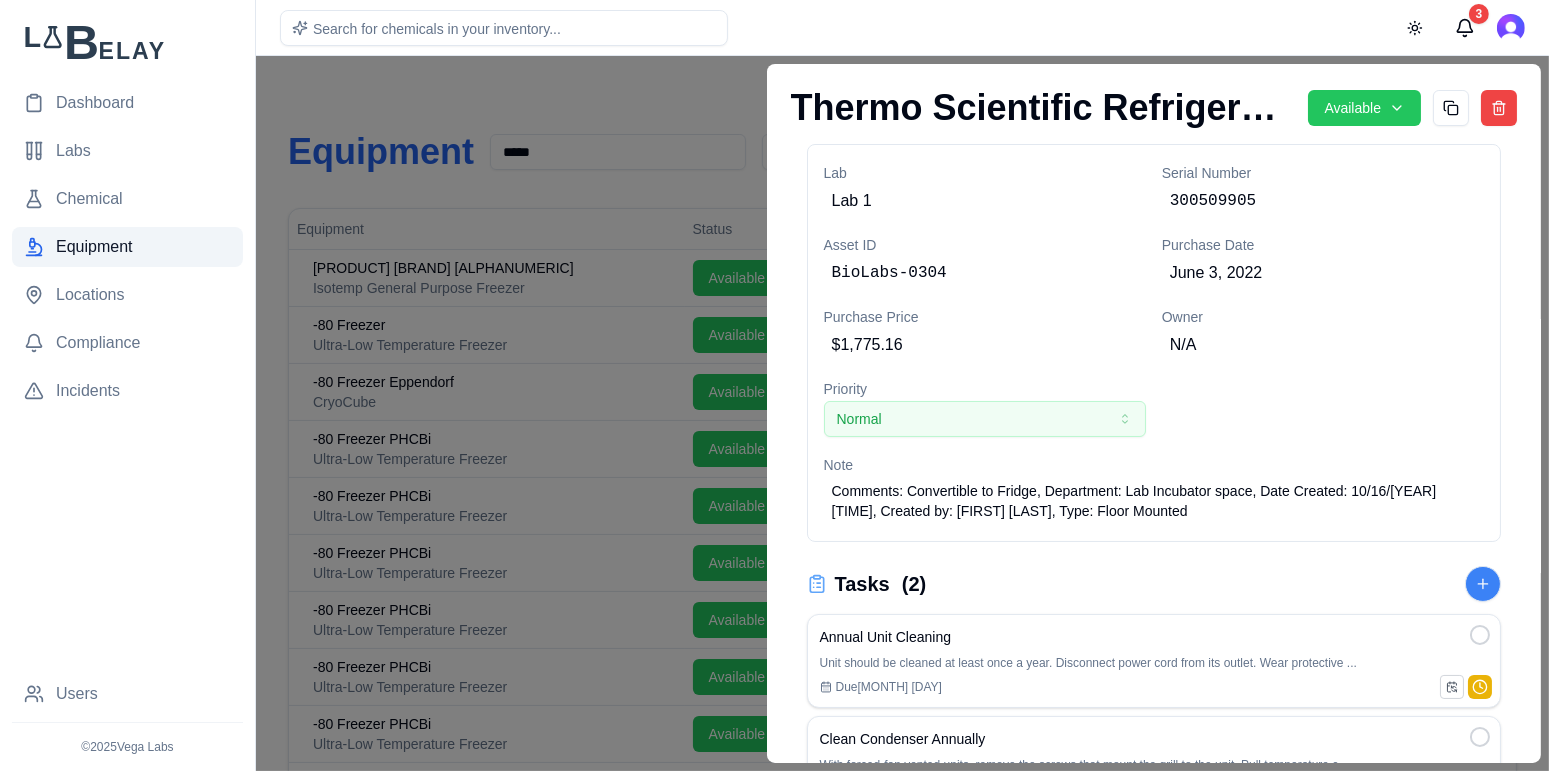 click at bounding box center [774, 413] 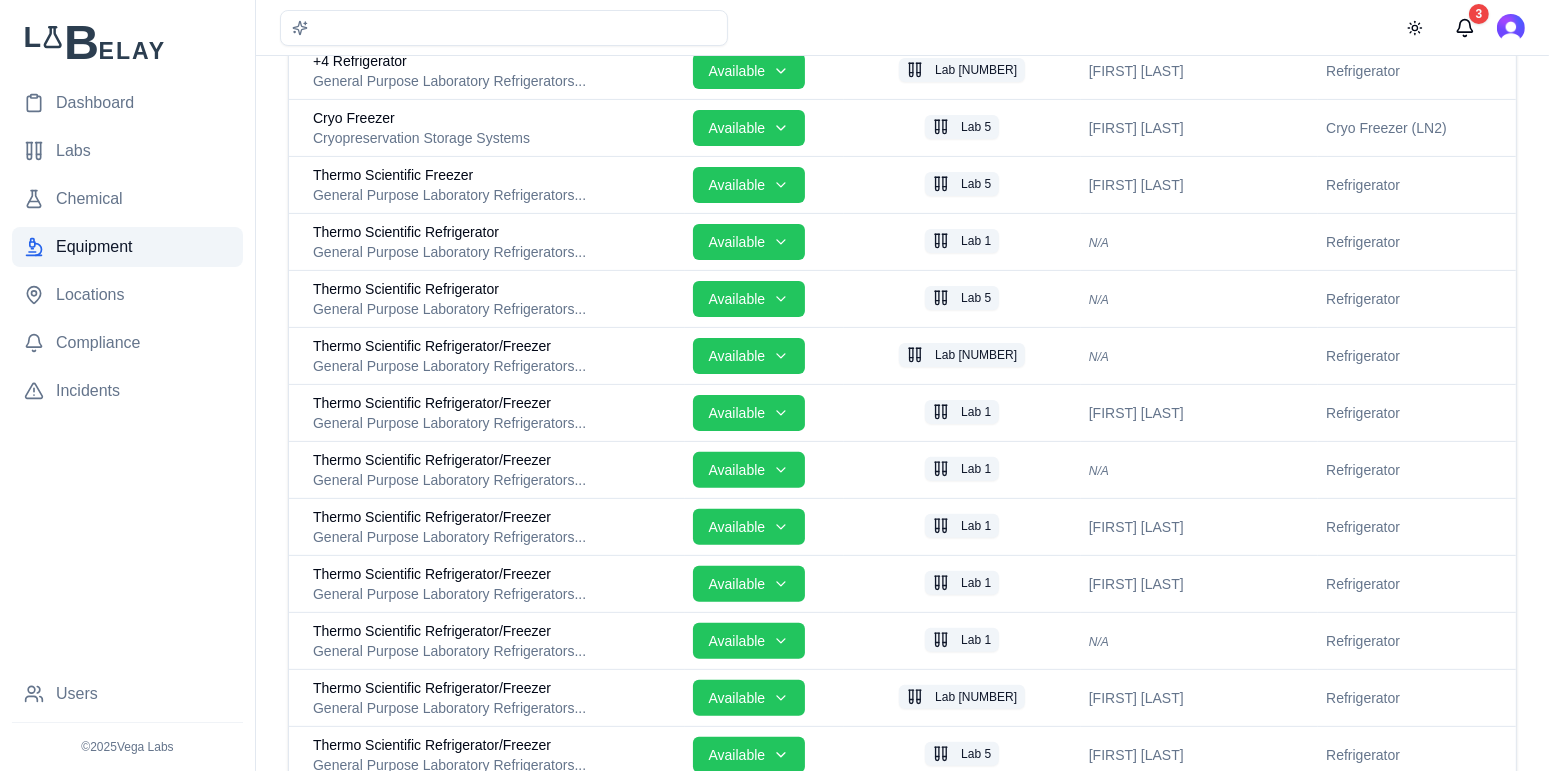 scroll, scrollTop: 725, scrollLeft: 0, axis: vertical 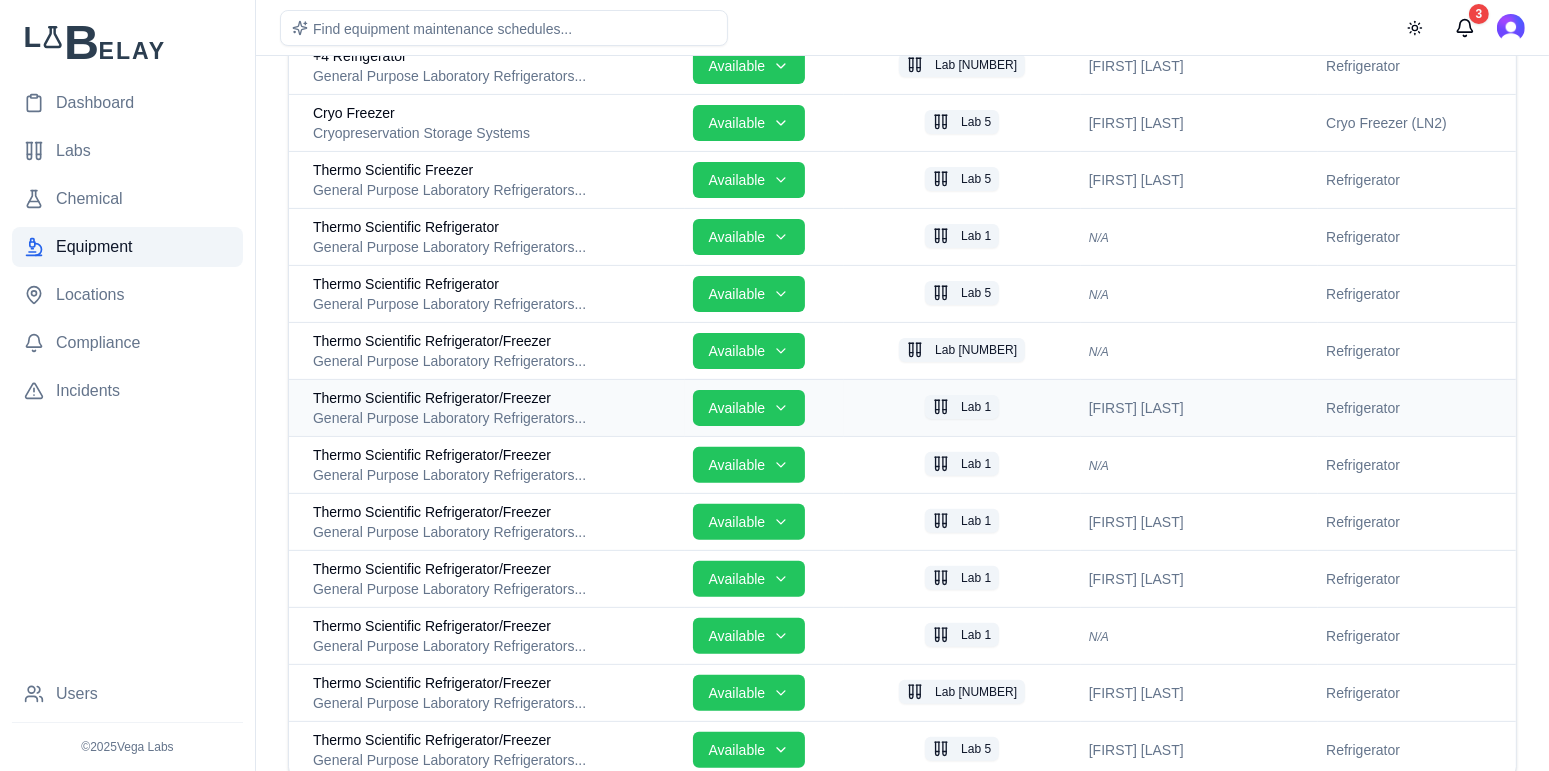 click on "General Purpose Laboratory Refrigerators..." at bounding box center (495, 418) 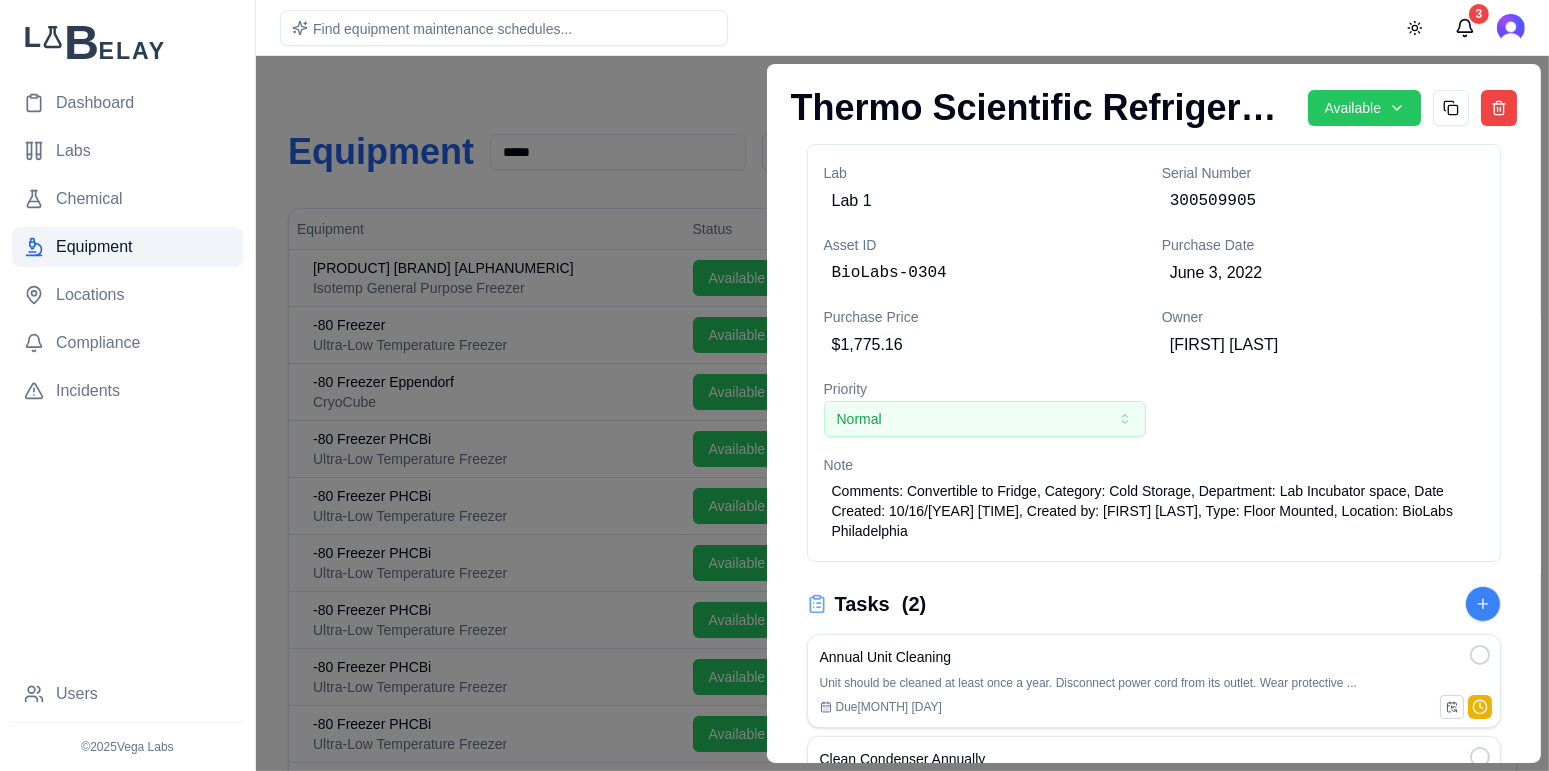 click at bounding box center [774, 413] 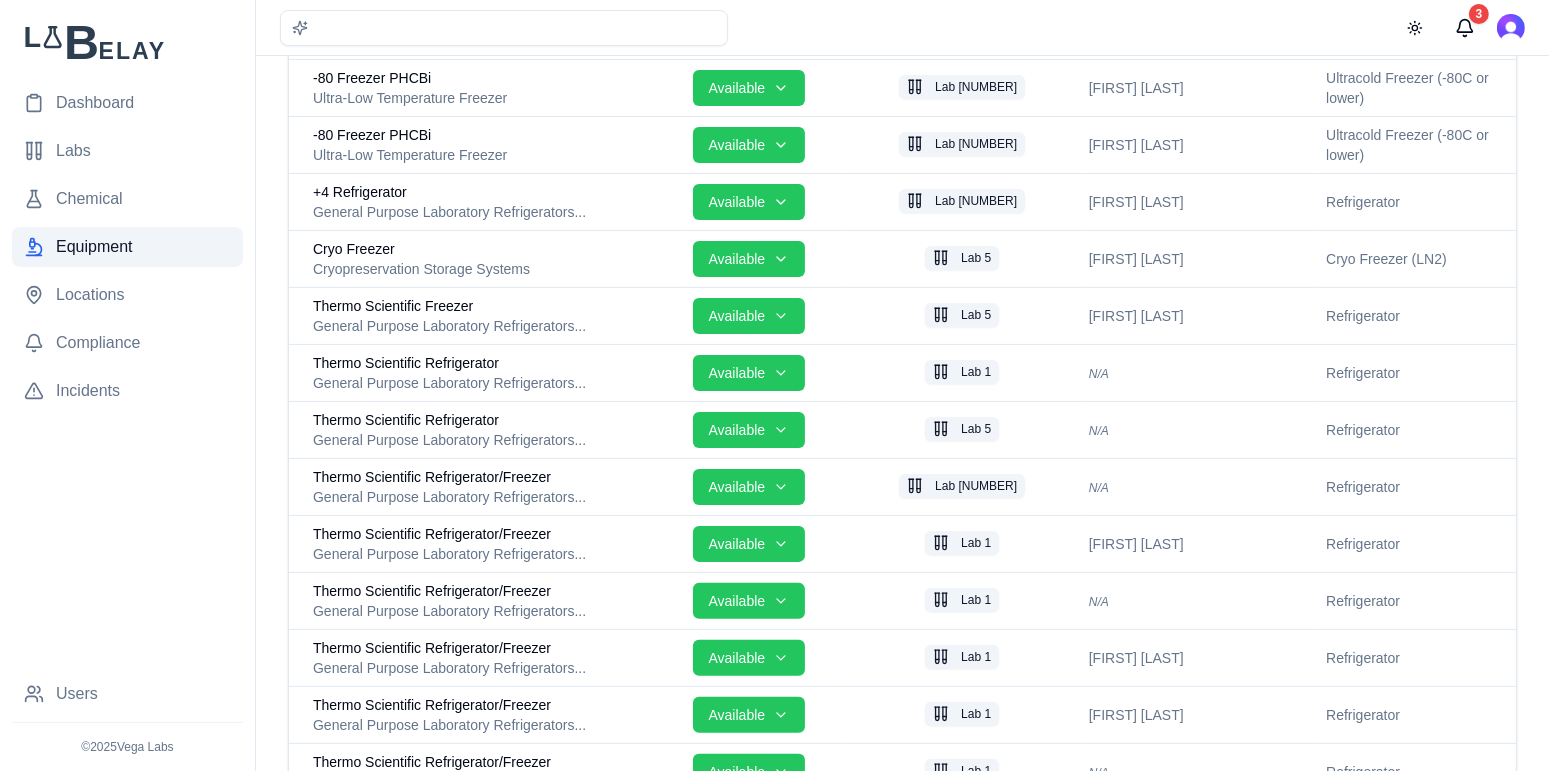 scroll, scrollTop: 600, scrollLeft: 0, axis: vertical 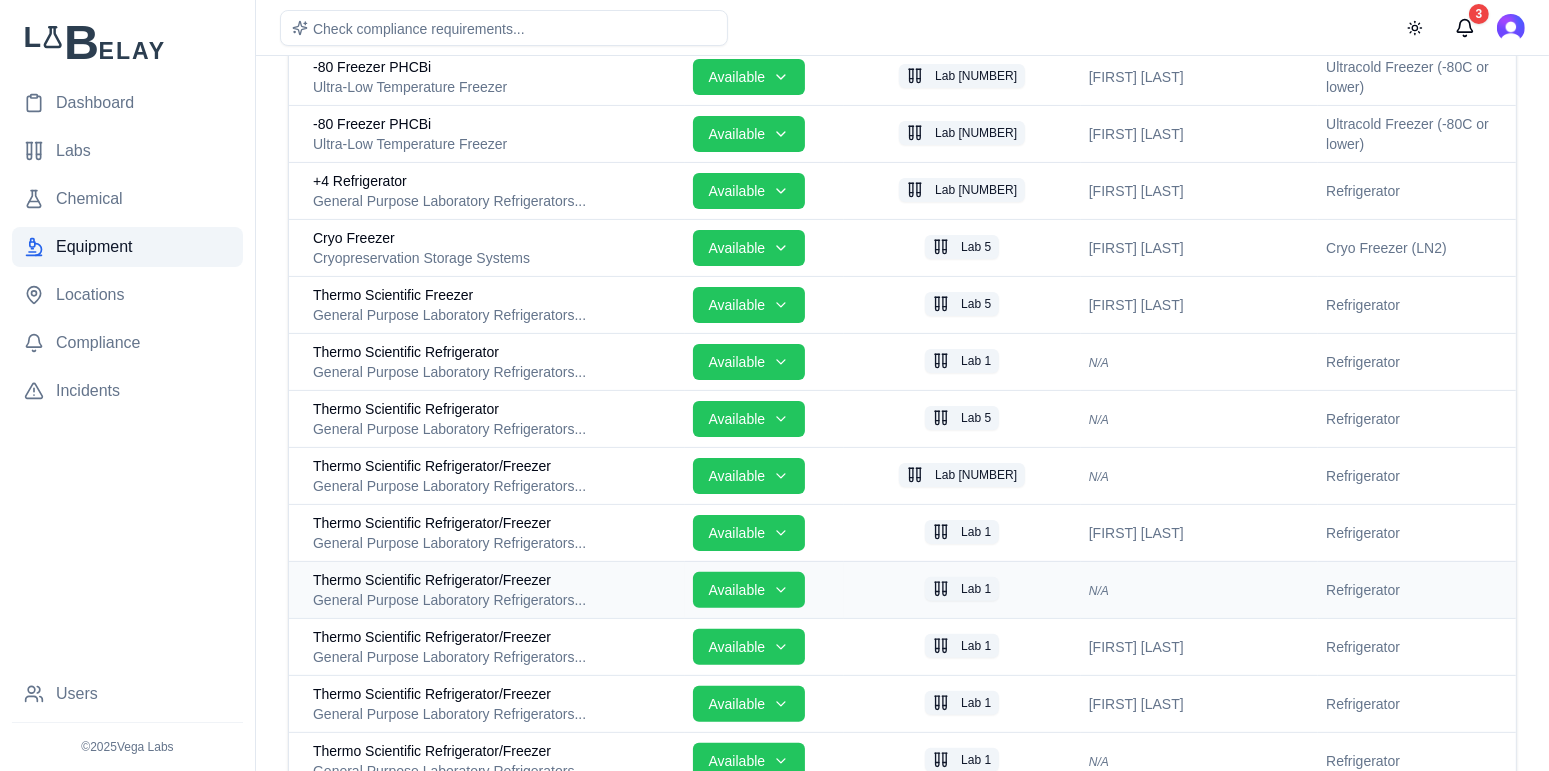 click on "Thermo Scientific Refrigerator/Freezer" at bounding box center [432, 580] 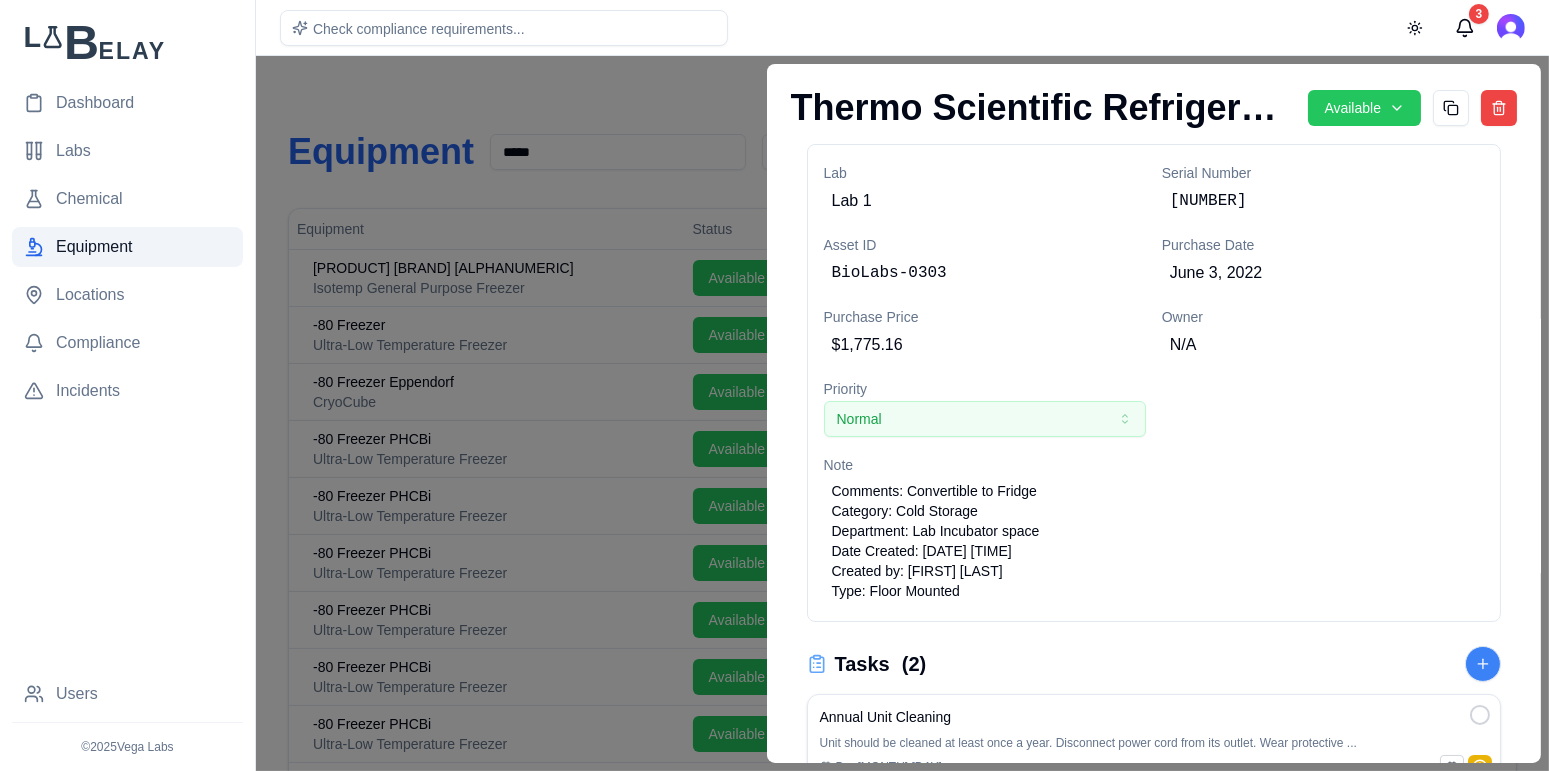 click at bounding box center [774, 413] 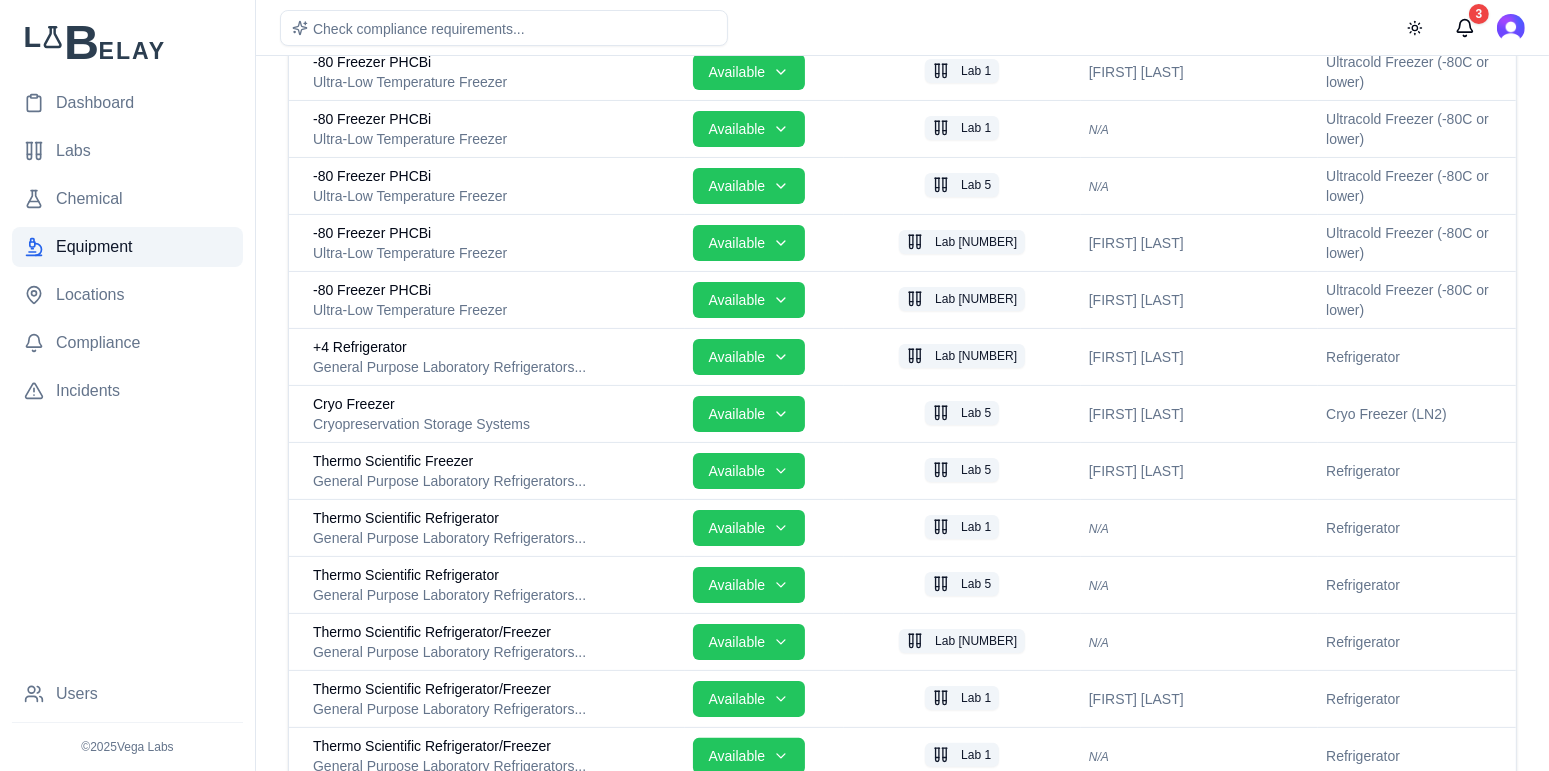 scroll, scrollTop: 762, scrollLeft: 0, axis: vertical 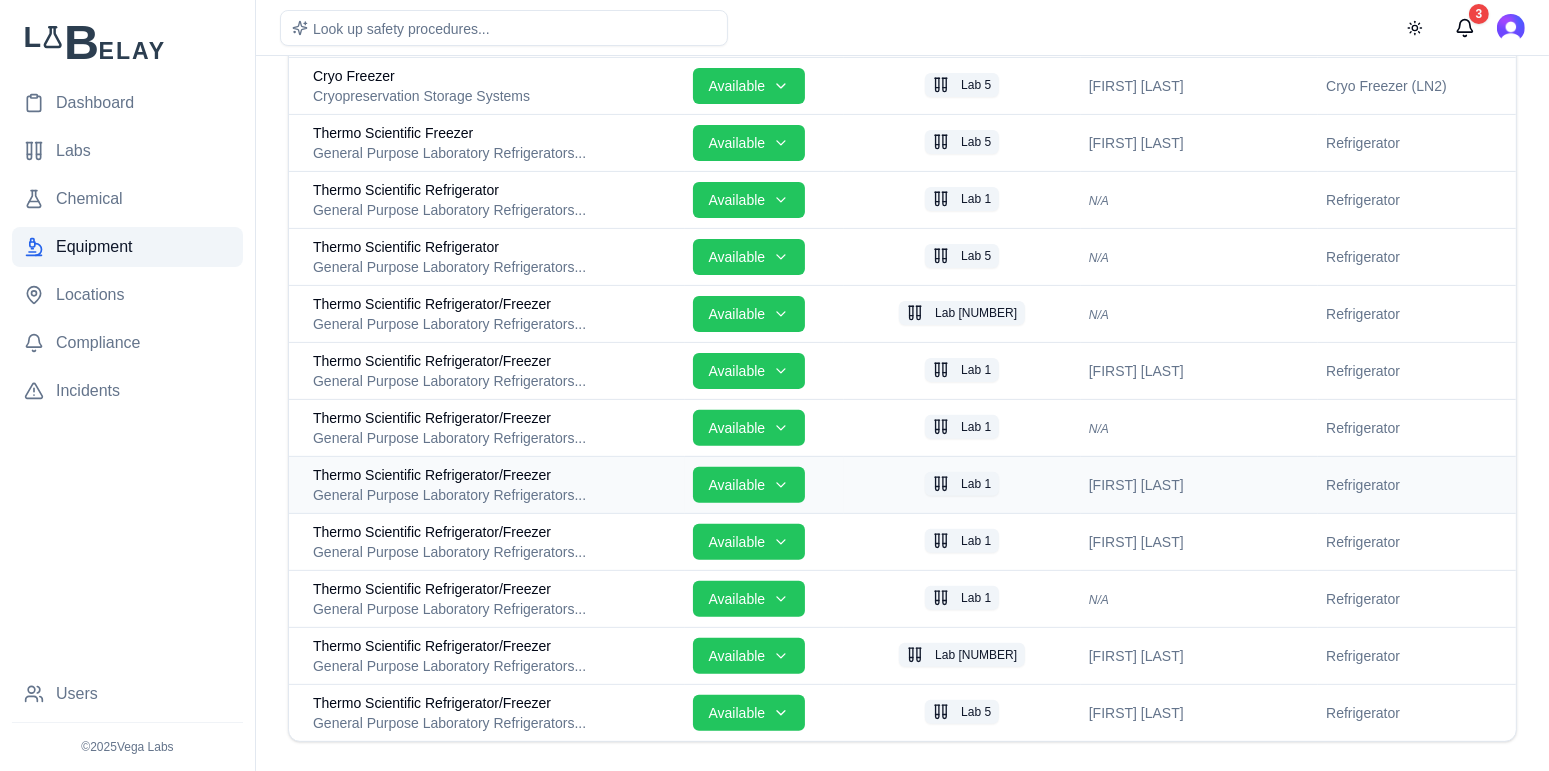 click on "General Purpose Laboratory Refrigerators..." at bounding box center [495, 495] 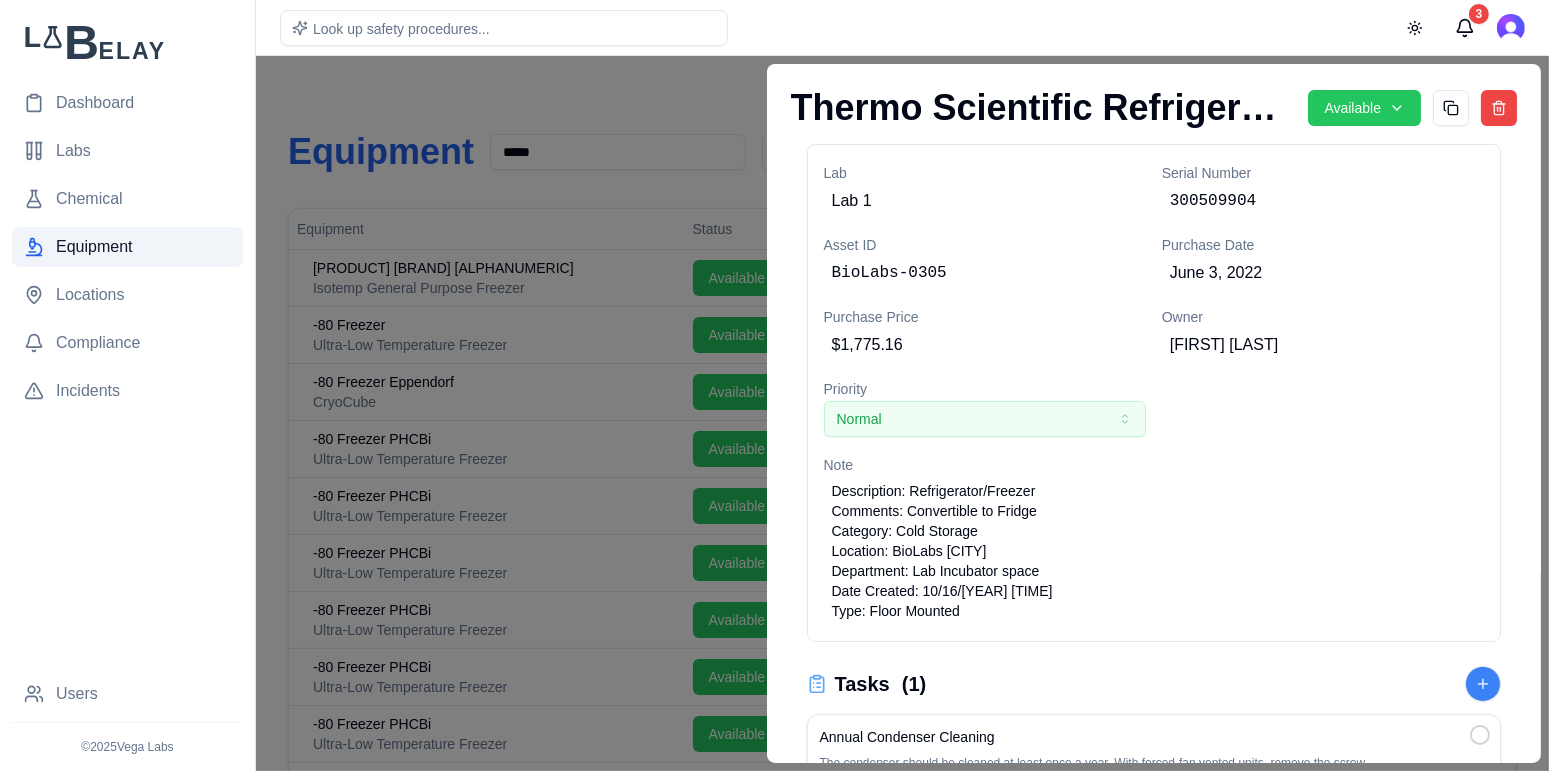 click at bounding box center (774, 413) 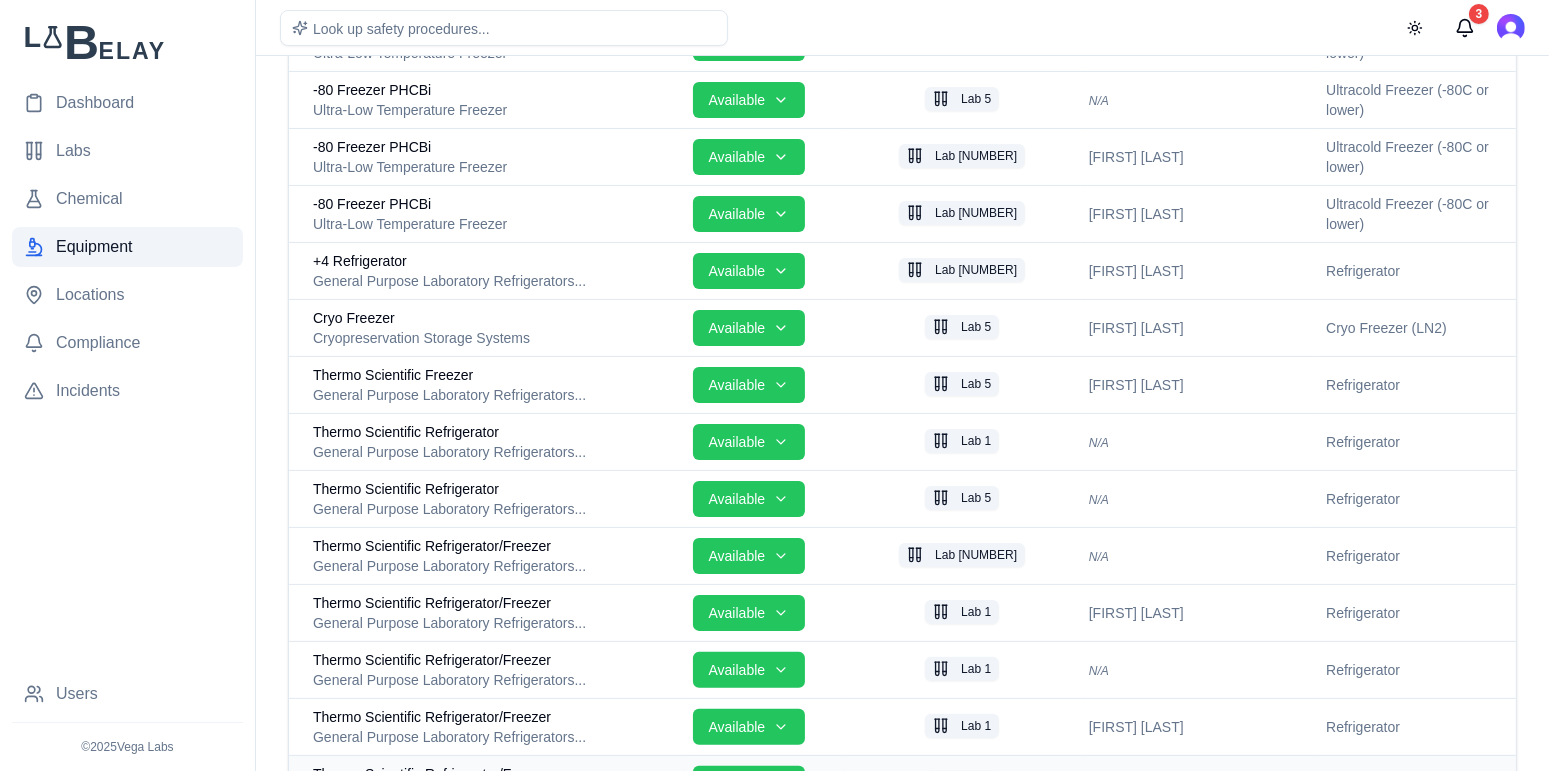 scroll, scrollTop: 792, scrollLeft: 0, axis: vertical 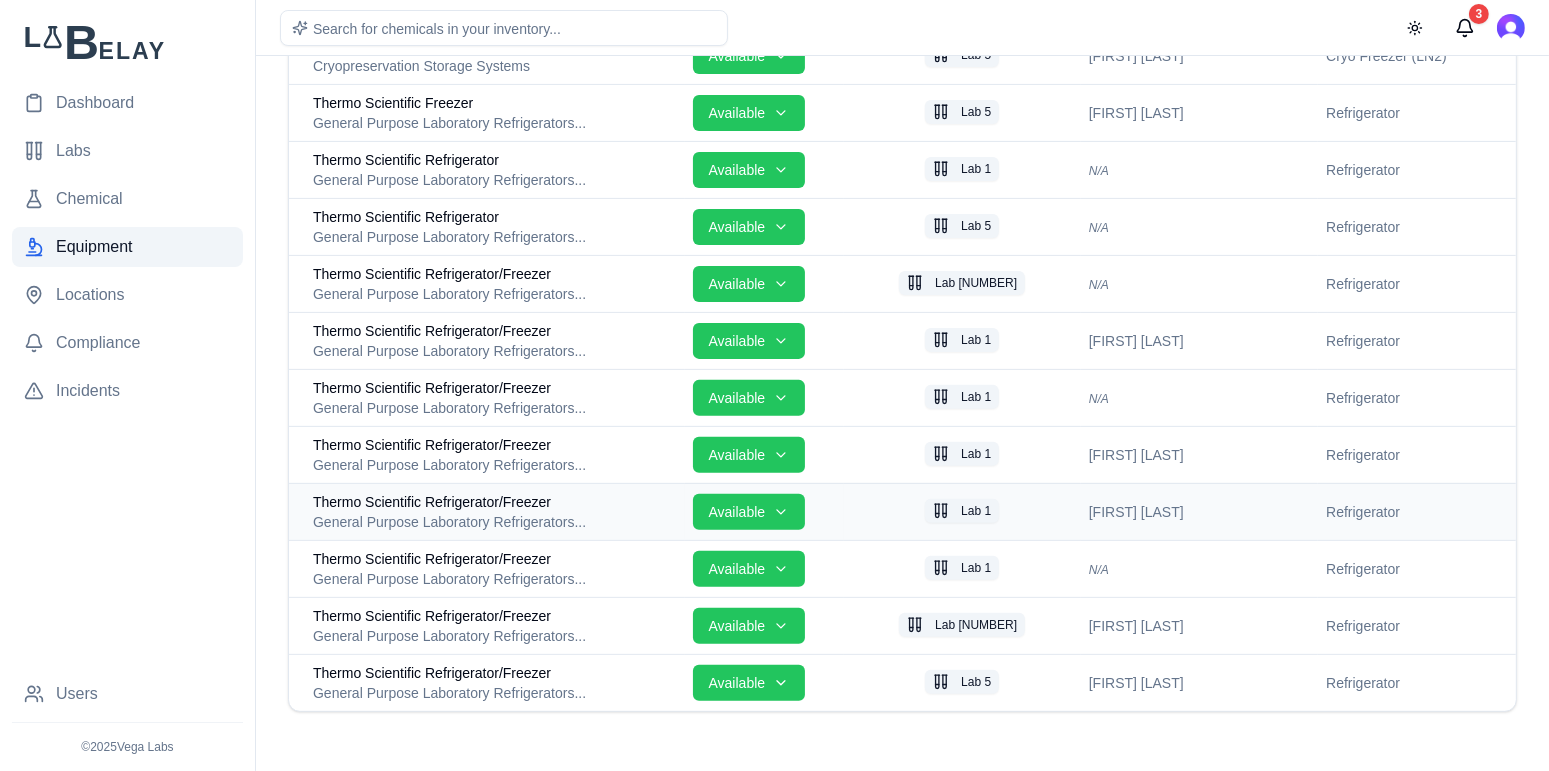 click on "Thermo Scientific Refrigerator/Freezer General Purpose Laboratory Refrigerators..." at bounding box center [487, 511] 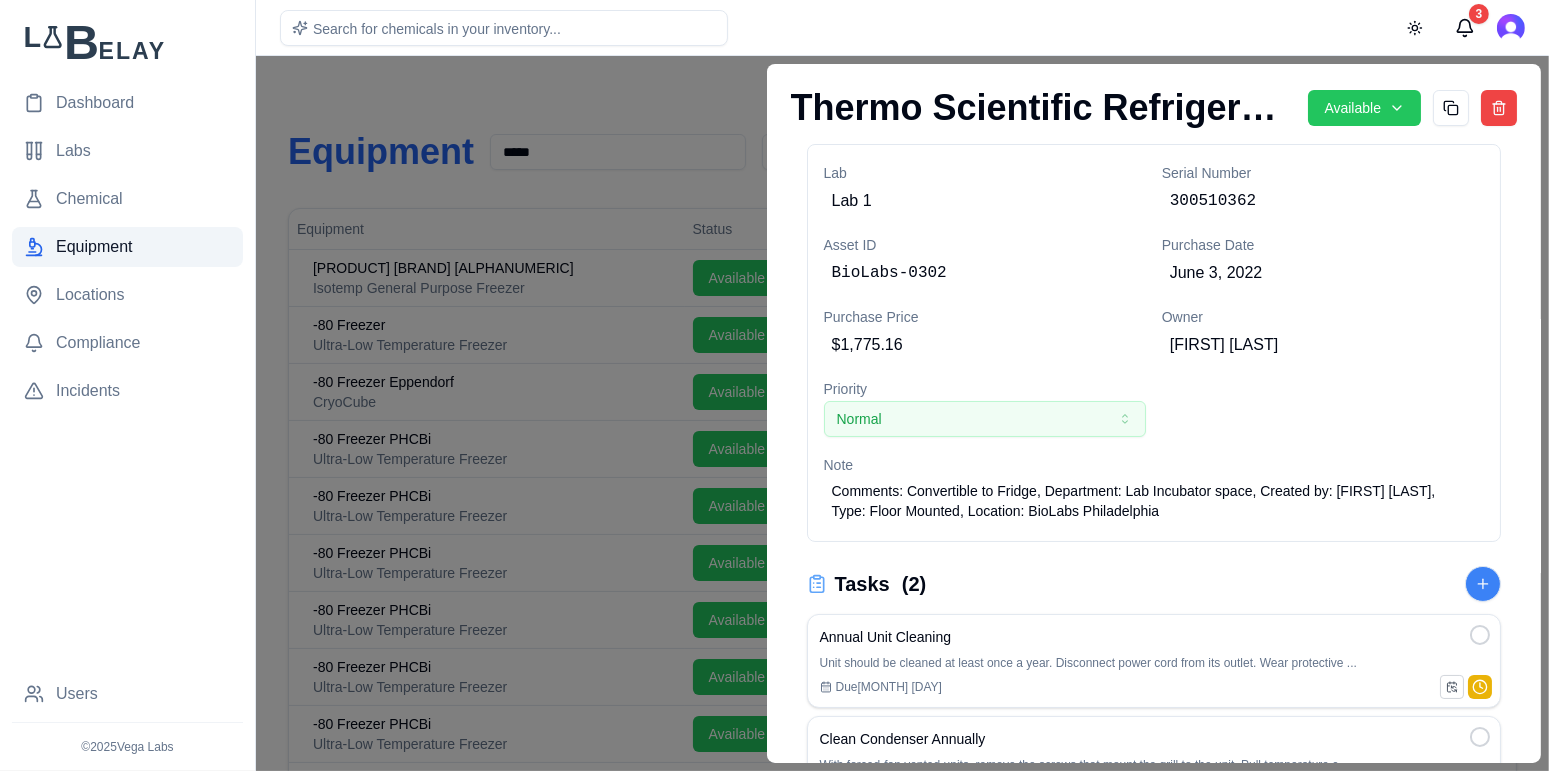 scroll, scrollTop: 0, scrollLeft: 0, axis: both 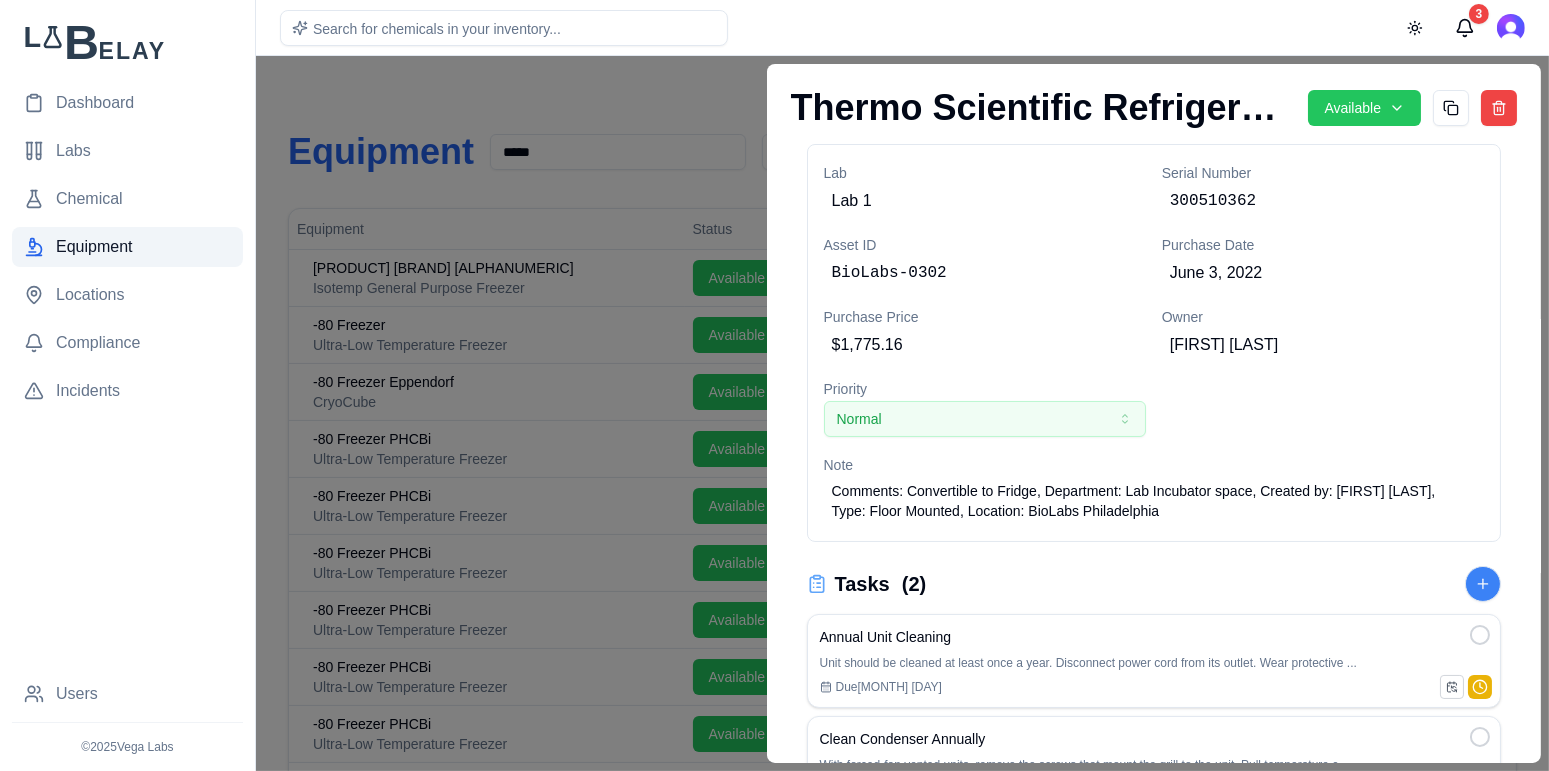 click at bounding box center (774, 413) 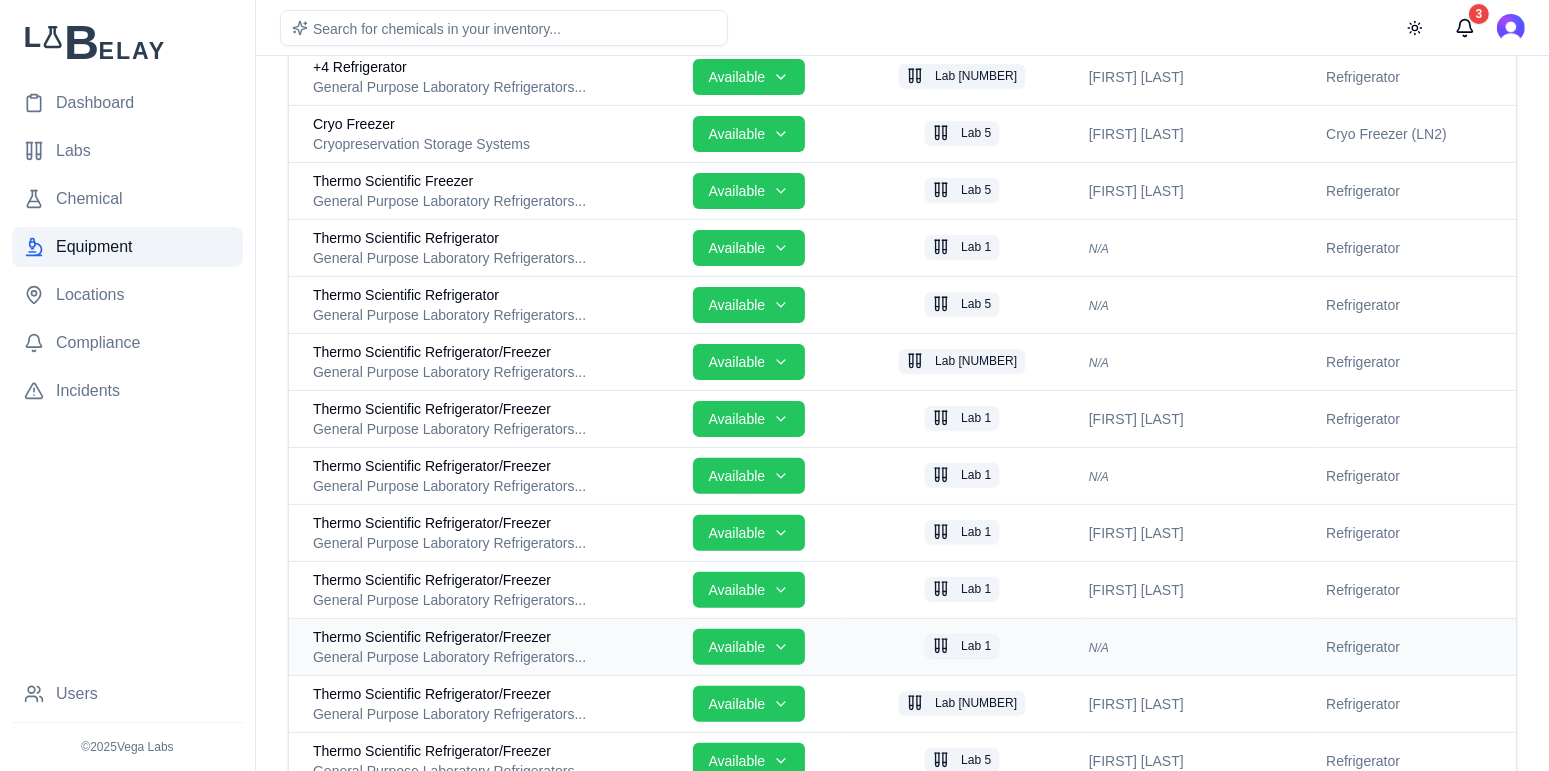 scroll, scrollTop: 792, scrollLeft: 0, axis: vertical 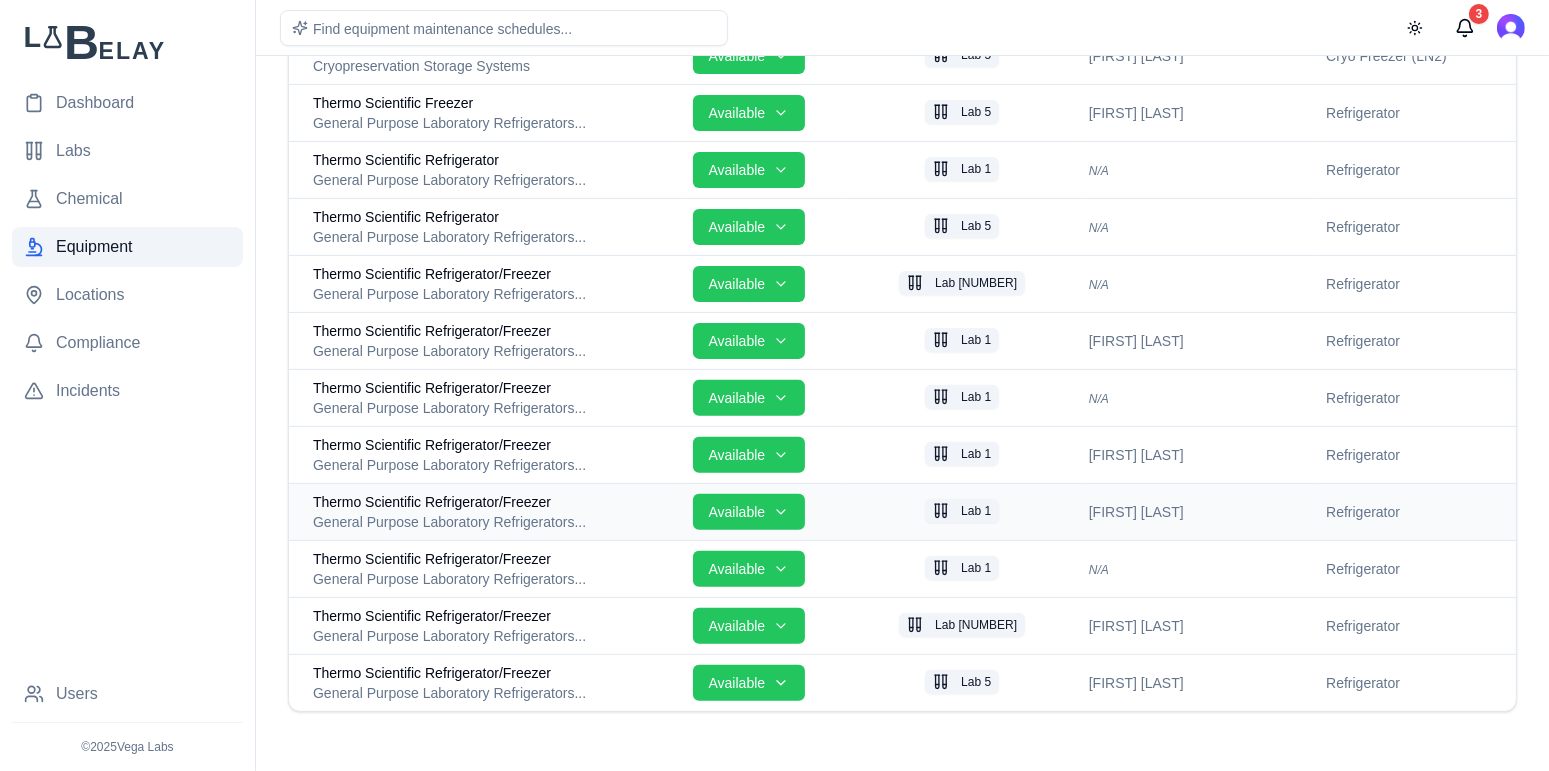 click on "General Purpose Laboratory Refrigerators..." at bounding box center [495, 522] 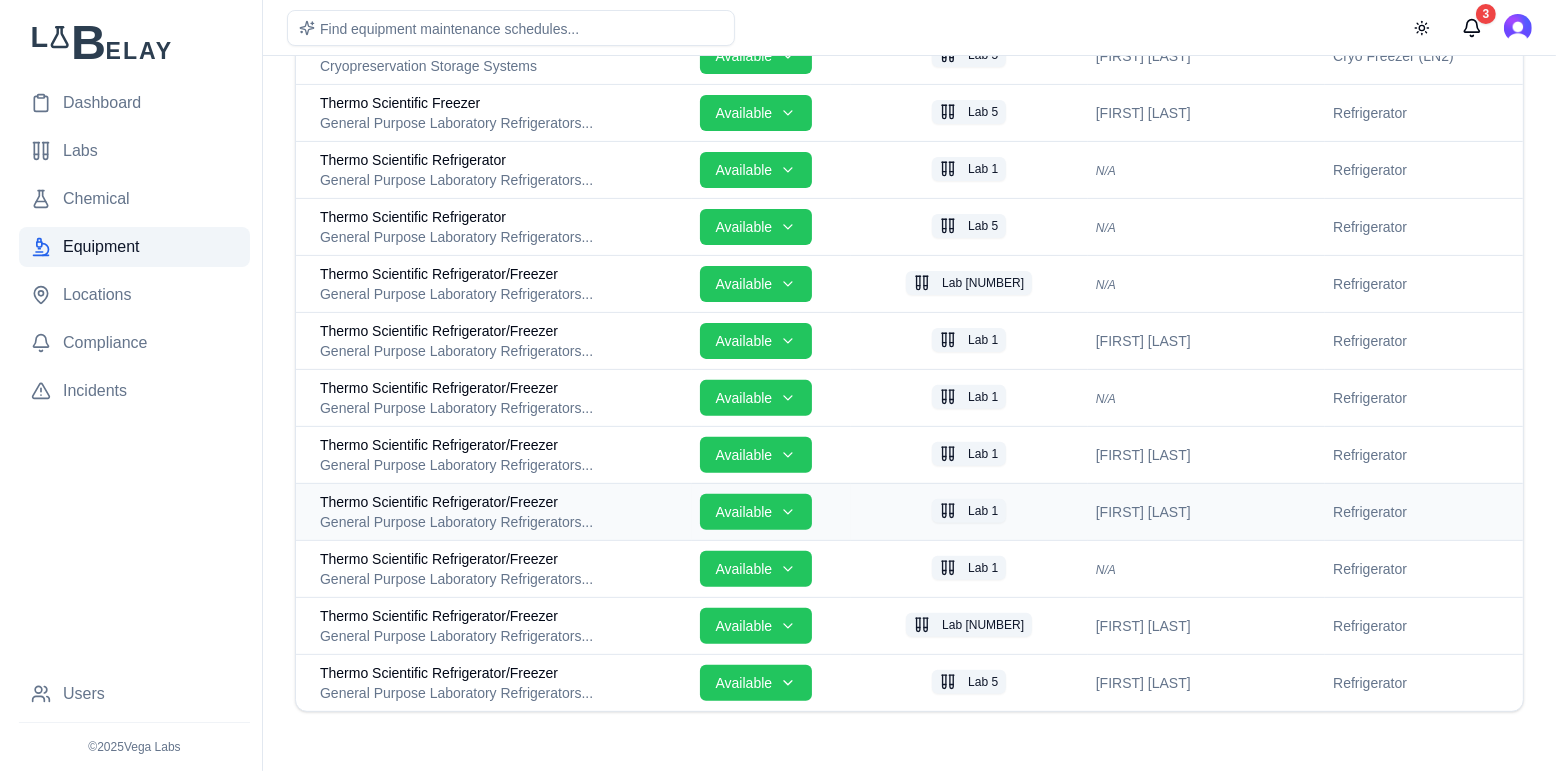 scroll, scrollTop: 0, scrollLeft: 0, axis: both 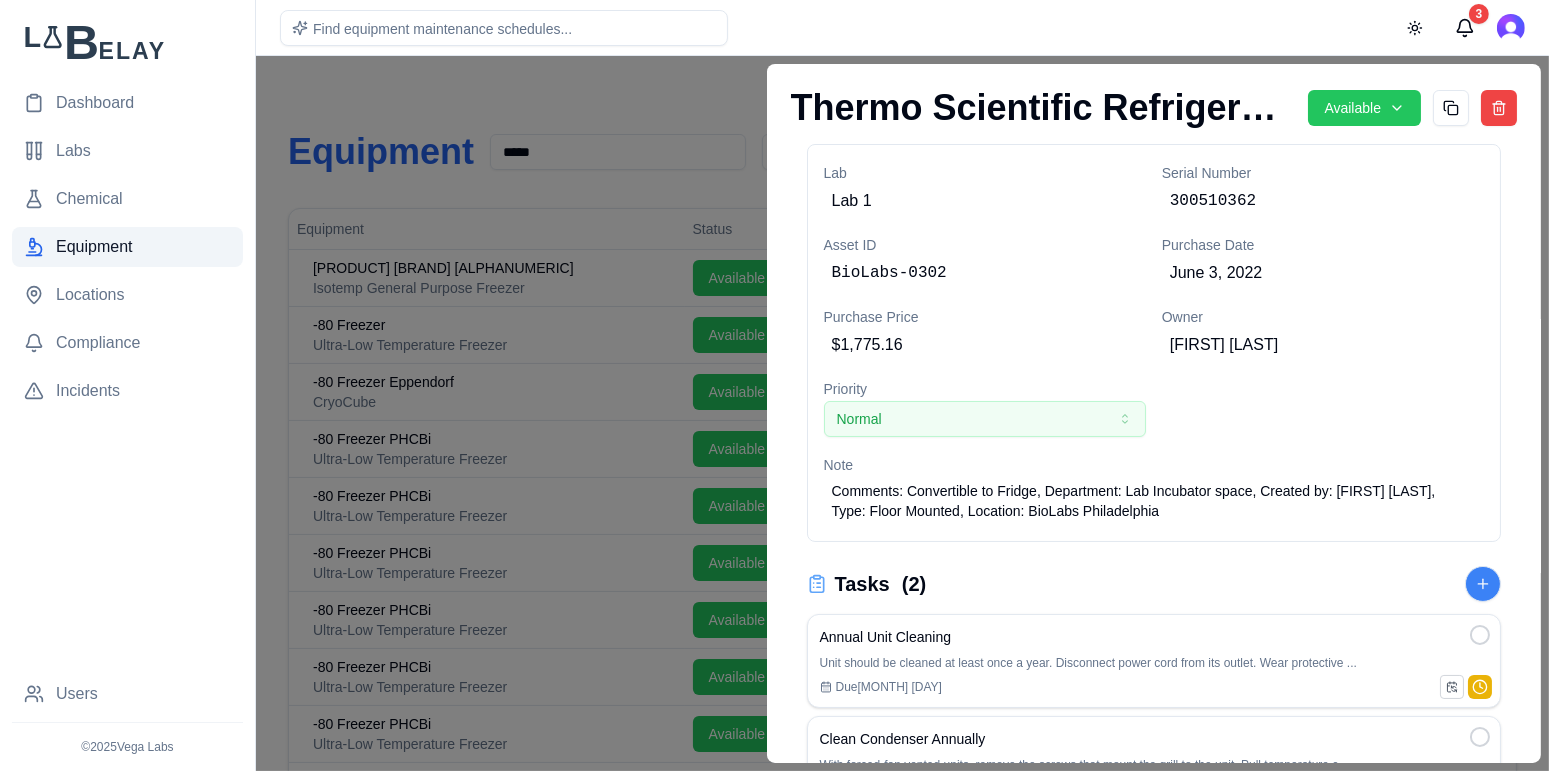 click at bounding box center [774, 413] 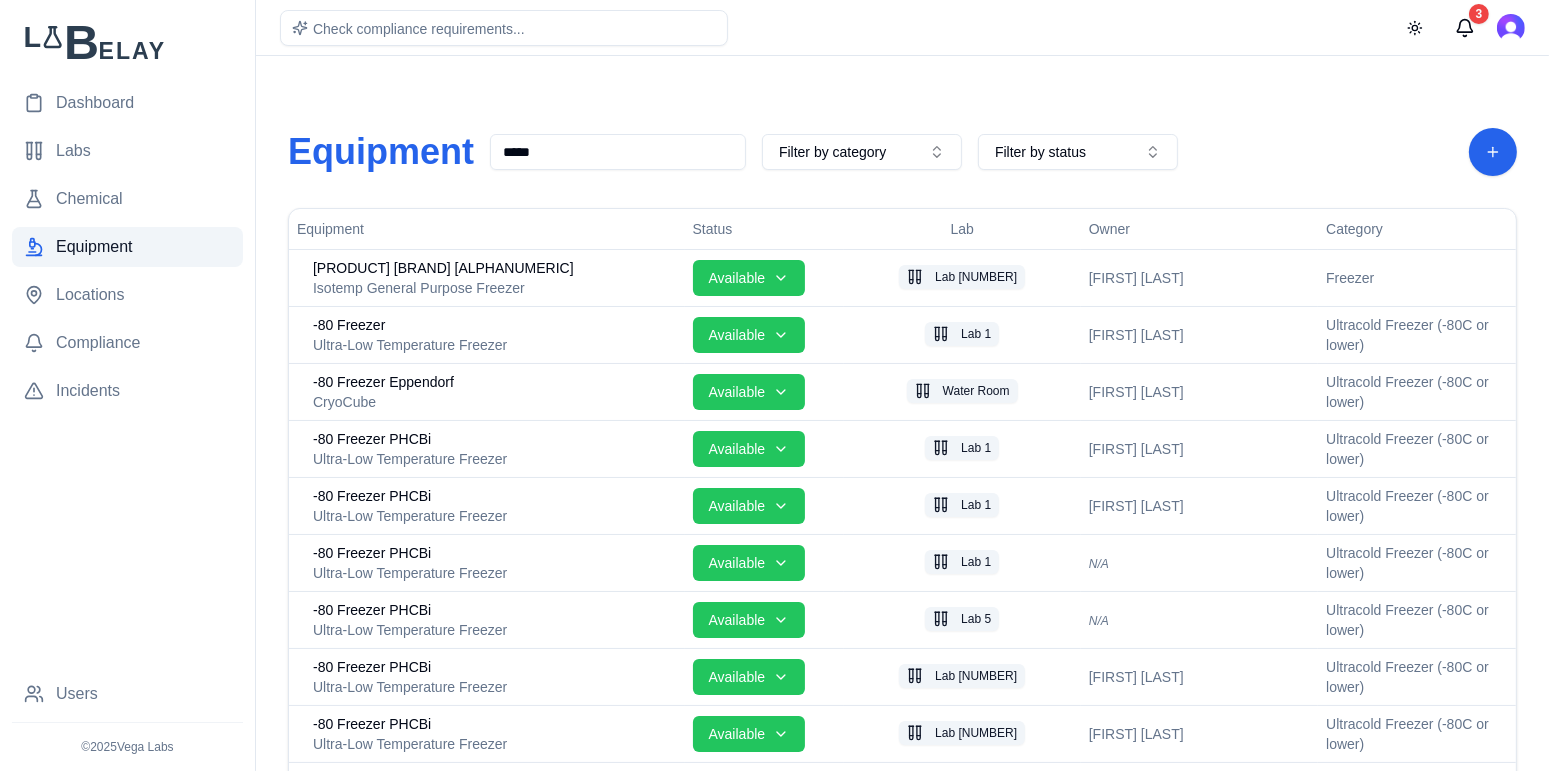 click on "*****" at bounding box center (618, 152) 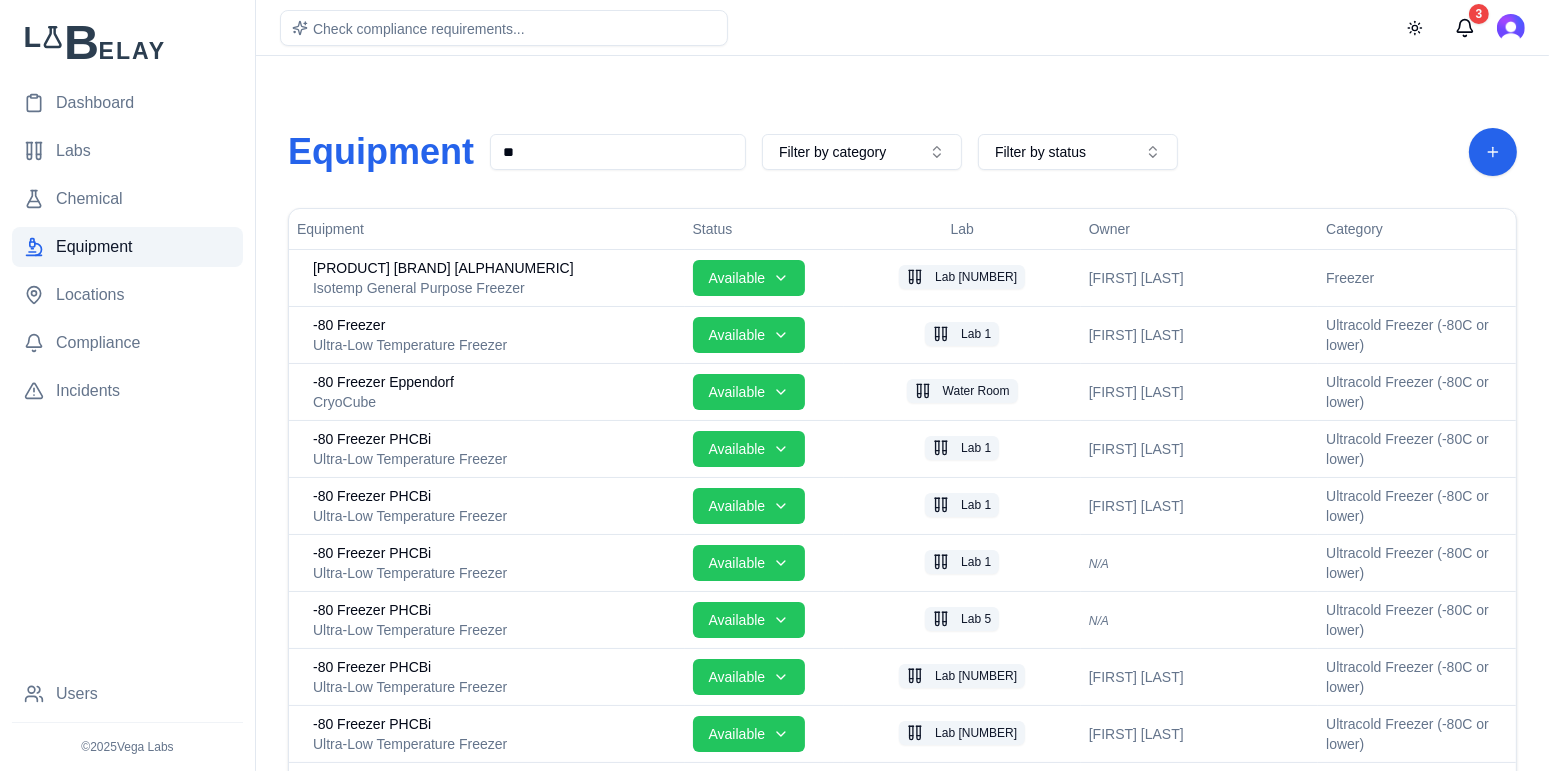 type on "*" 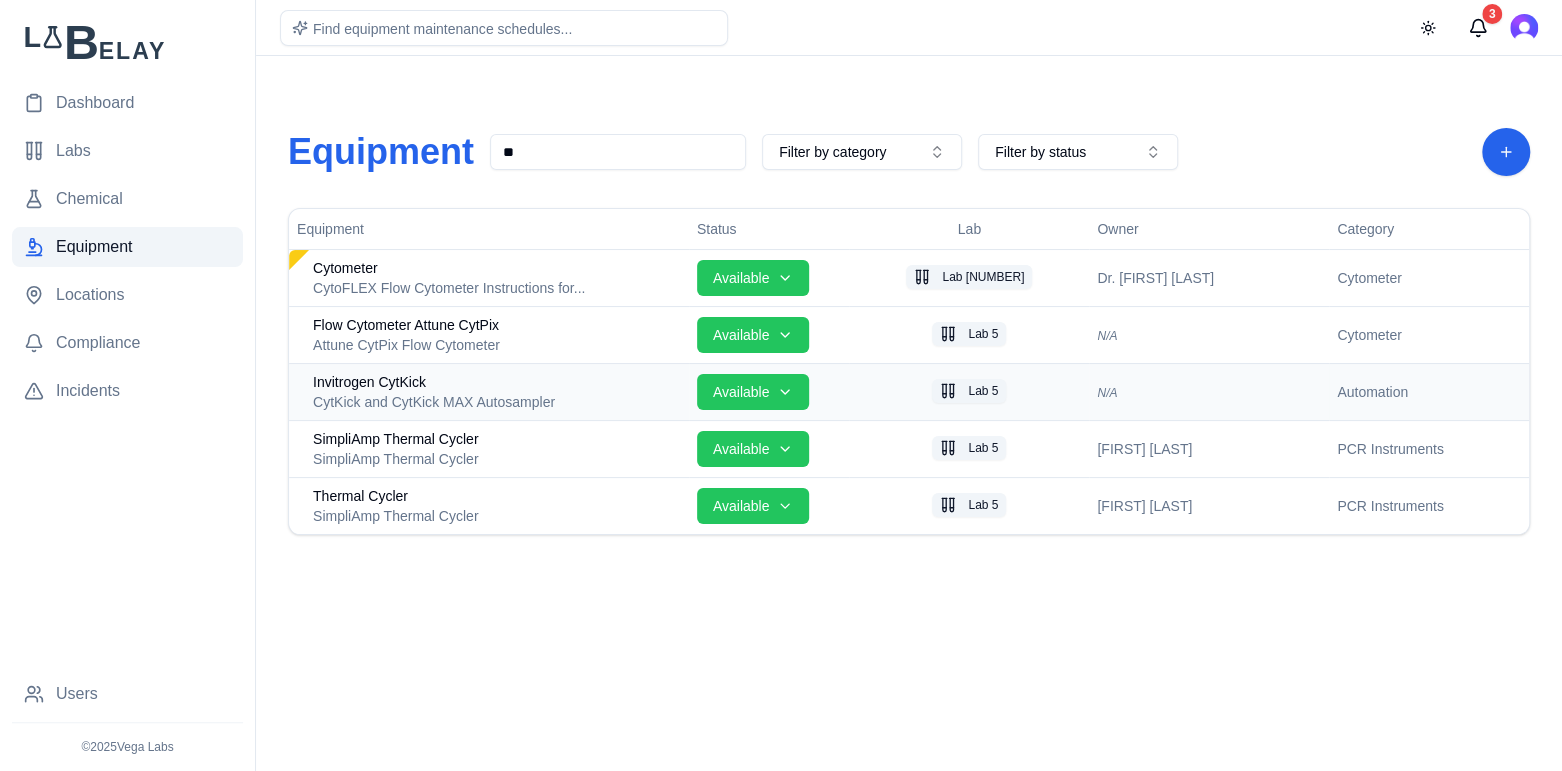 click on "Invitrogen CytKick" at bounding box center (497, 382) 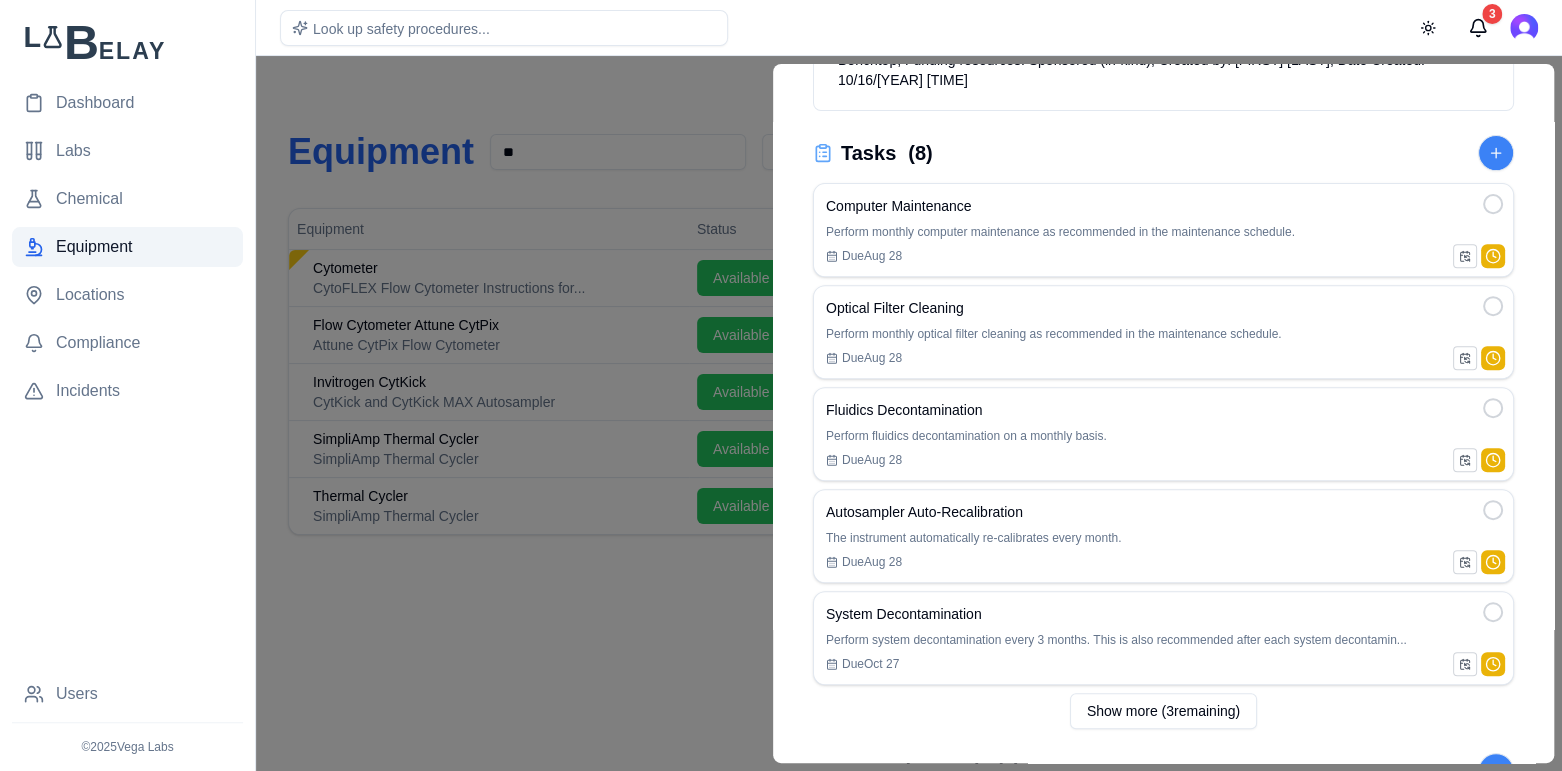 scroll, scrollTop: 0, scrollLeft: 0, axis: both 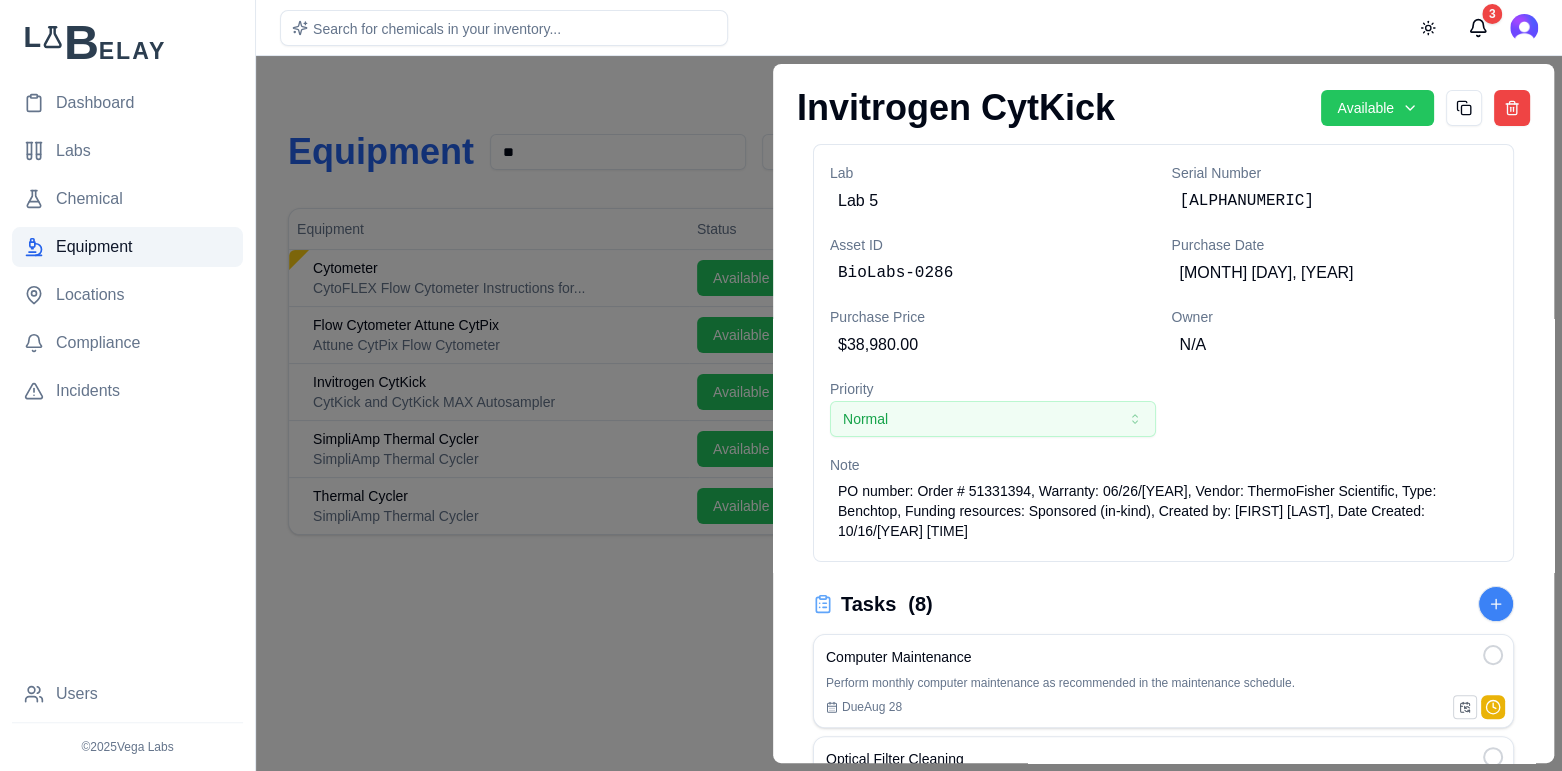 click at bounding box center [781, 413] 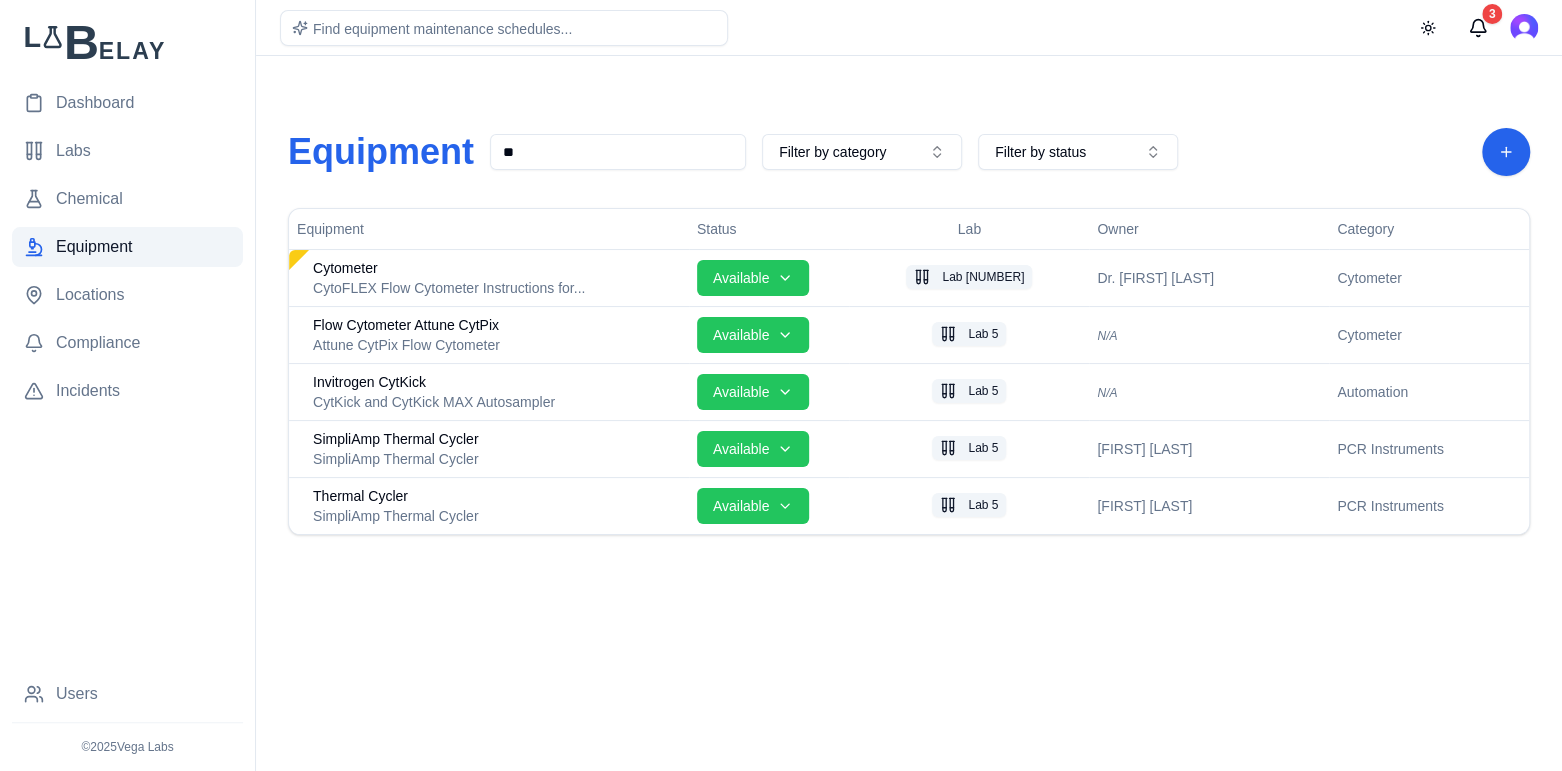 click on "**" at bounding box center [618, 152] 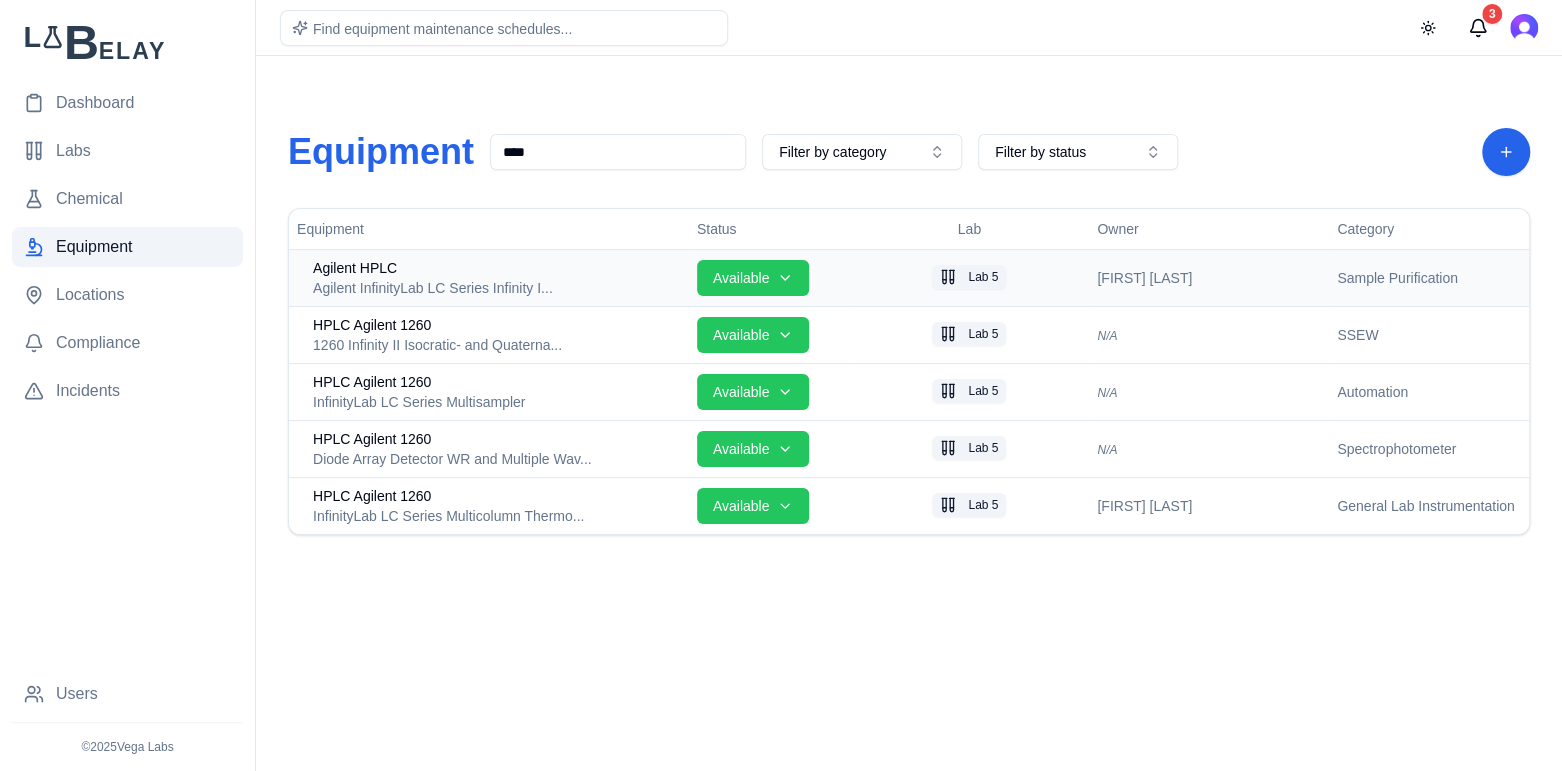 click on "Agilent HPLC" at bounding box center (497, 268) 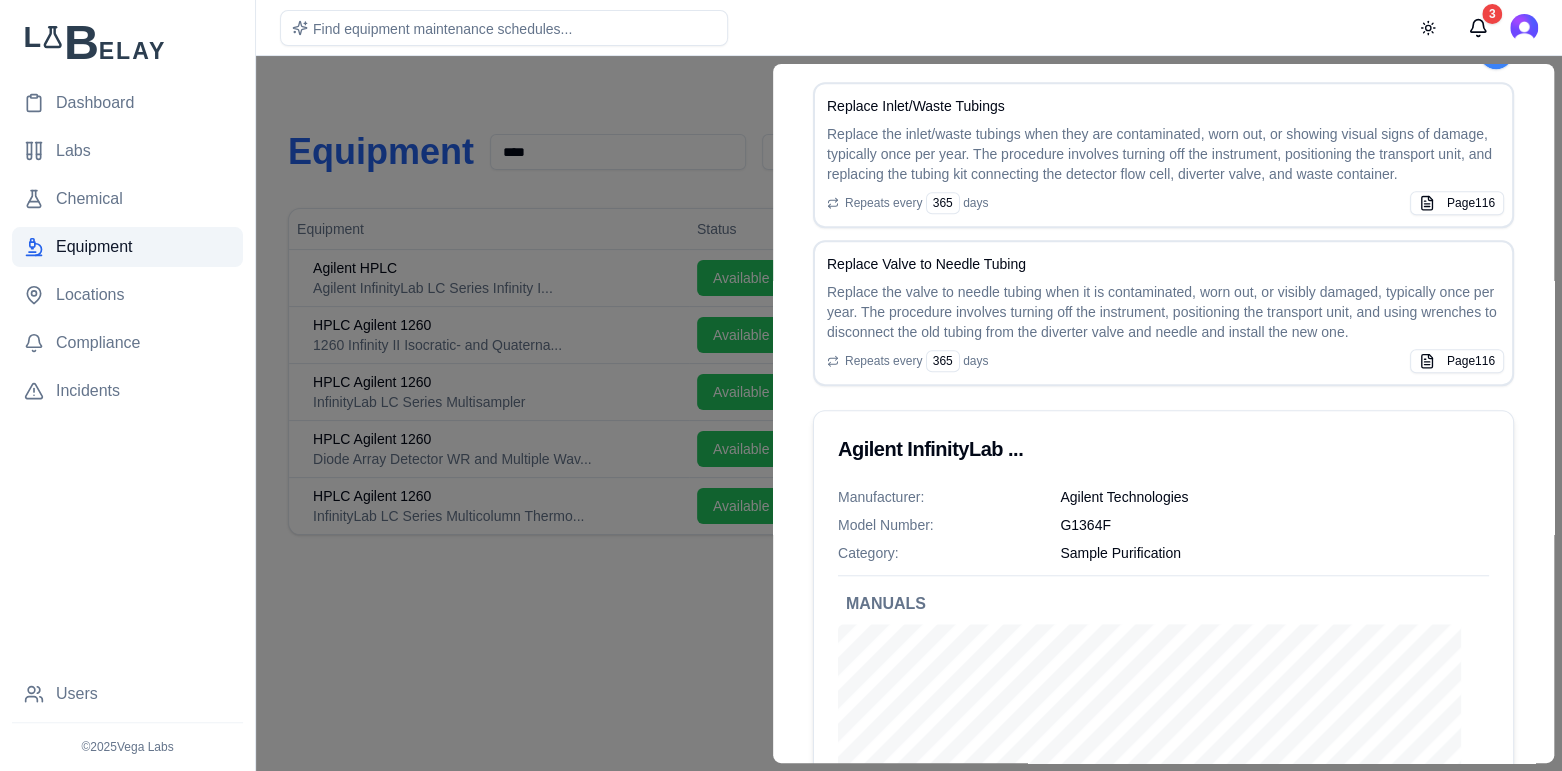 scroll, scrollTop: 796, scrollLeft: 0, axis: vertical 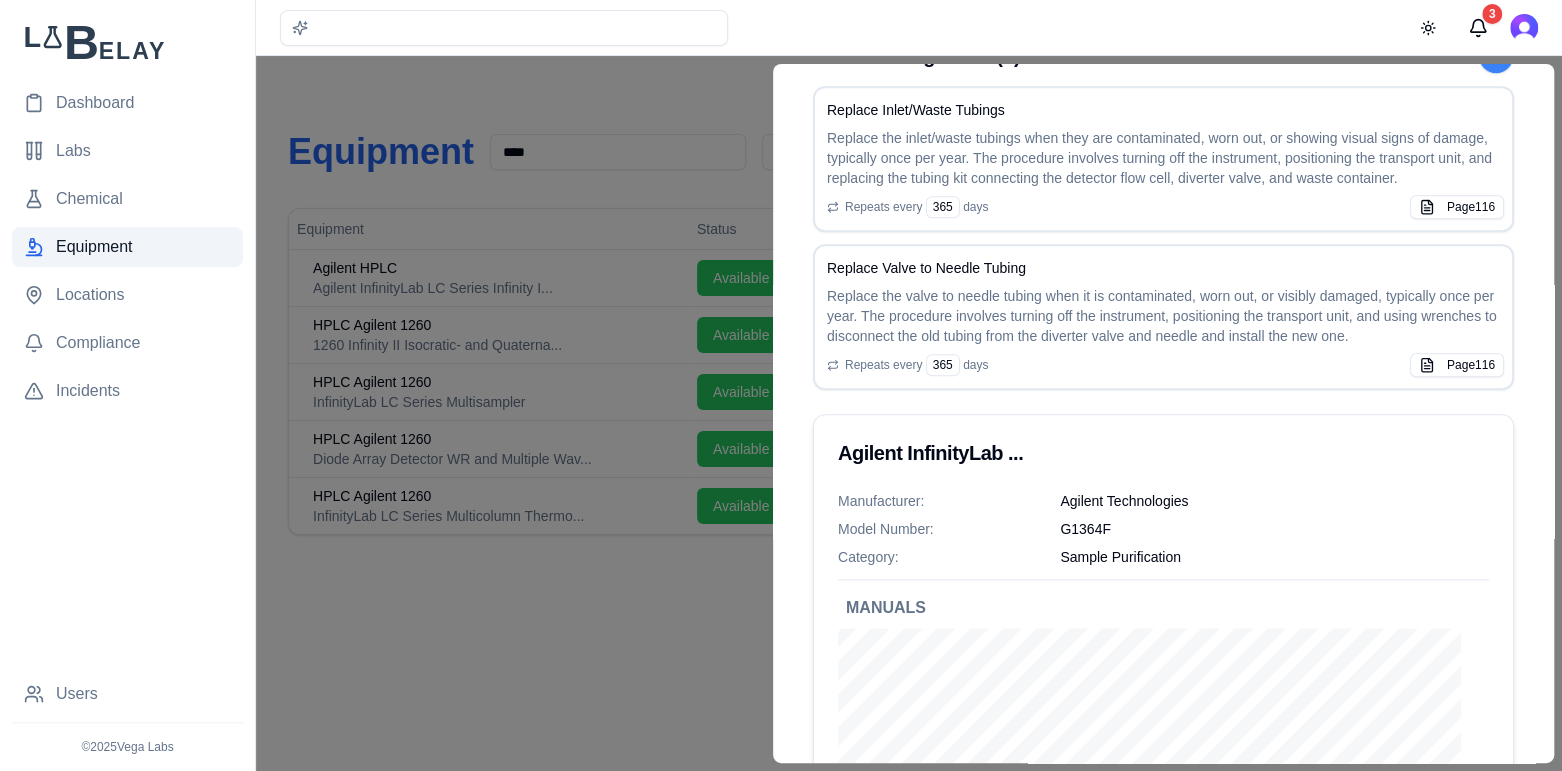 click at bounding box center [781, 413] 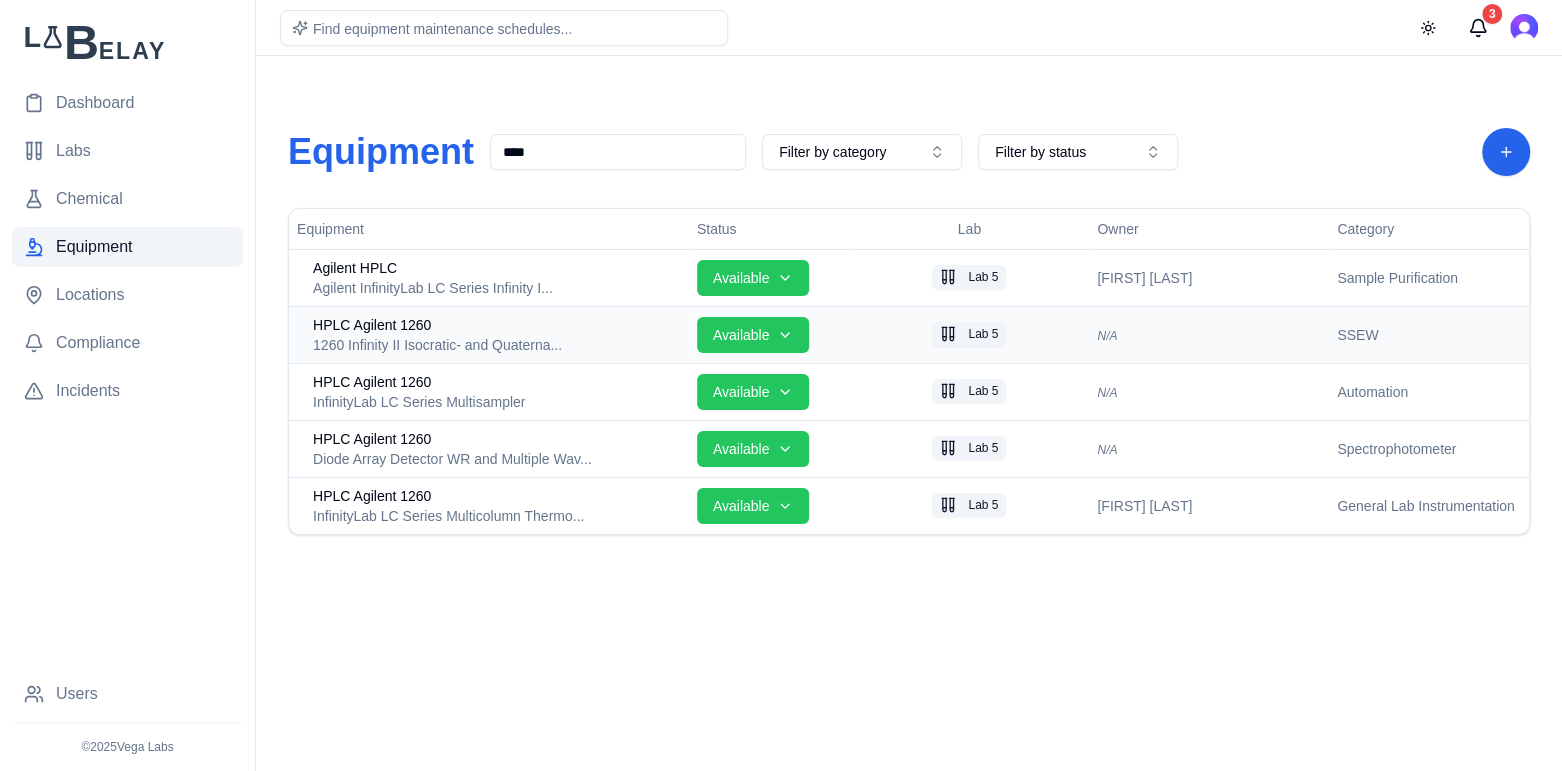 click on "HPLC Agilent 1260" at bounding box center [497, 325] 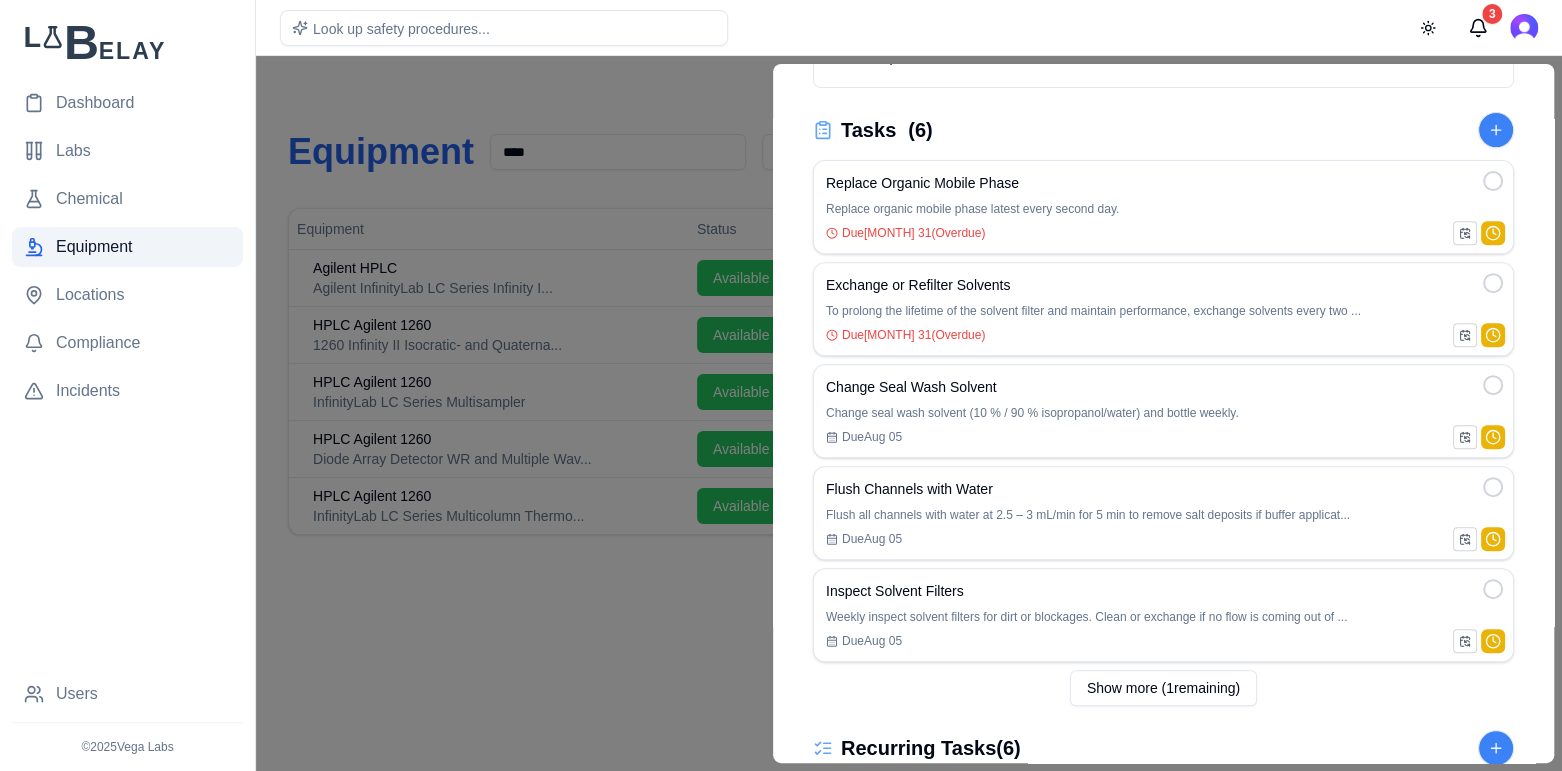 scroll, scrollTop: 0, scrollLeft: 0, axis: both 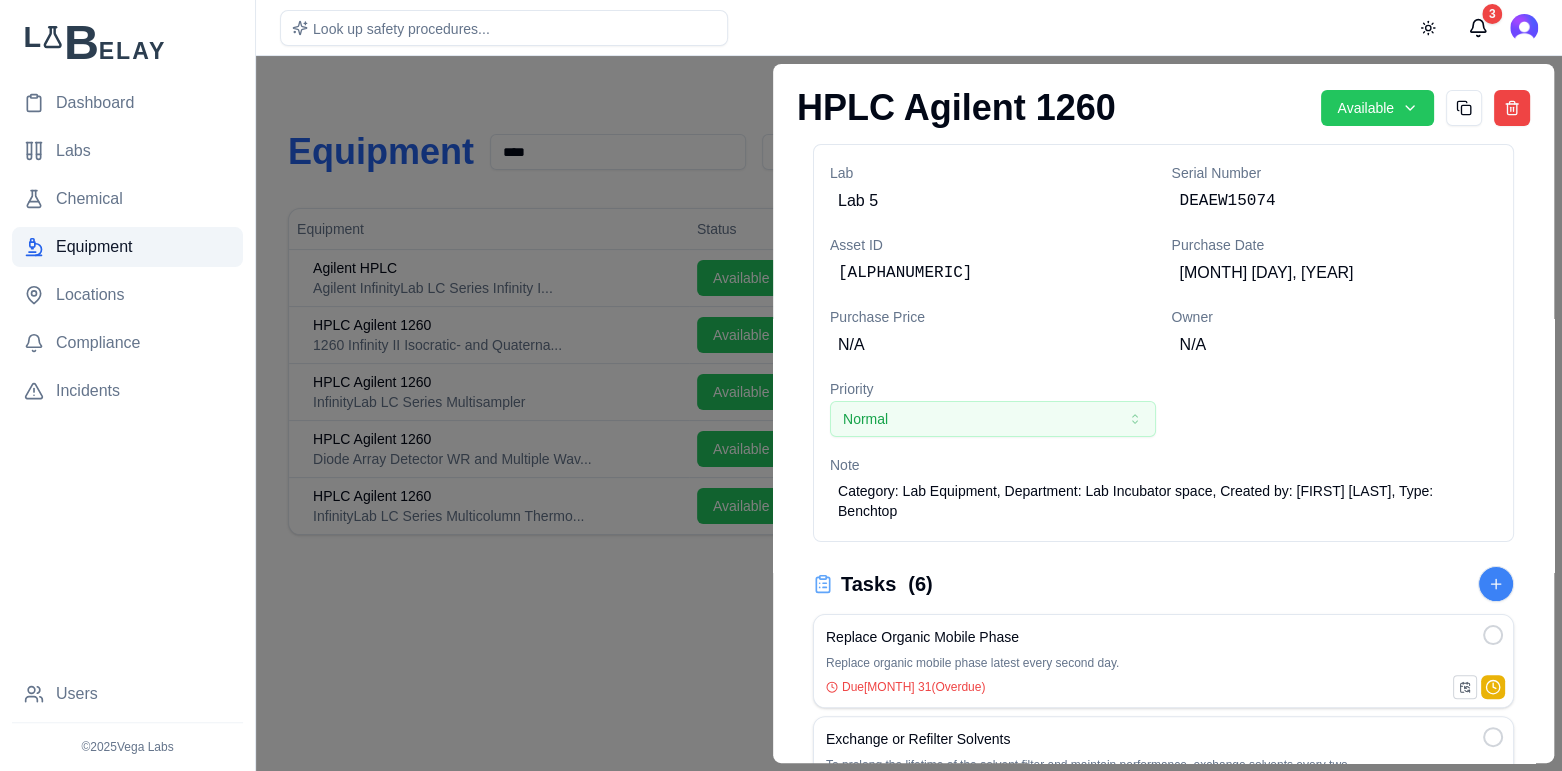 click at bounding box center (781, 413) 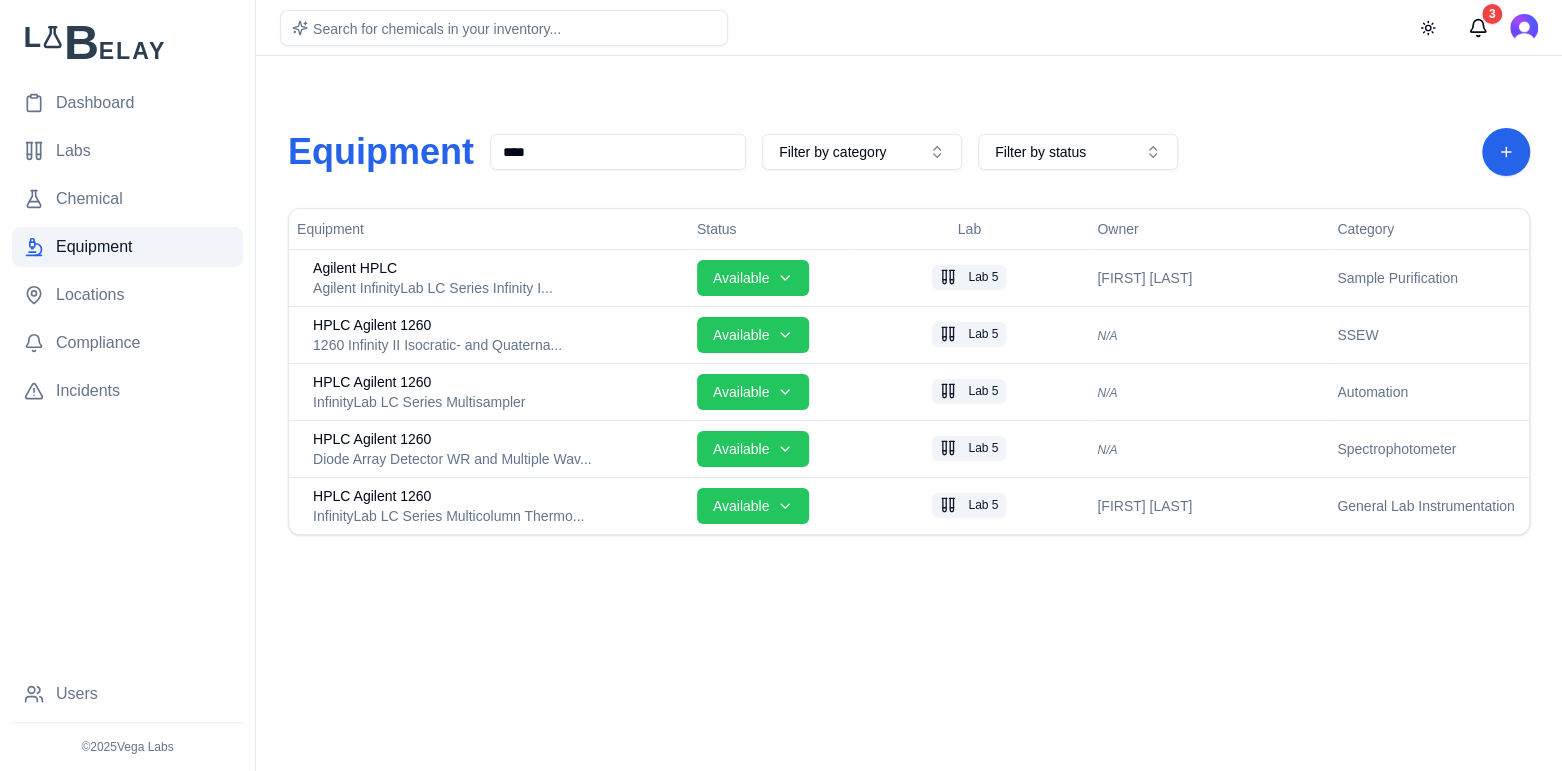 click on "****" at bounding box center [618, 152] 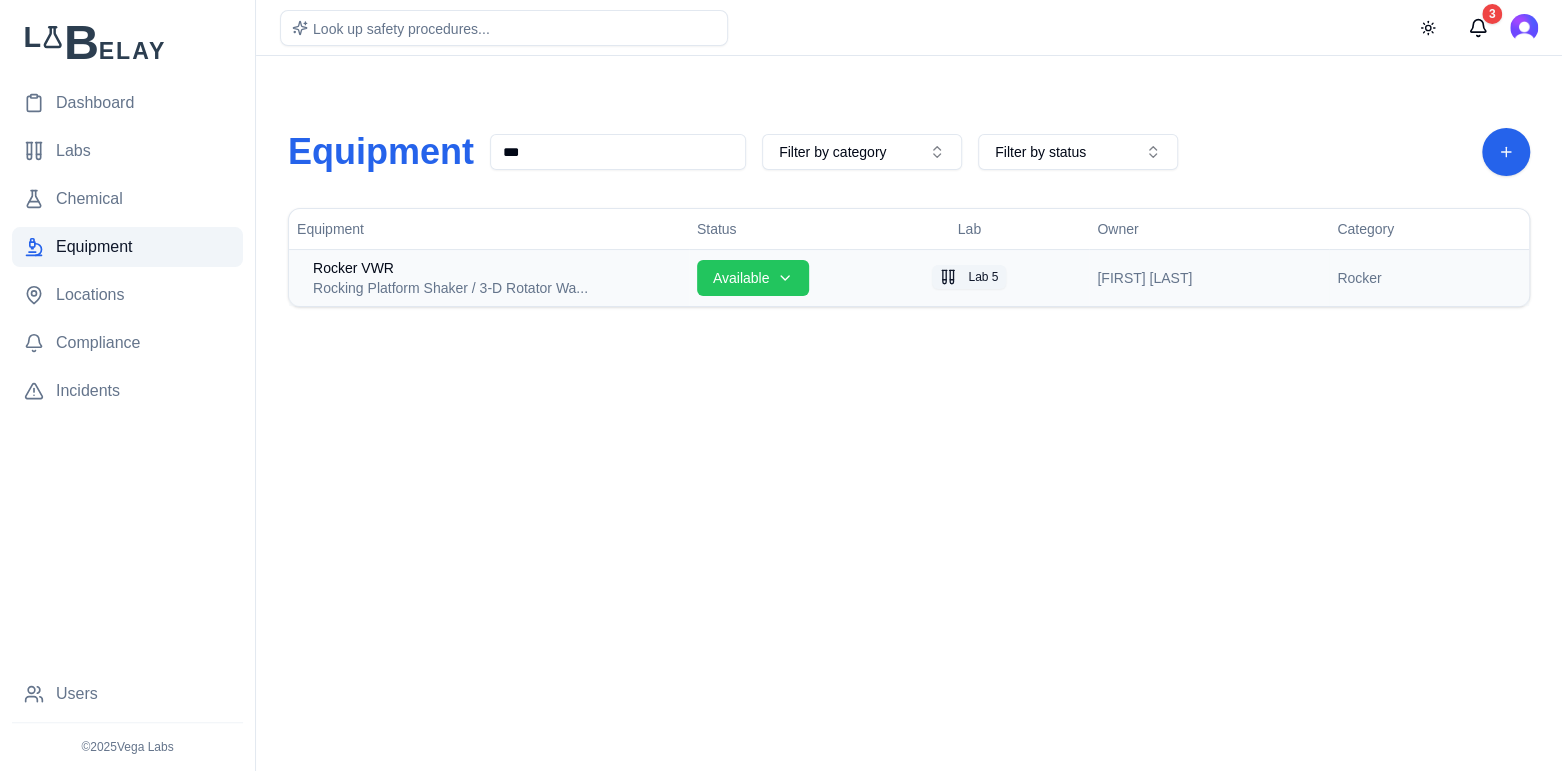 click on "Rocker VWR" at bounding box center [497, 268] 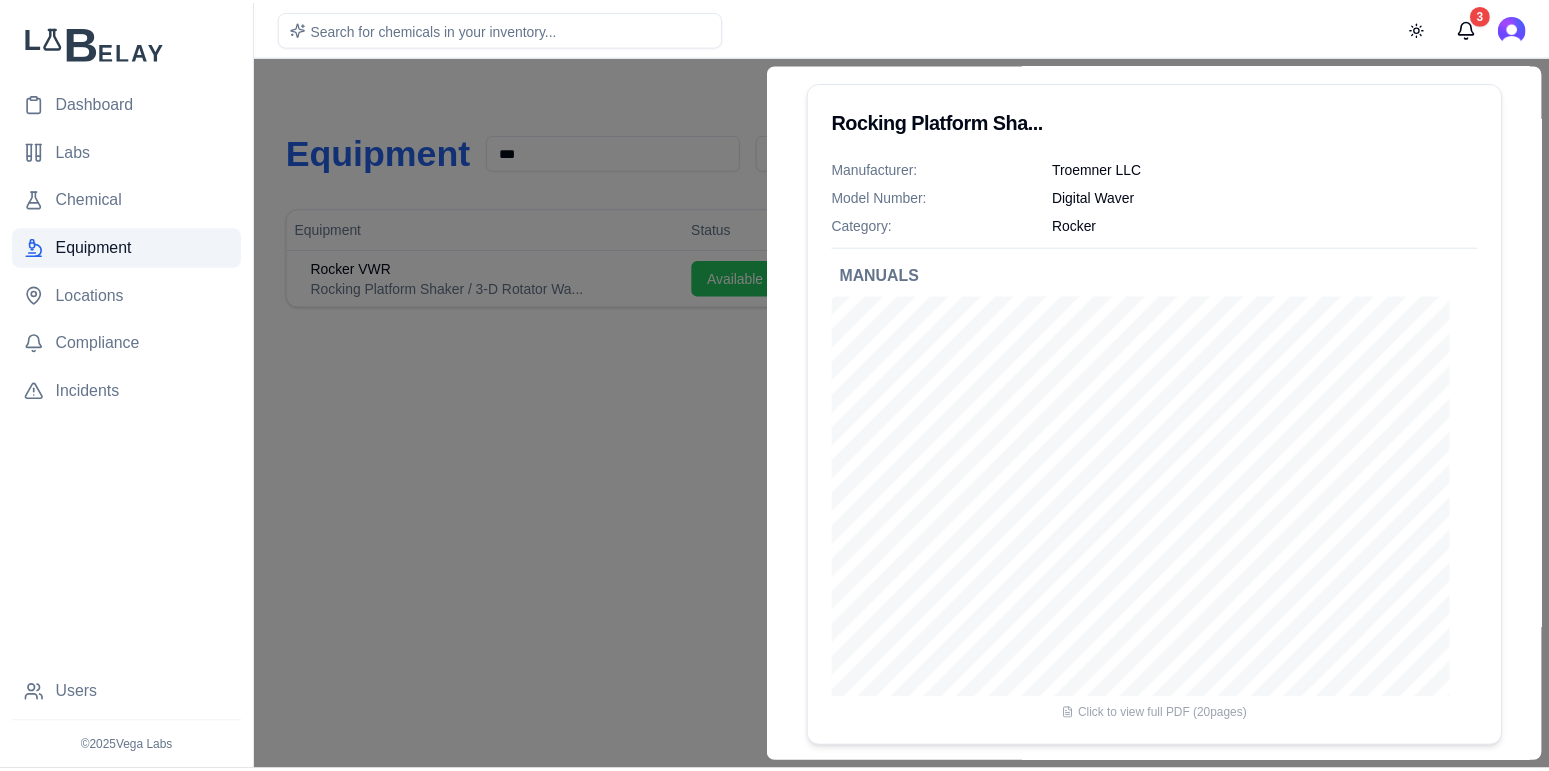 scroll, scrollTop: 755, scrollLeft: 0, axis: vertical 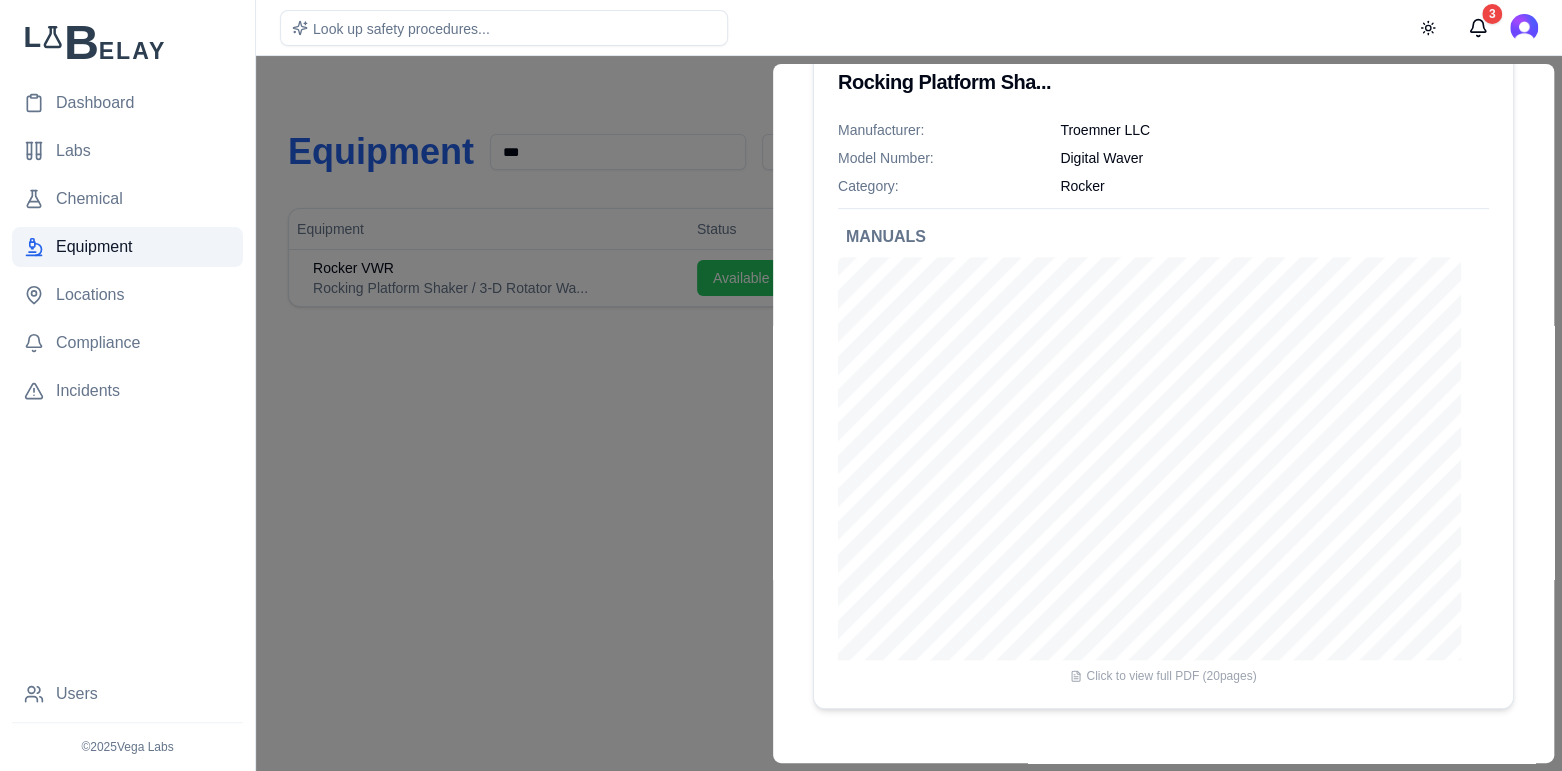 click at bounding box center (781, 413) 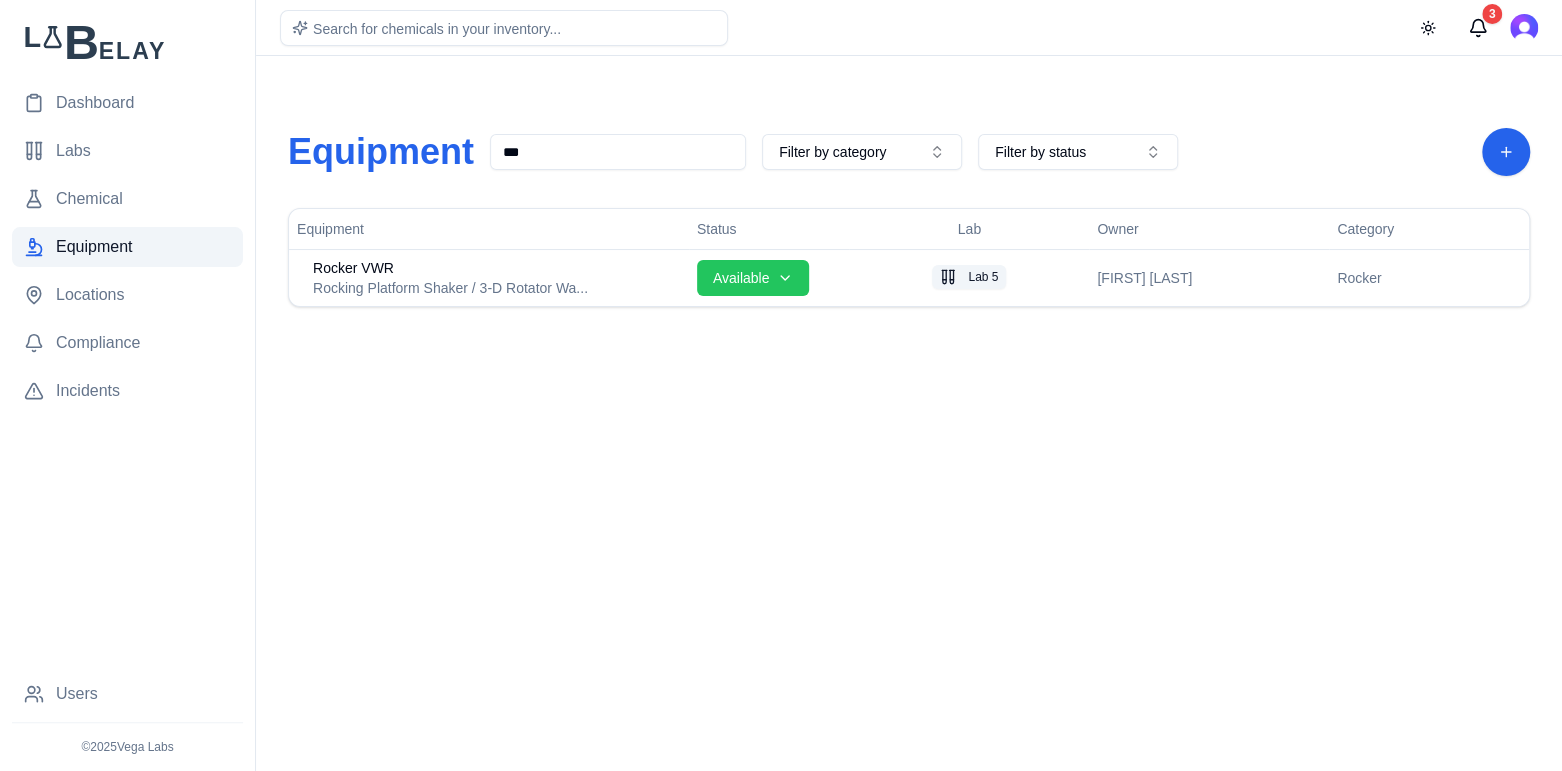 click on "***" at bounding box center [618, 152] 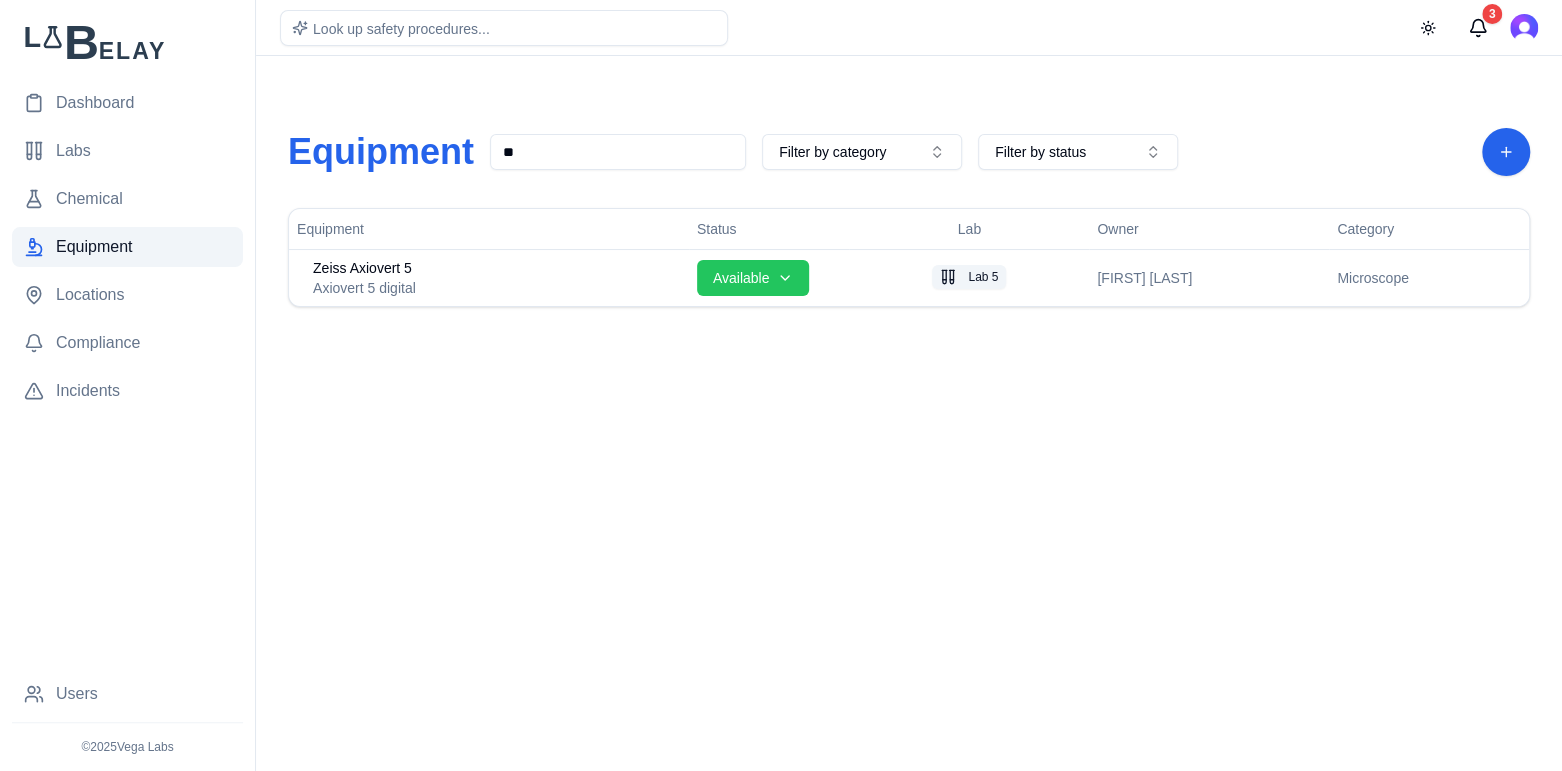 type on "*" 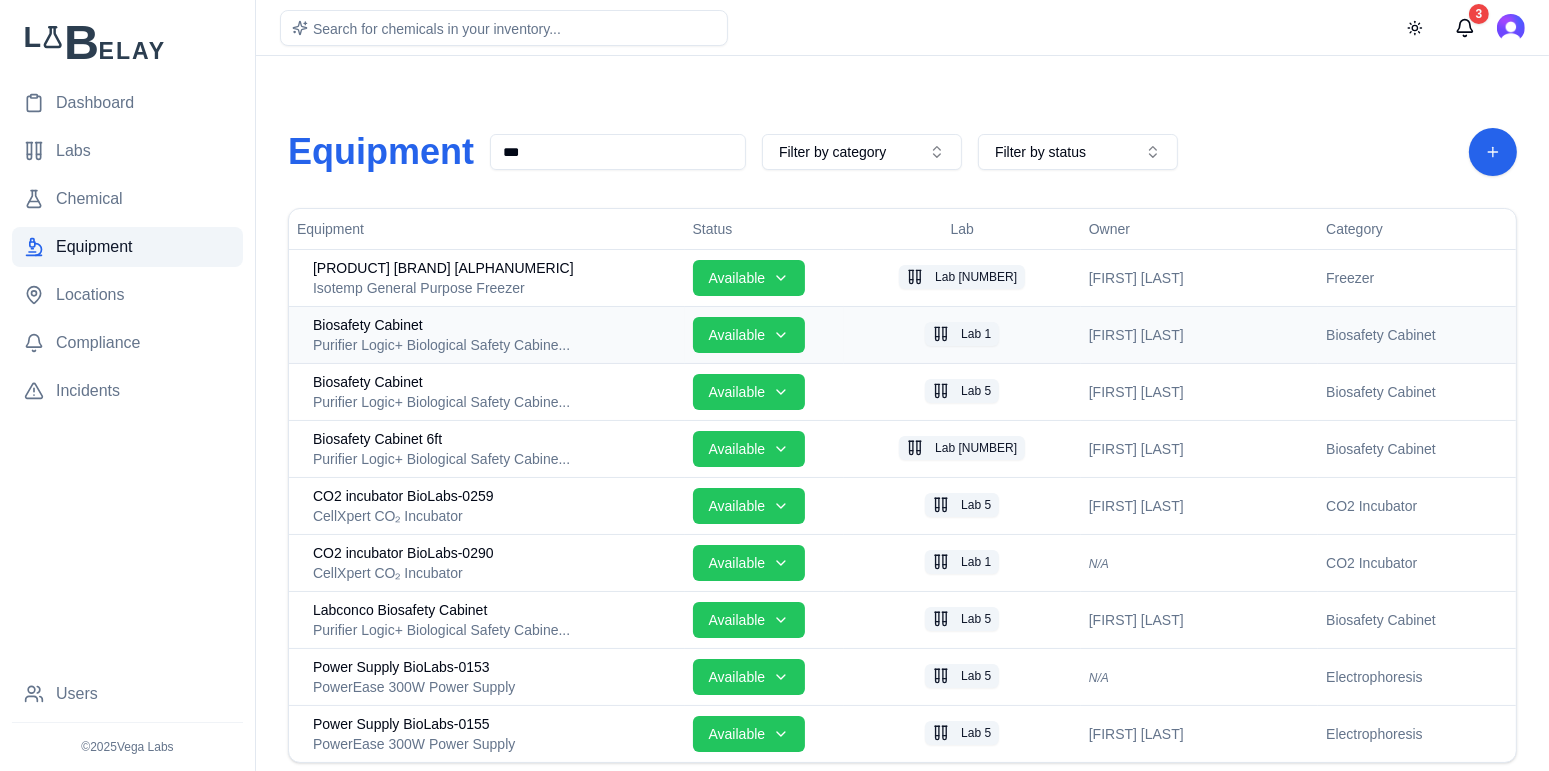 type on "***" 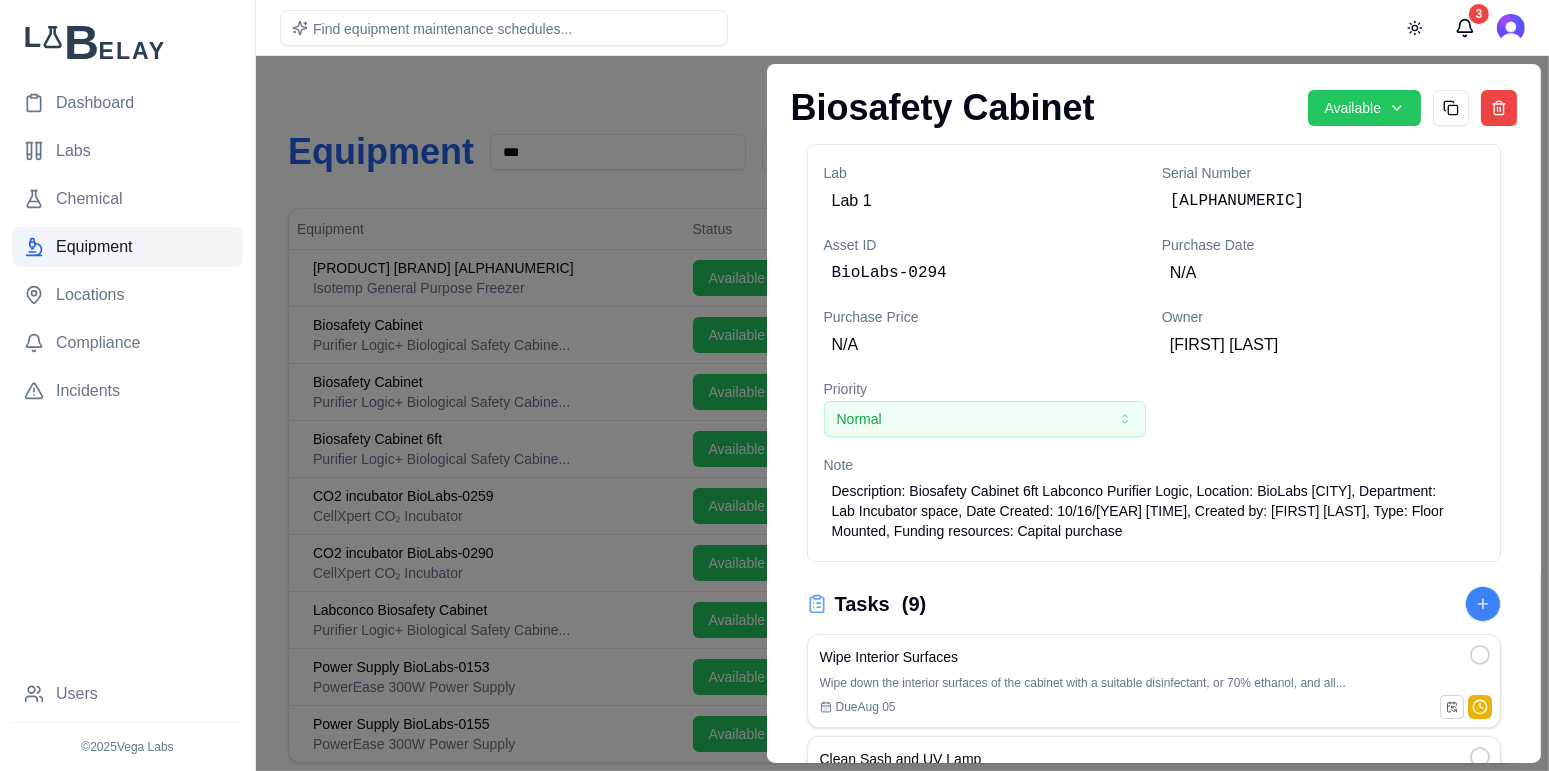 click at bounding box center [774, 413] 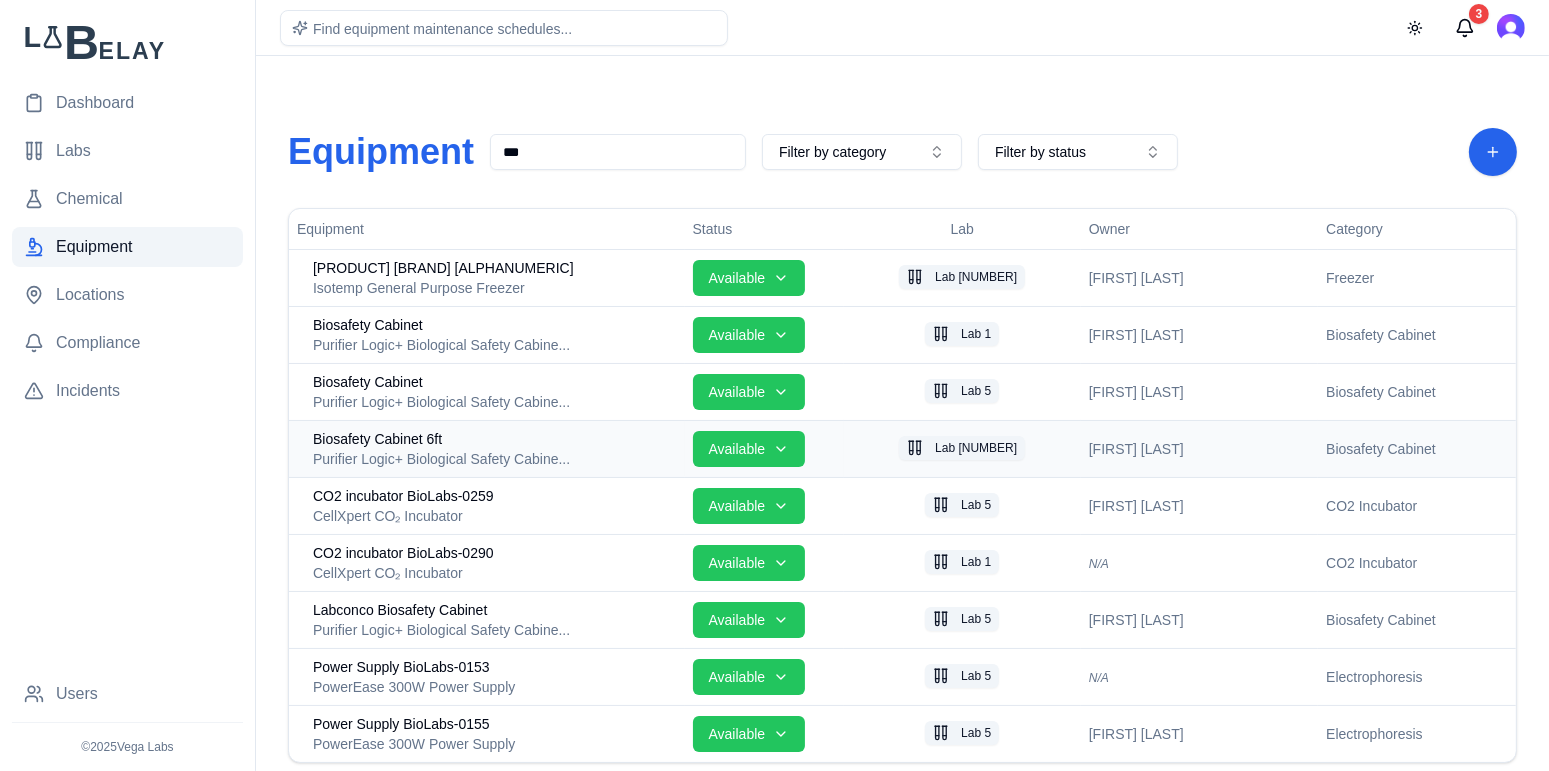 click on "Biosafety Cabinet 6ft" at bounding box center [495, 439] 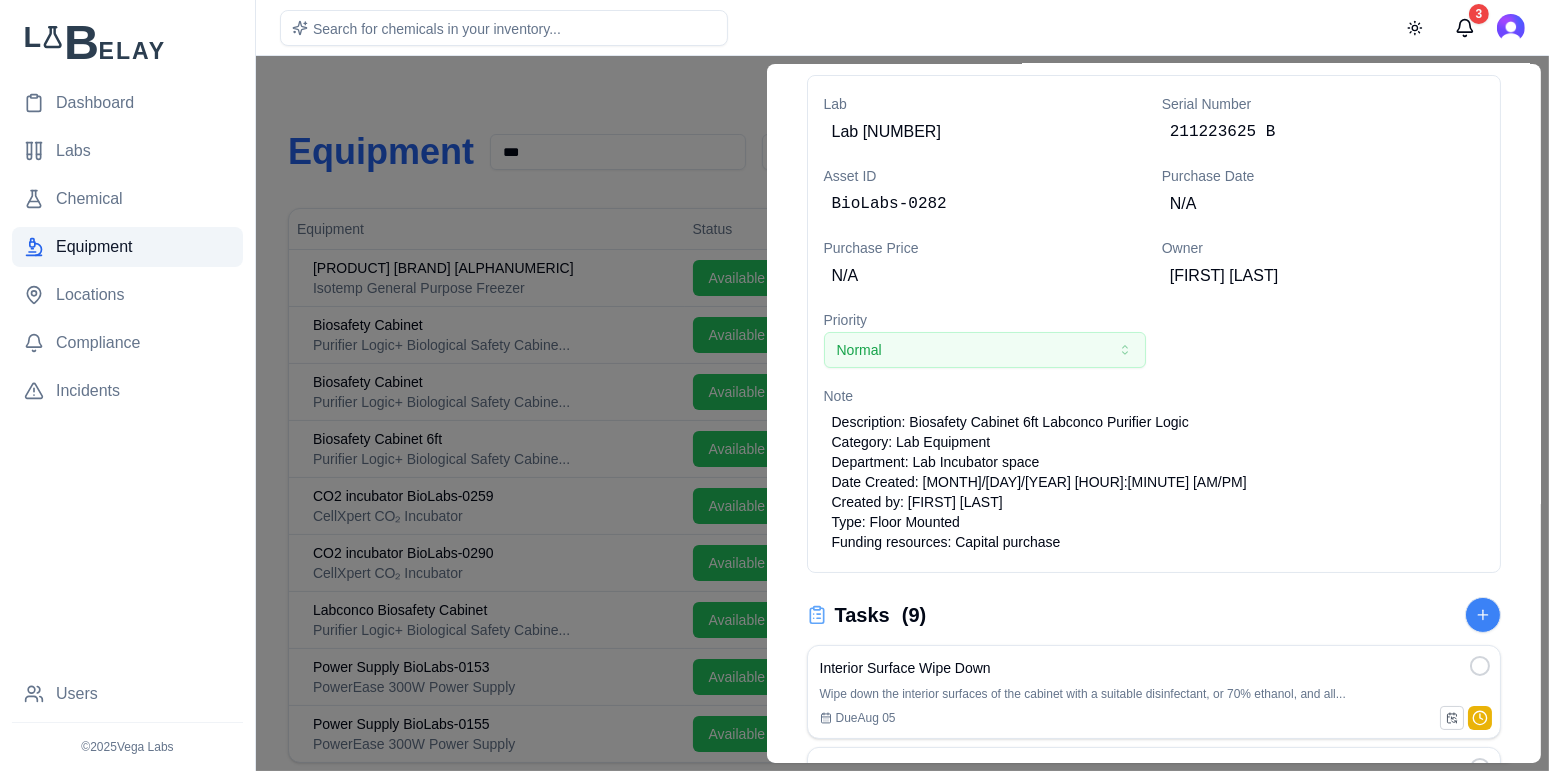 scroll, scrollTop: 0, scrollLeft: 0, axis: both 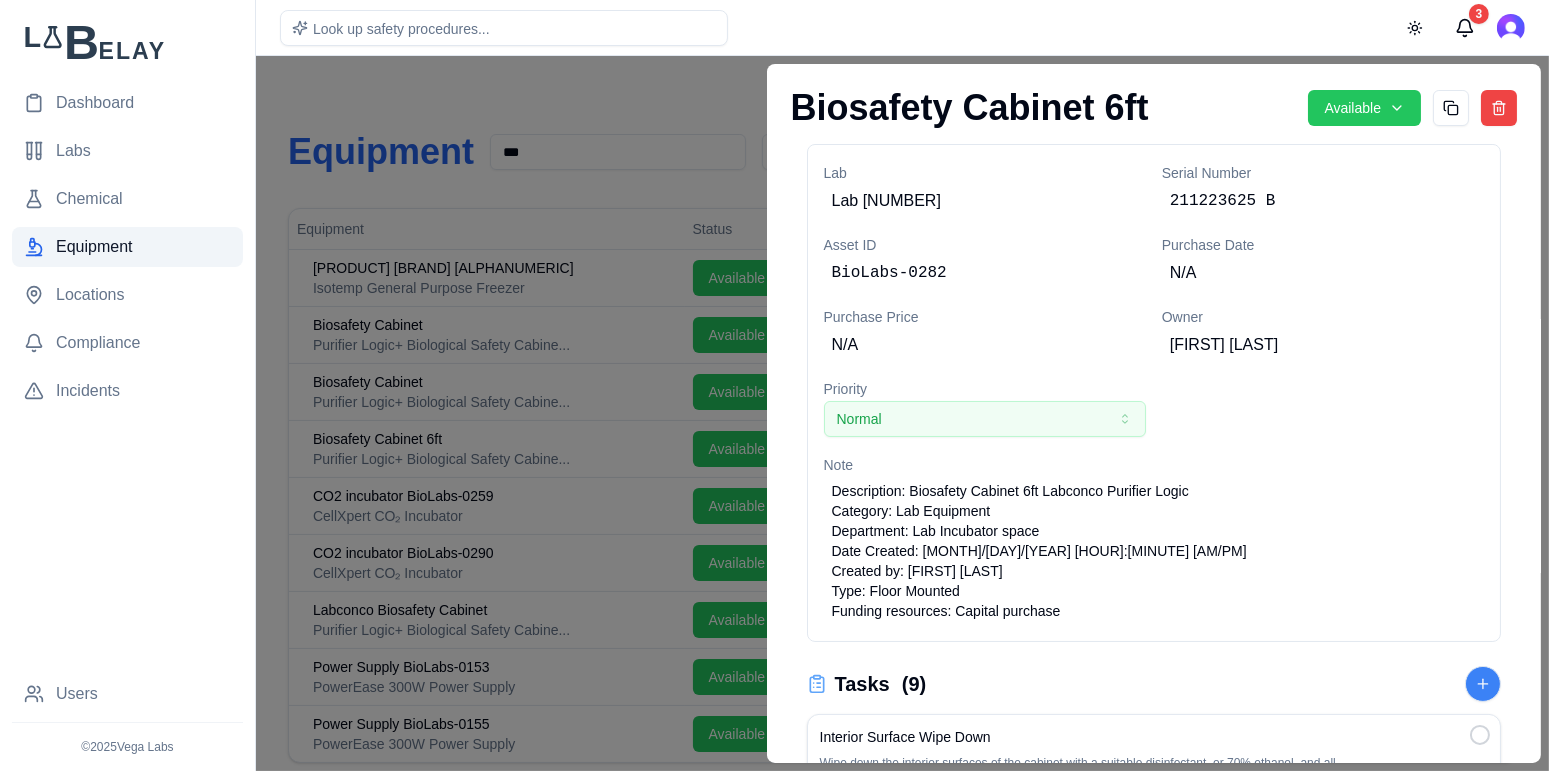 click at bounding box center (774, 413) 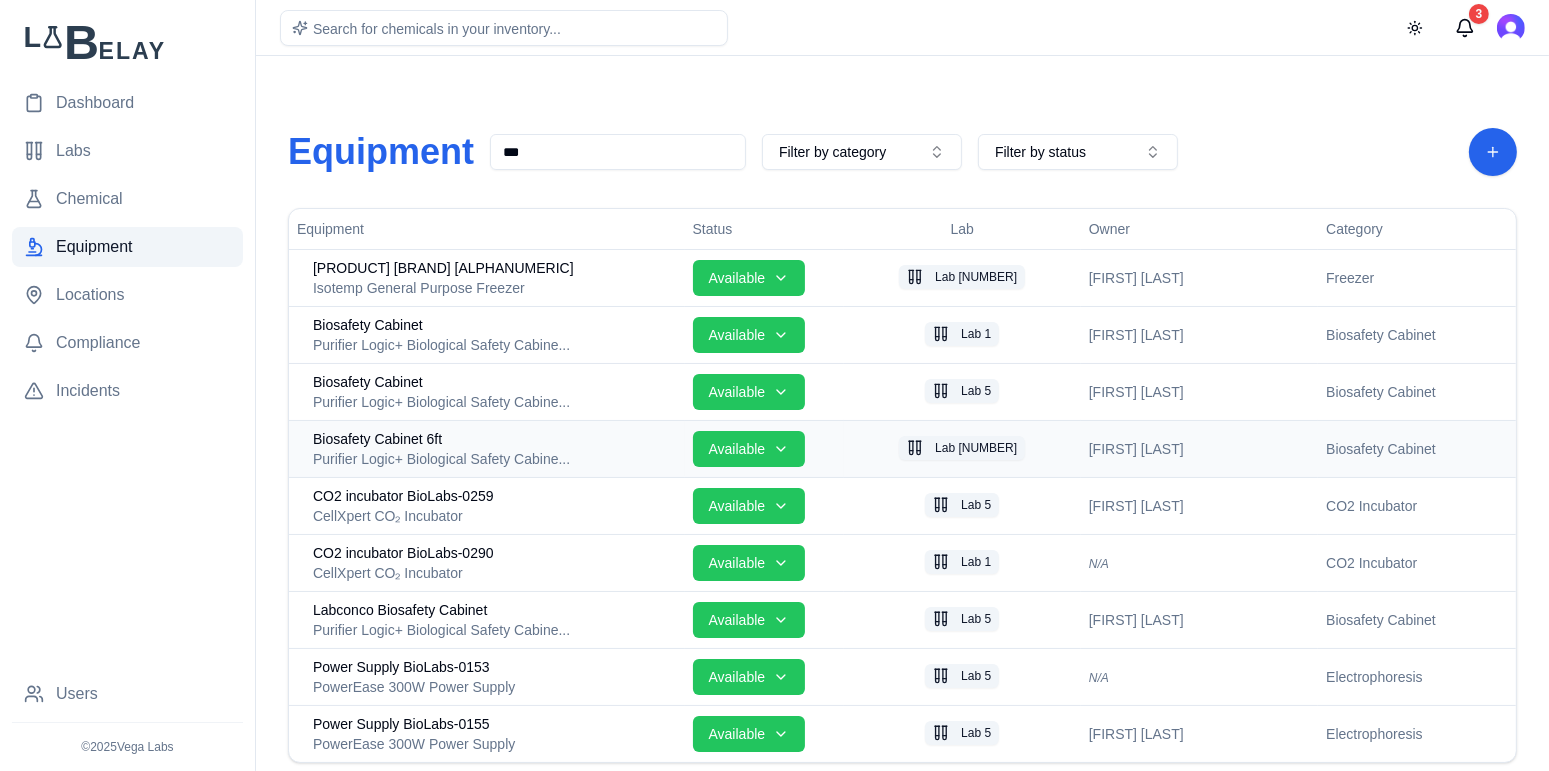 click on "Purifier Logic+ Biological Safety Cabine..." at bounding box center [495, 459] 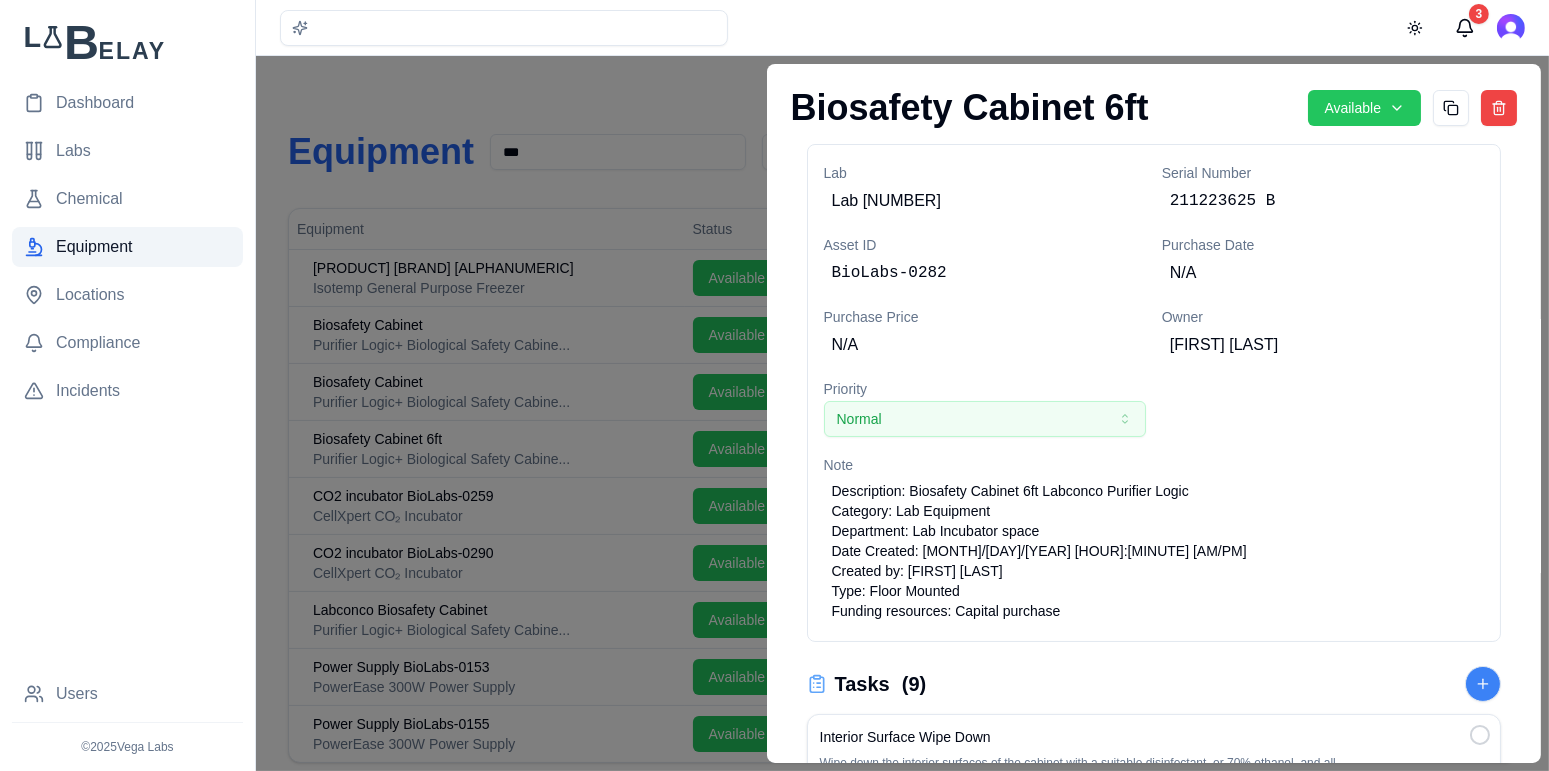 click at bounding box center (774, 413) 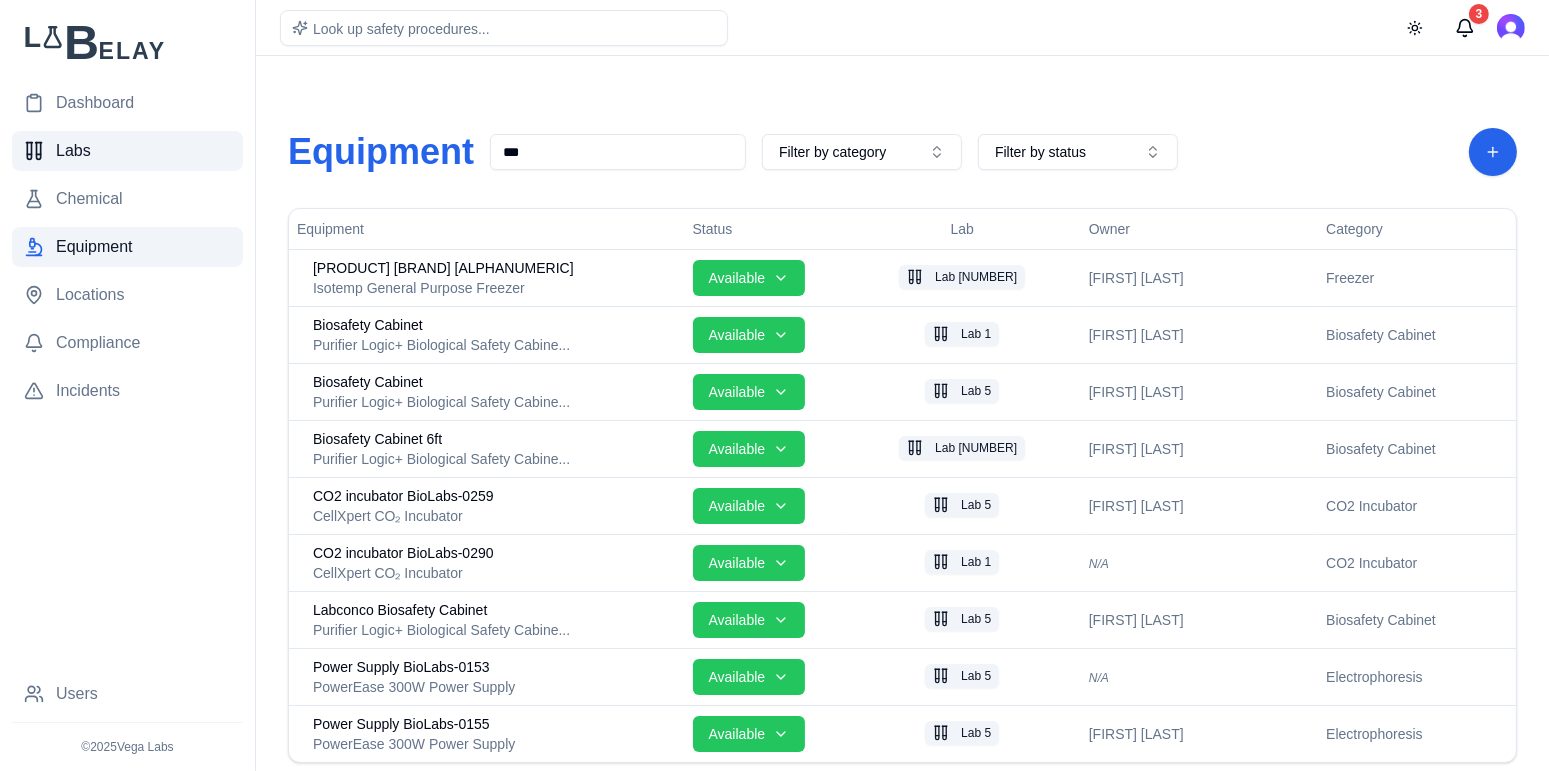 click on "Labs" at bounding box center [127, 151] 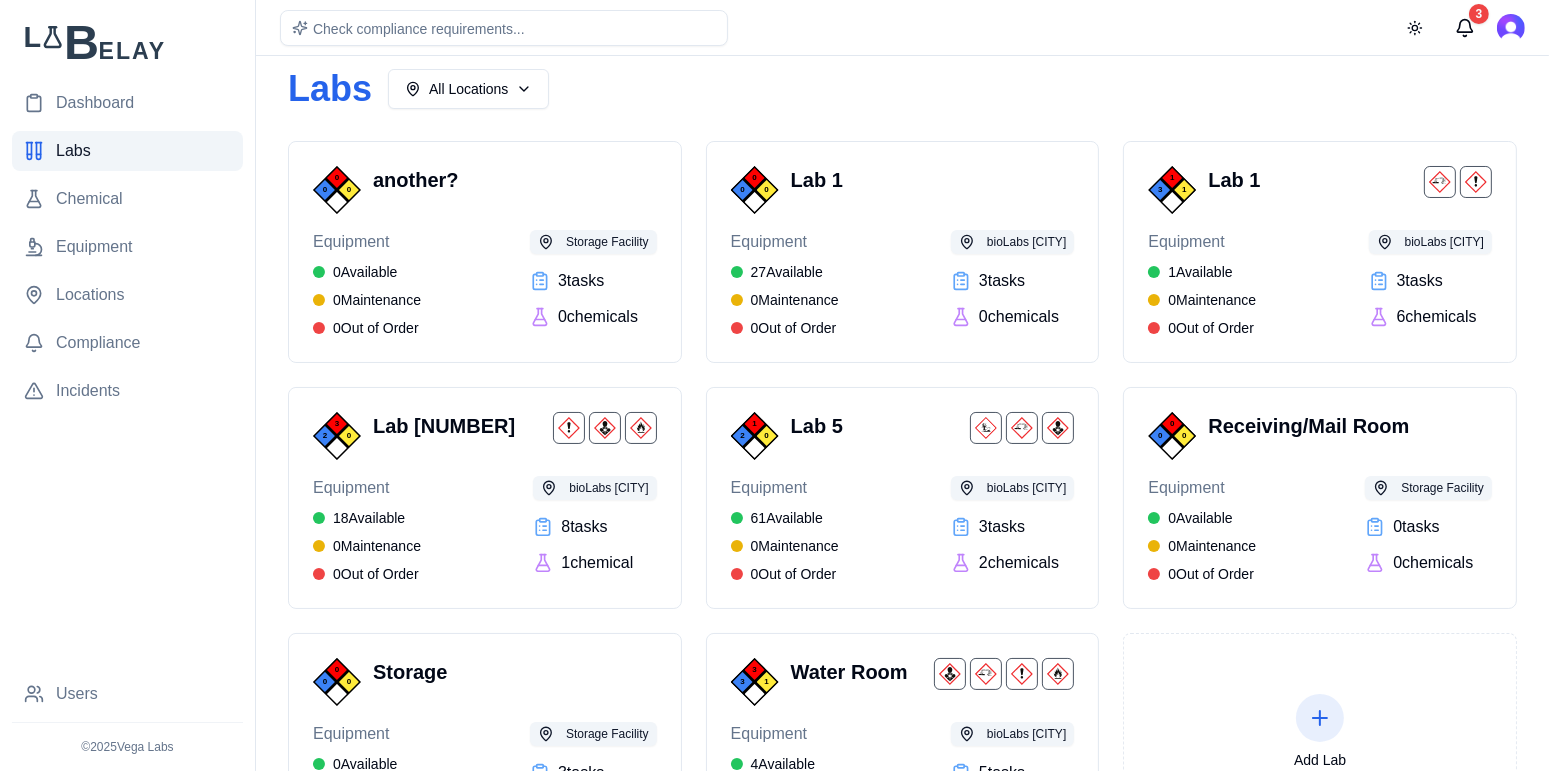 scroll, scrollTop: 0, scrollLeft: 0, axis: both 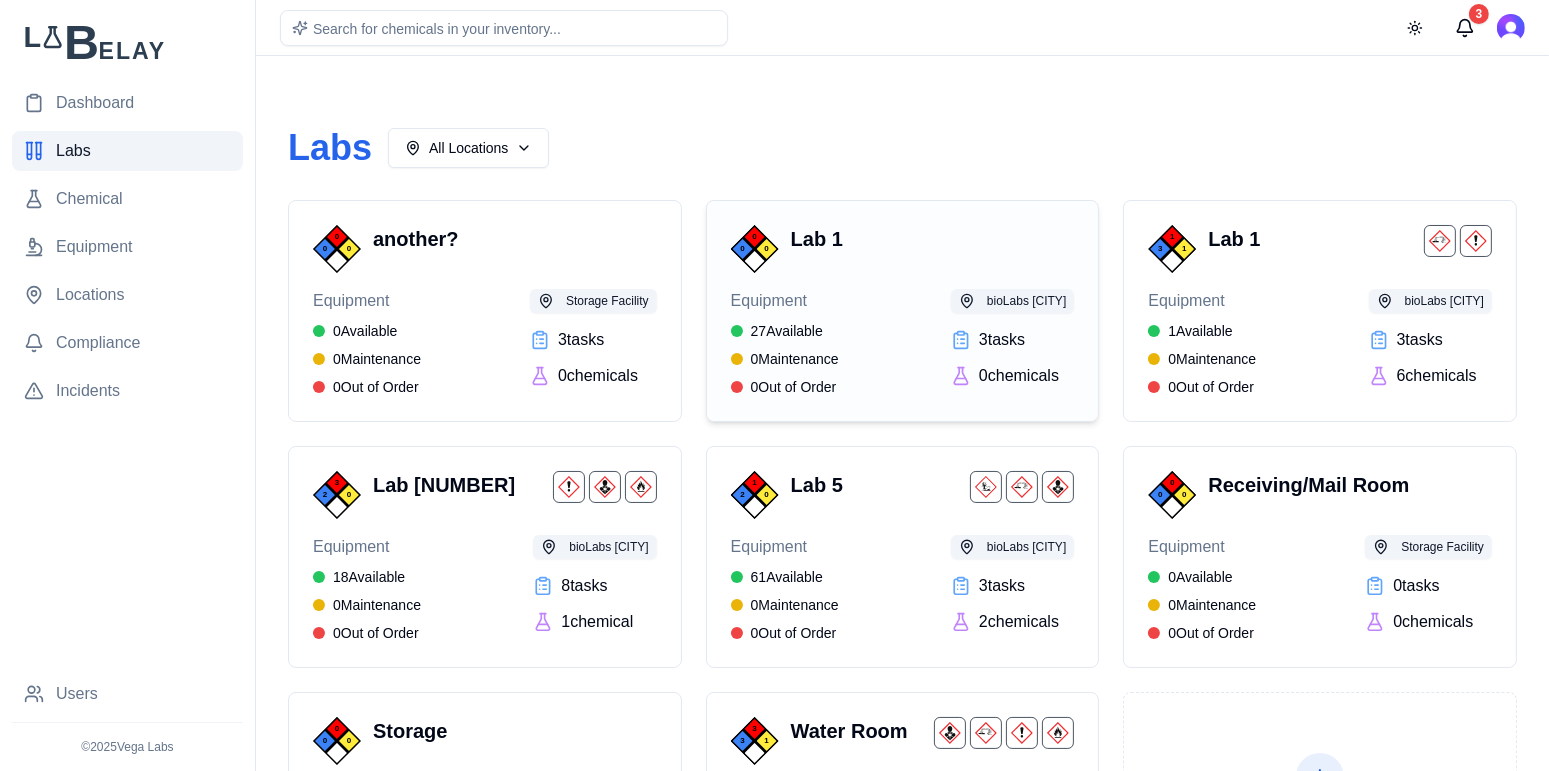 click on "Lab 1" at bounding box center (929, 239) 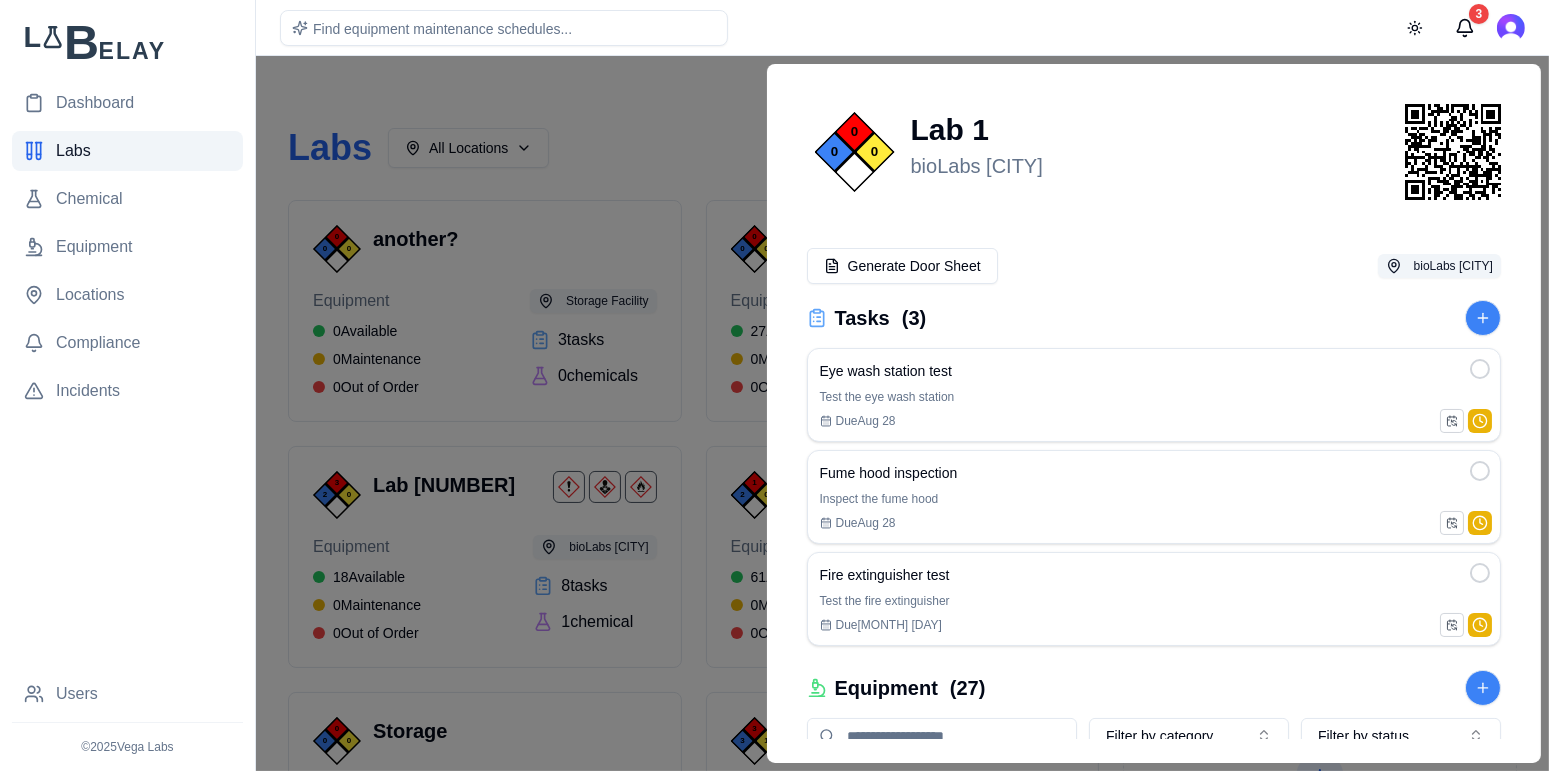 click at bounding box center (774, 413) 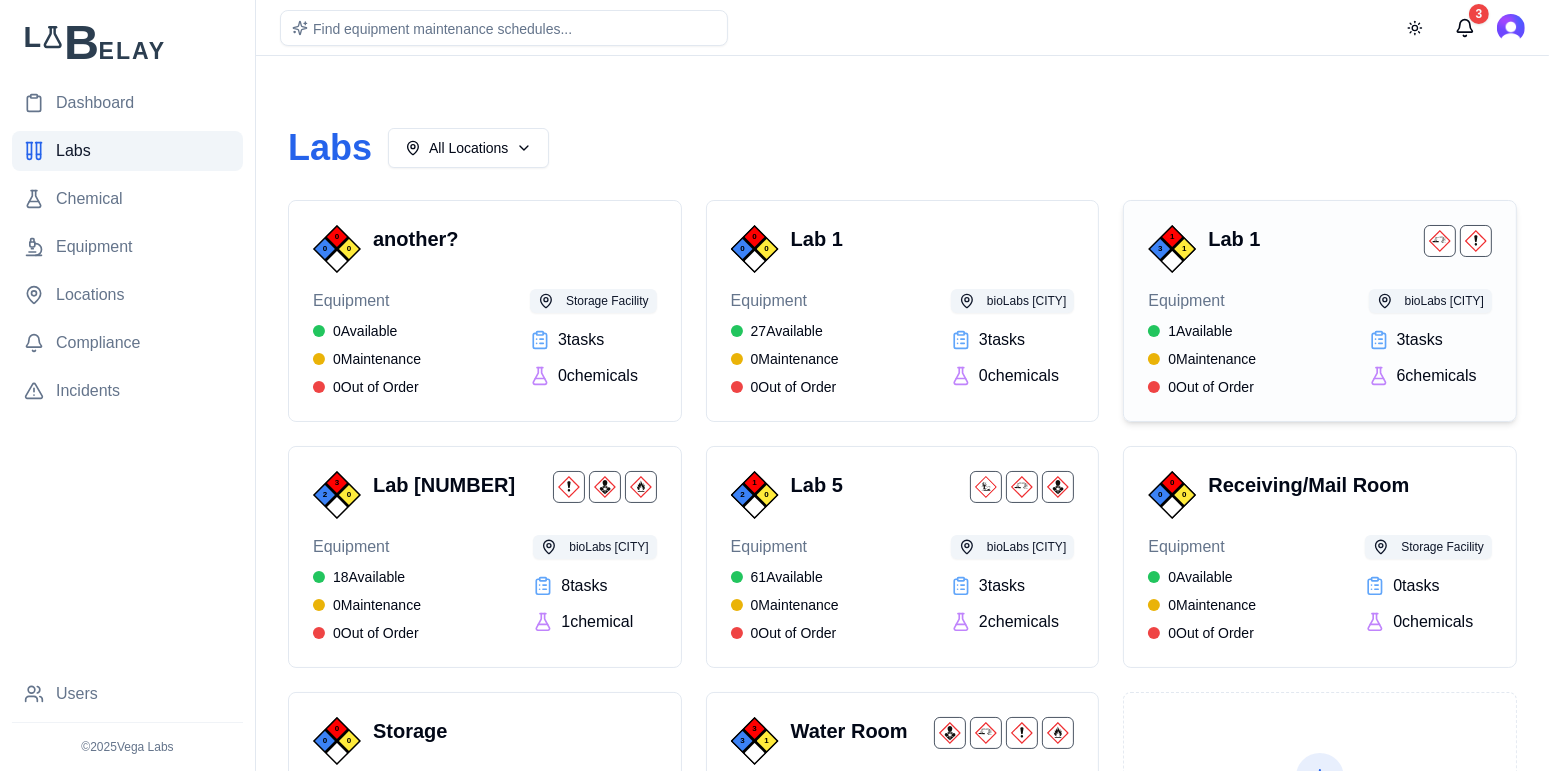 click on "Equipment 1  Available 0  Maintenance 0  Out of Order" at bounding box center (1202, 343) 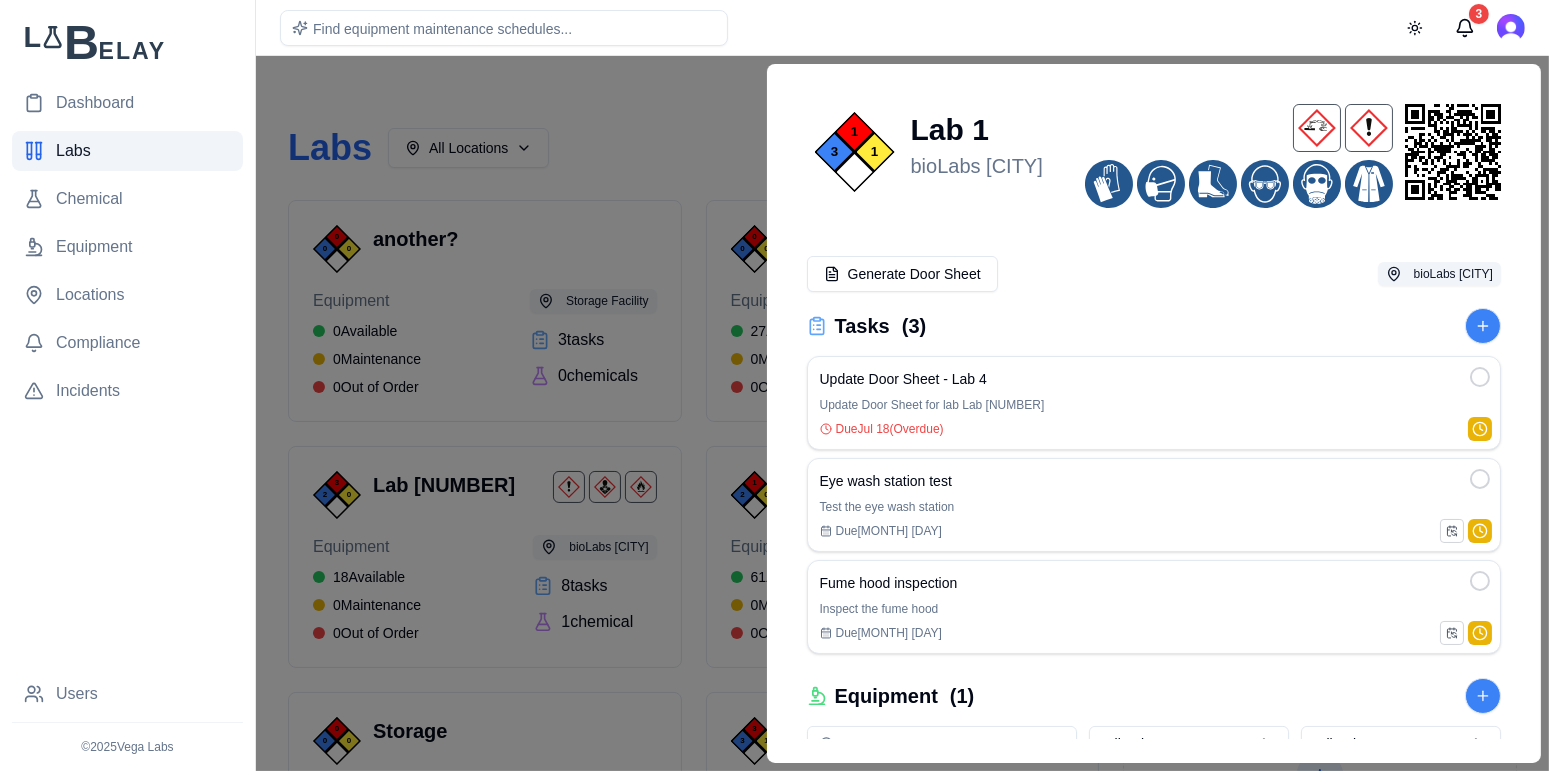 click at bounding box center [774, 413] 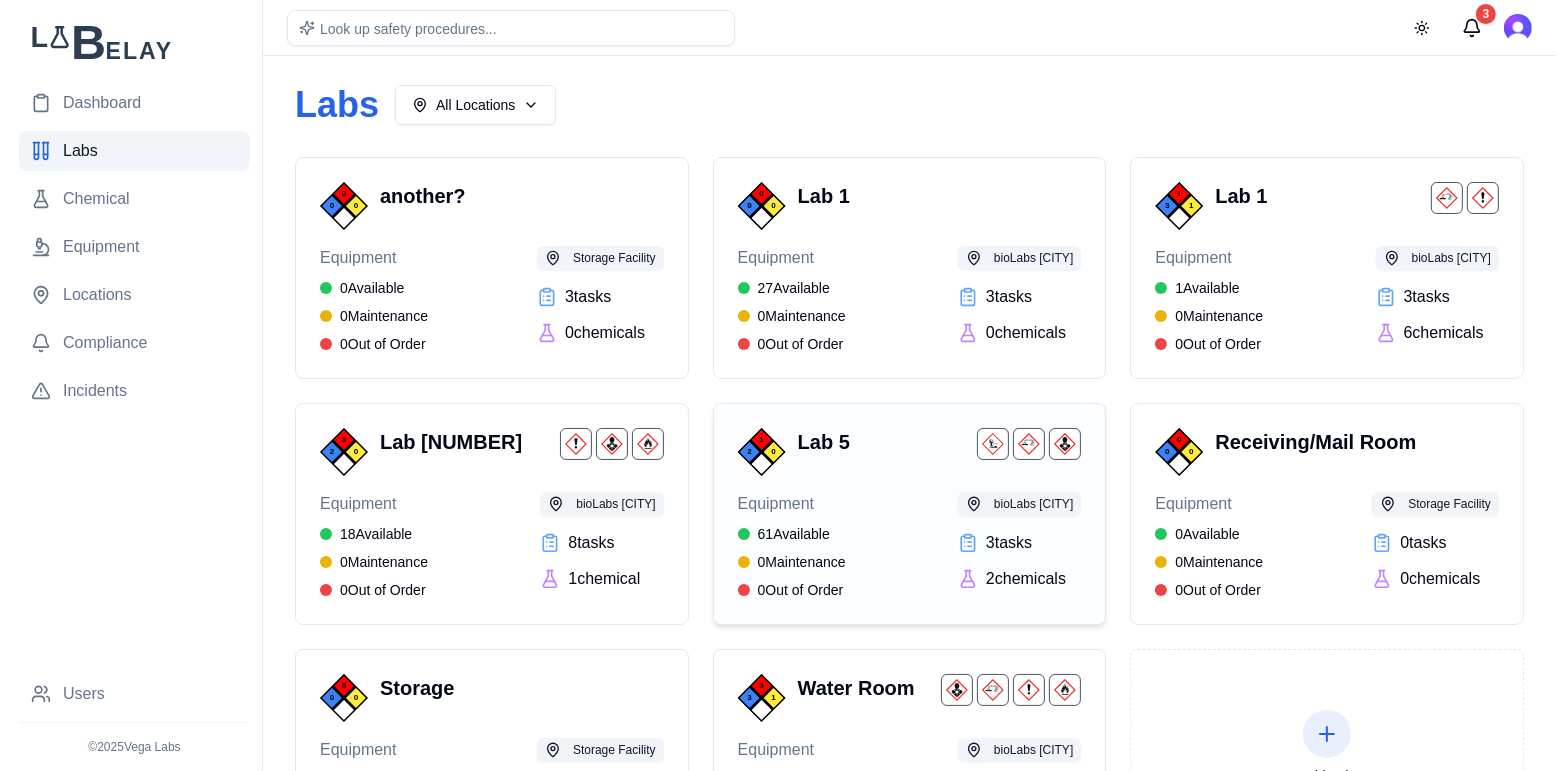 scroll, scrollTop: 0, scrollLeft: 0, axis: both 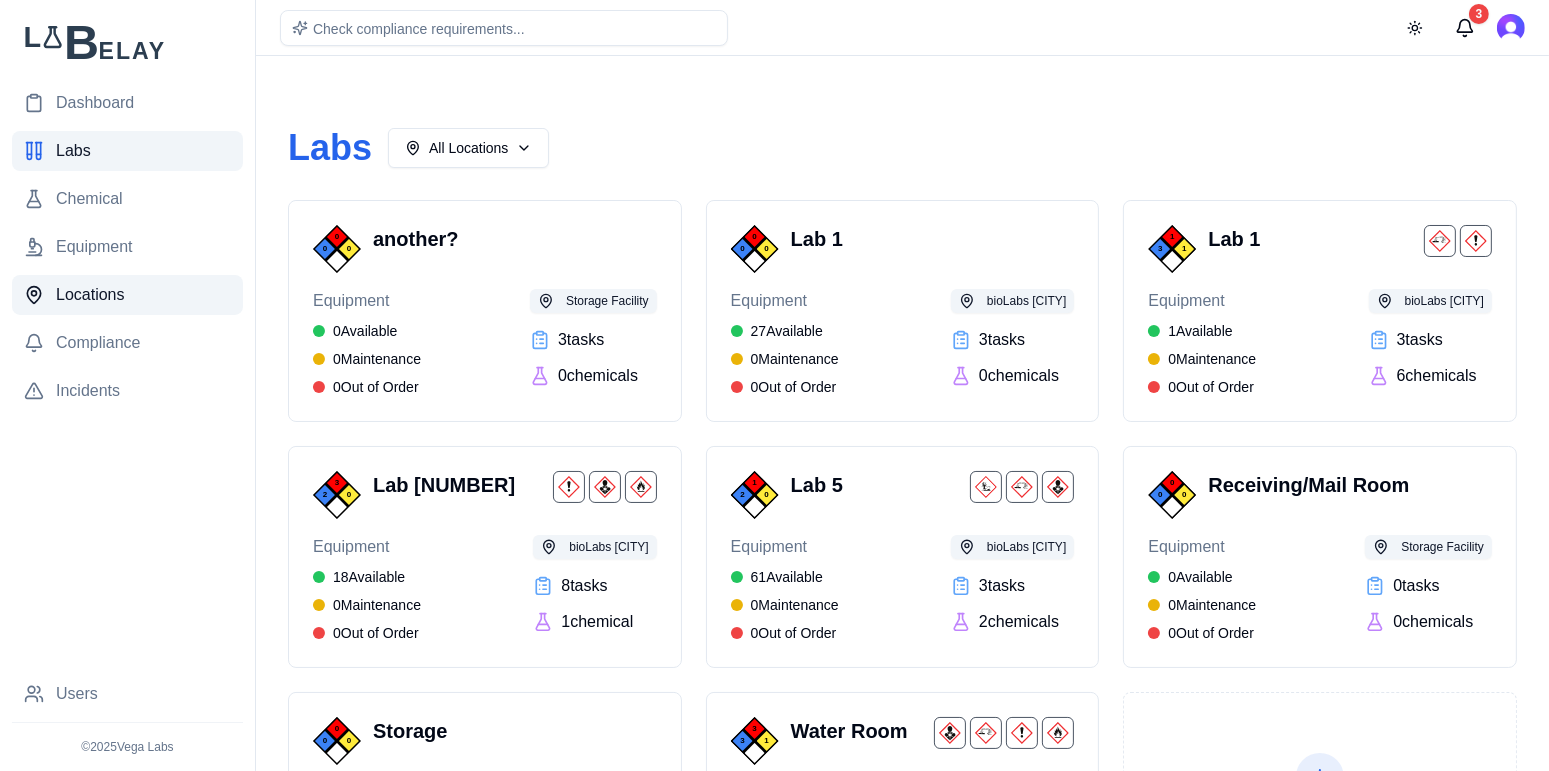 click on "Locations" at bounding box center (90, 295) 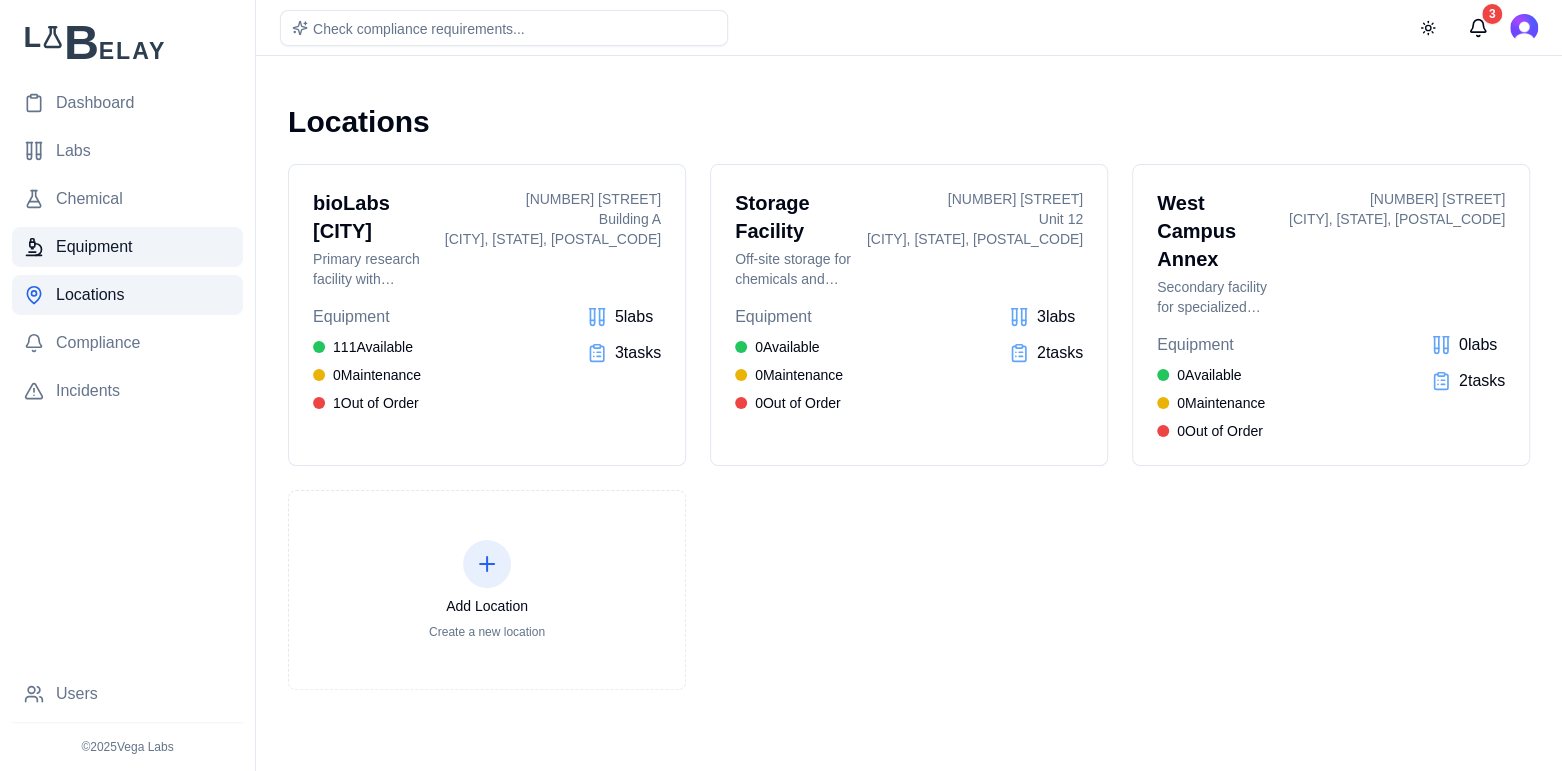 click on "Equipment" at bounding box center (94, 247) 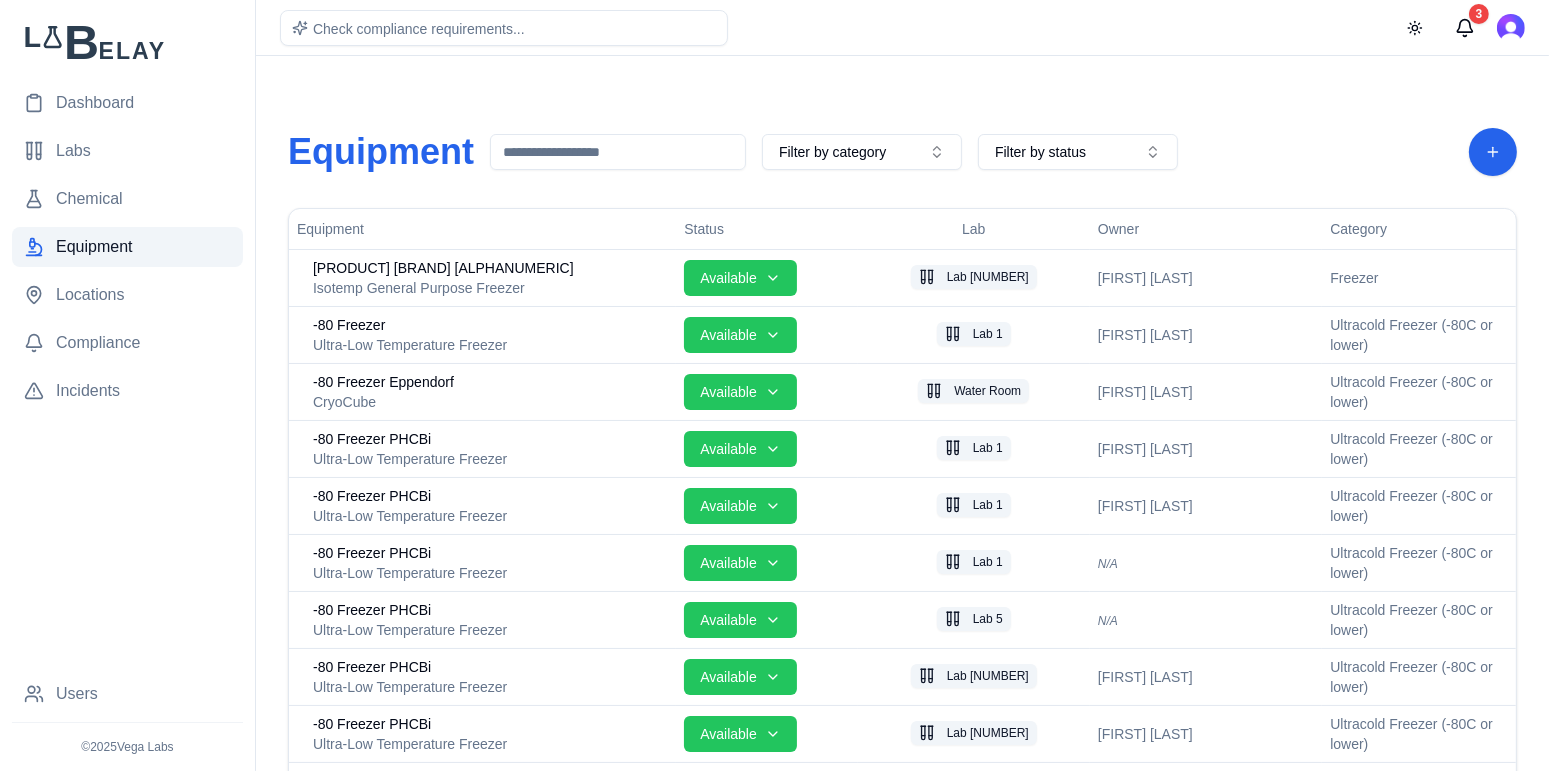 click at bounding box center (618, 152) 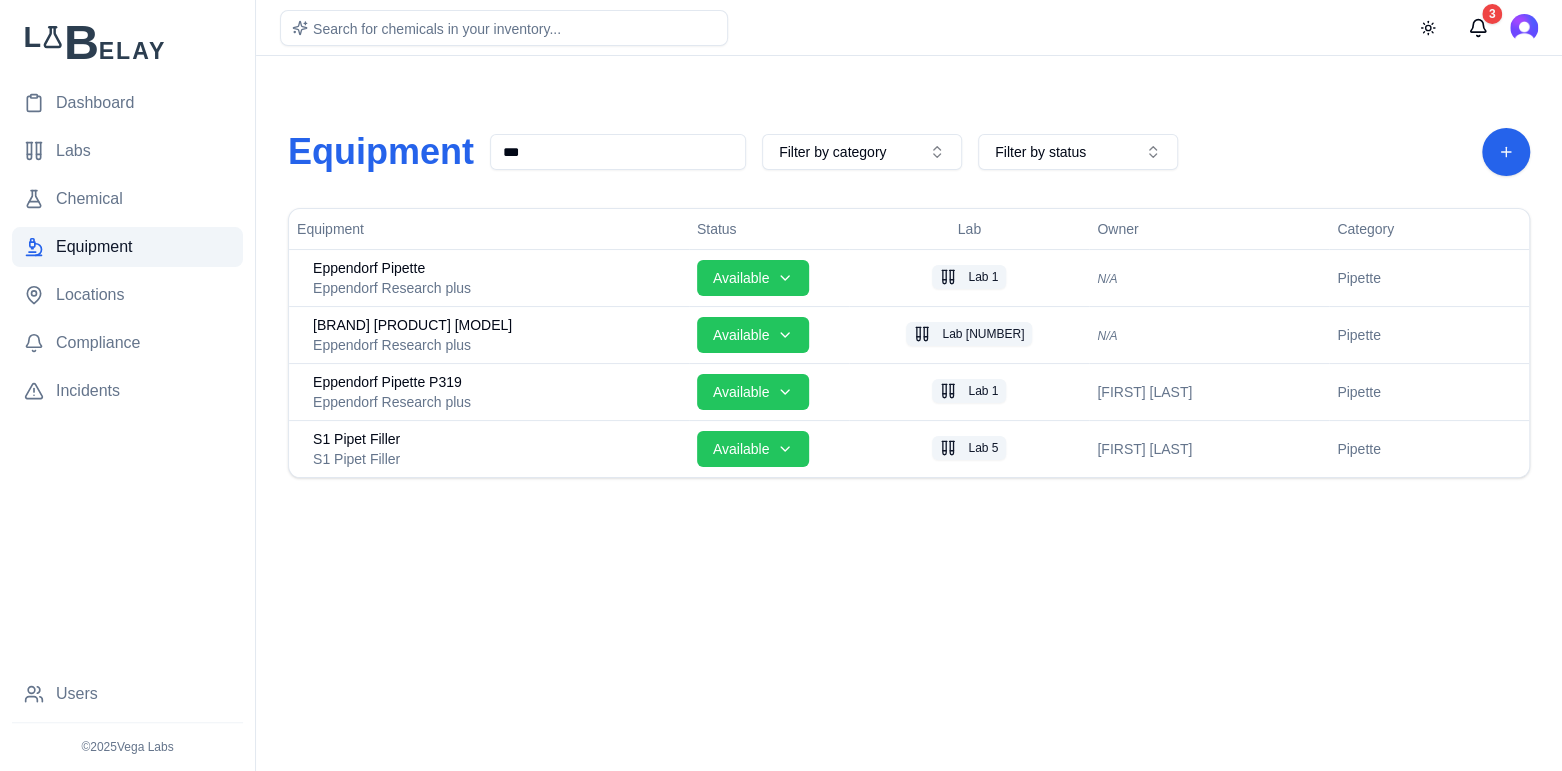 type on "***" 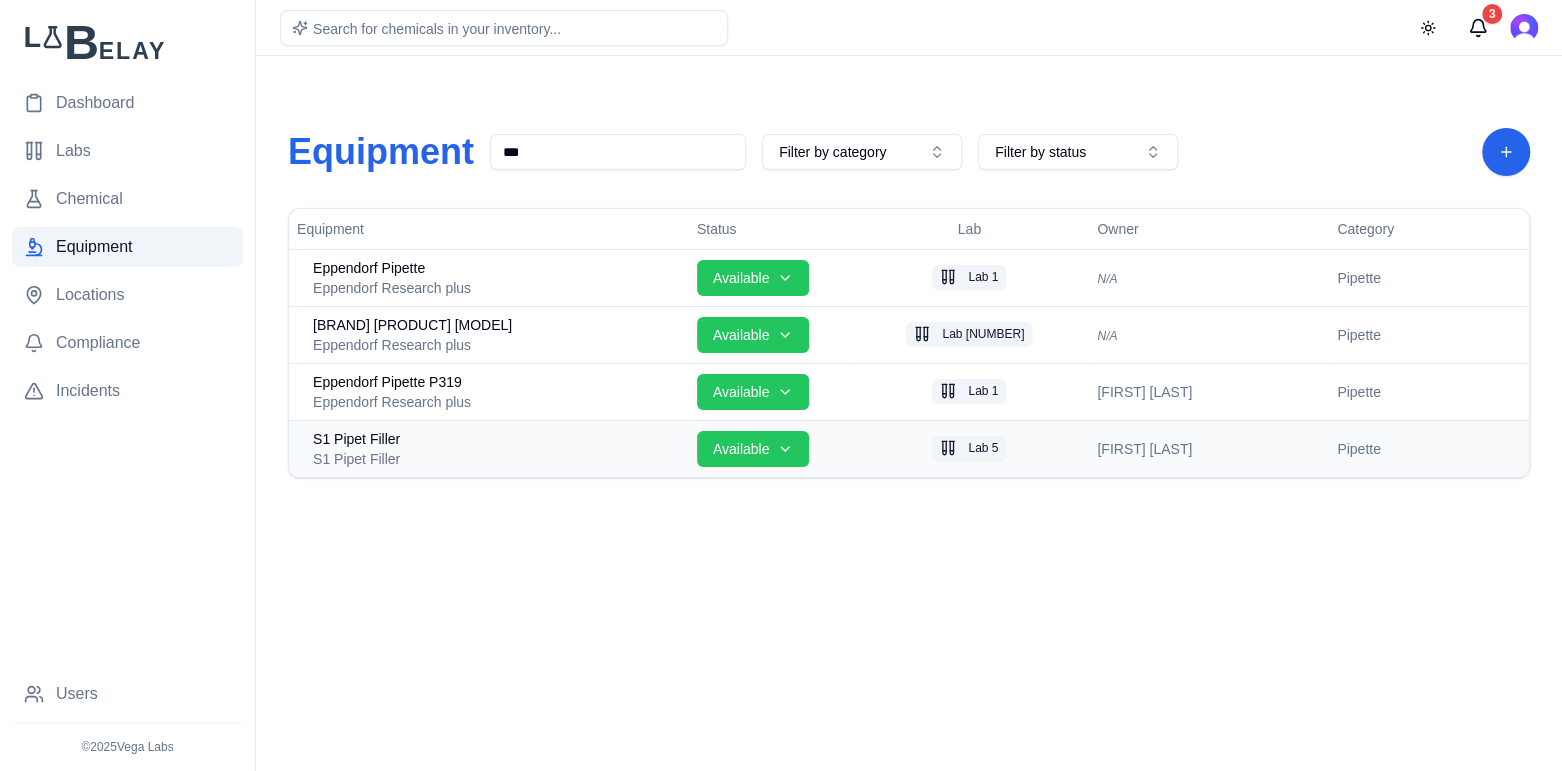 click on "S1 Pipet Filler" at bounding box center [497, 439] 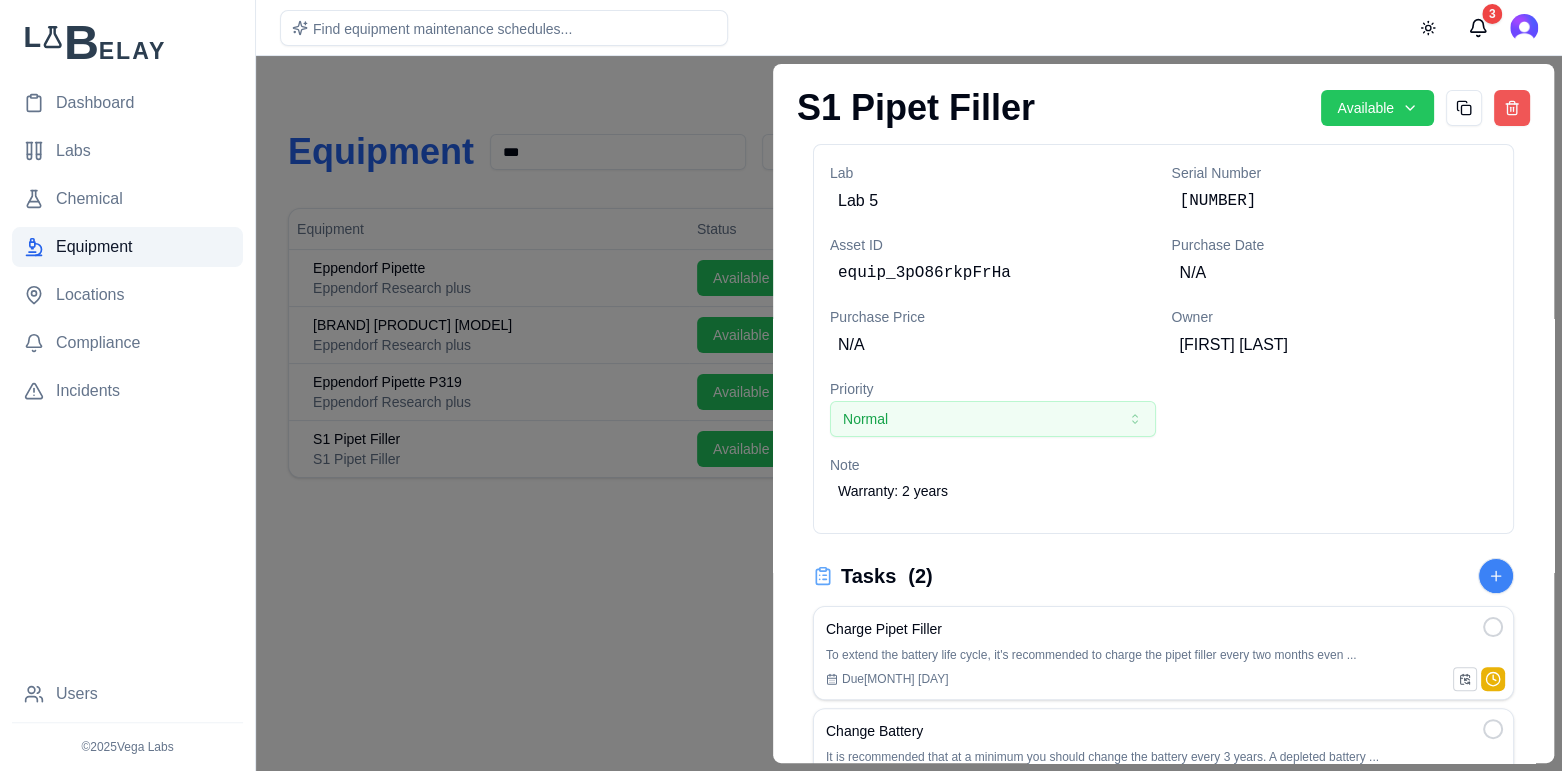 click at bounding box center (1512, 108) 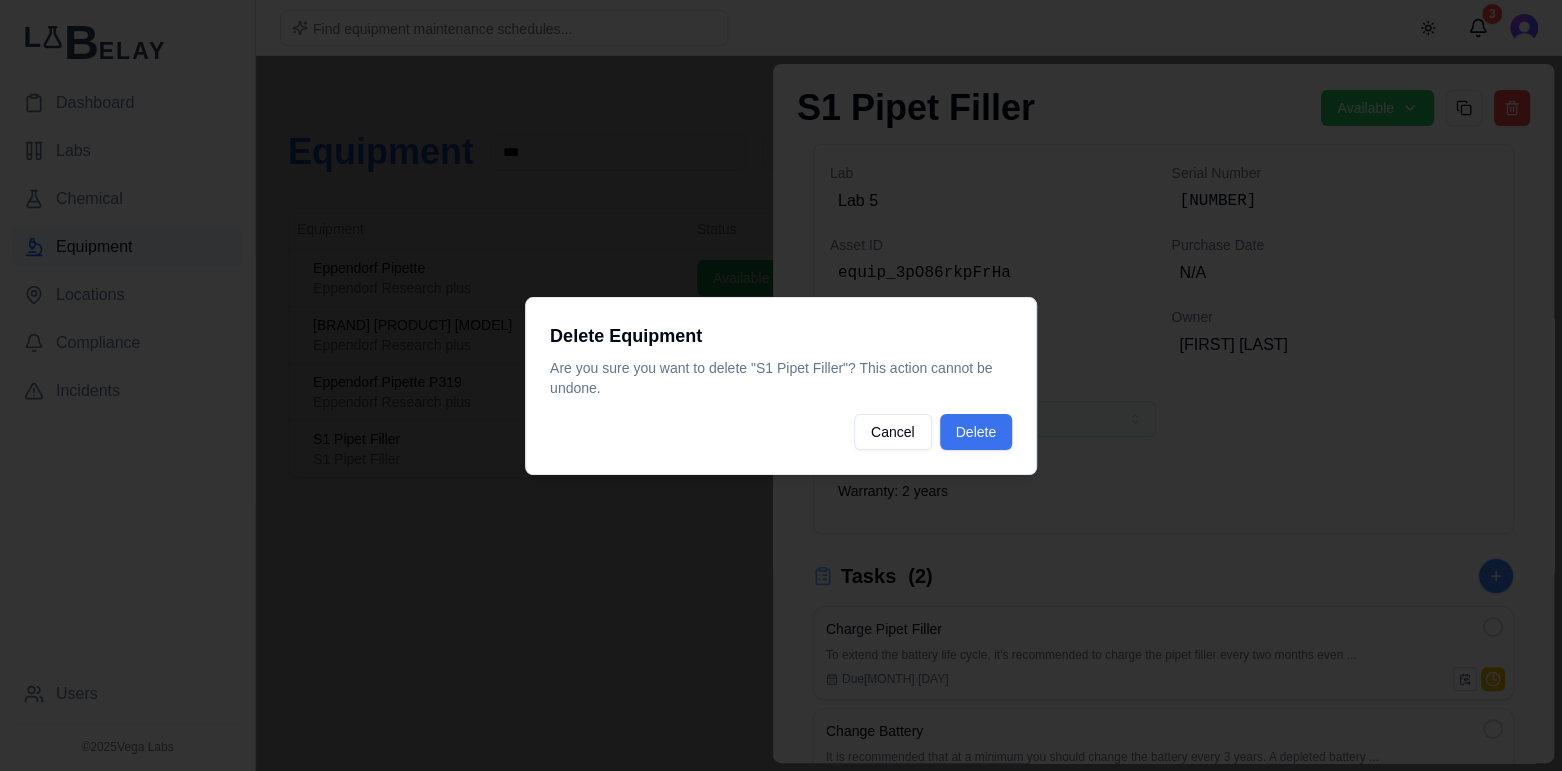 click on "Delete" at bounding box center (976, 432) 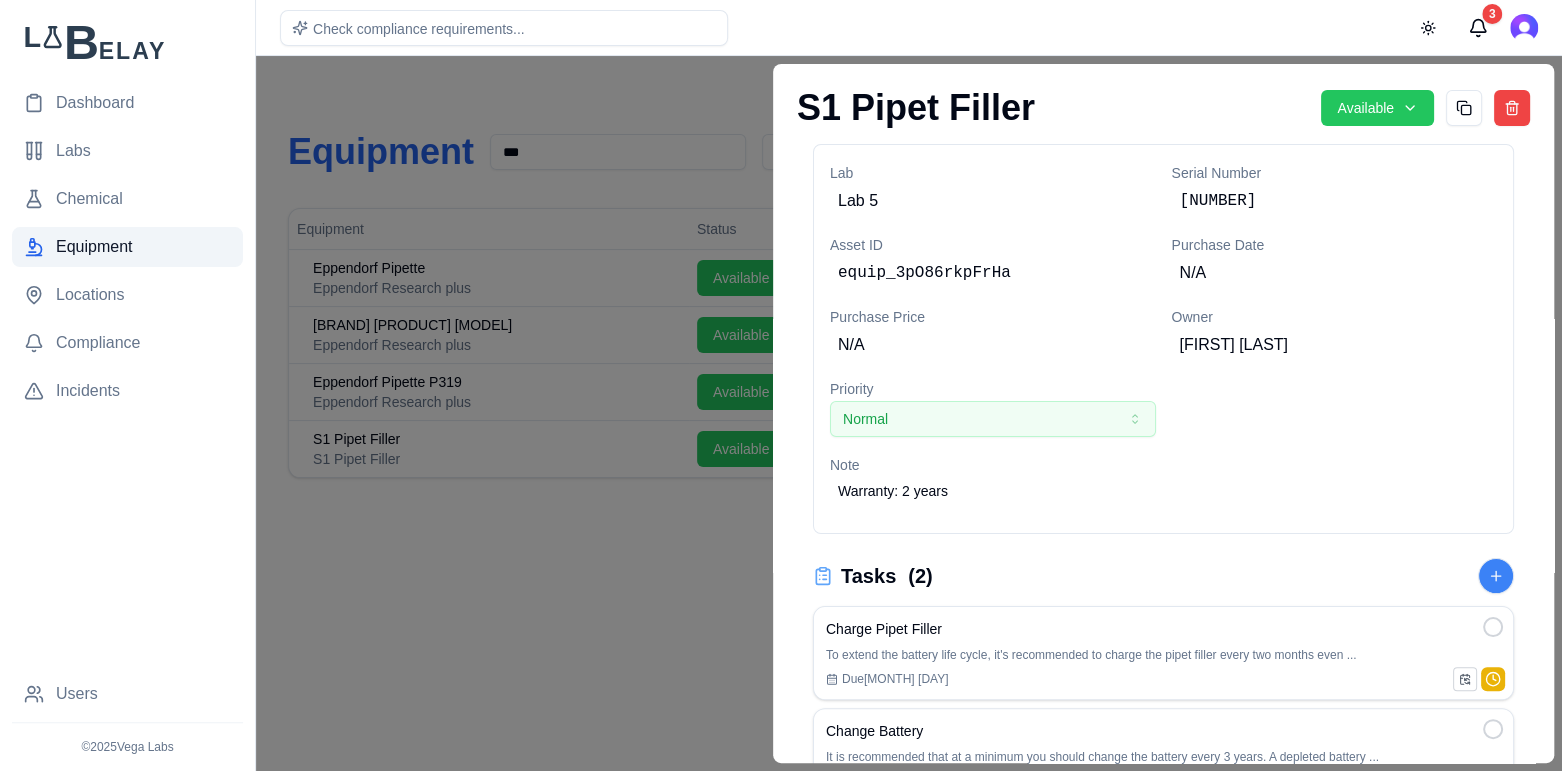 click at bounding box center (781, 413) 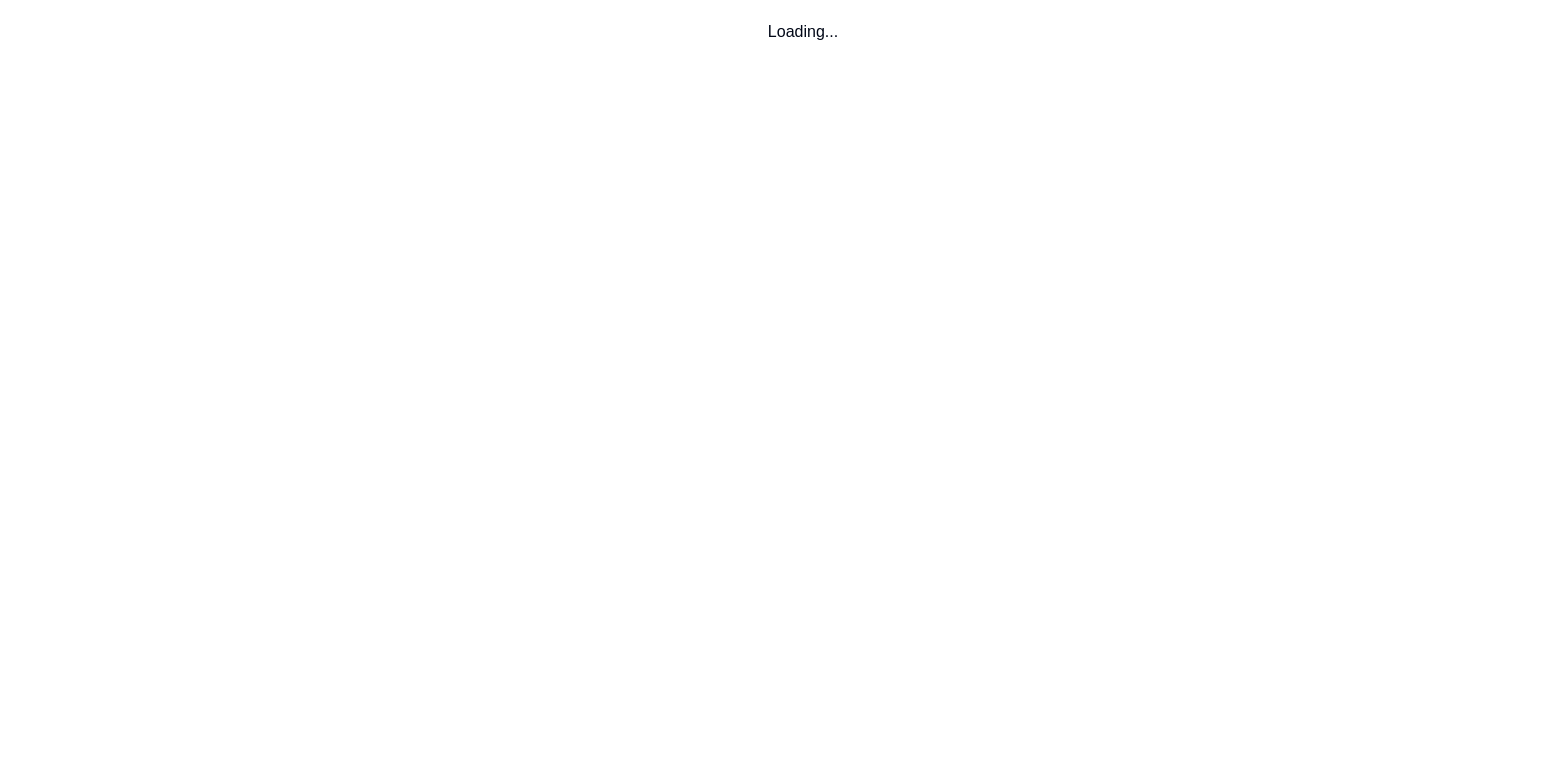 scroll, scrollTop: 0, scrollLeft: 0, axis: both 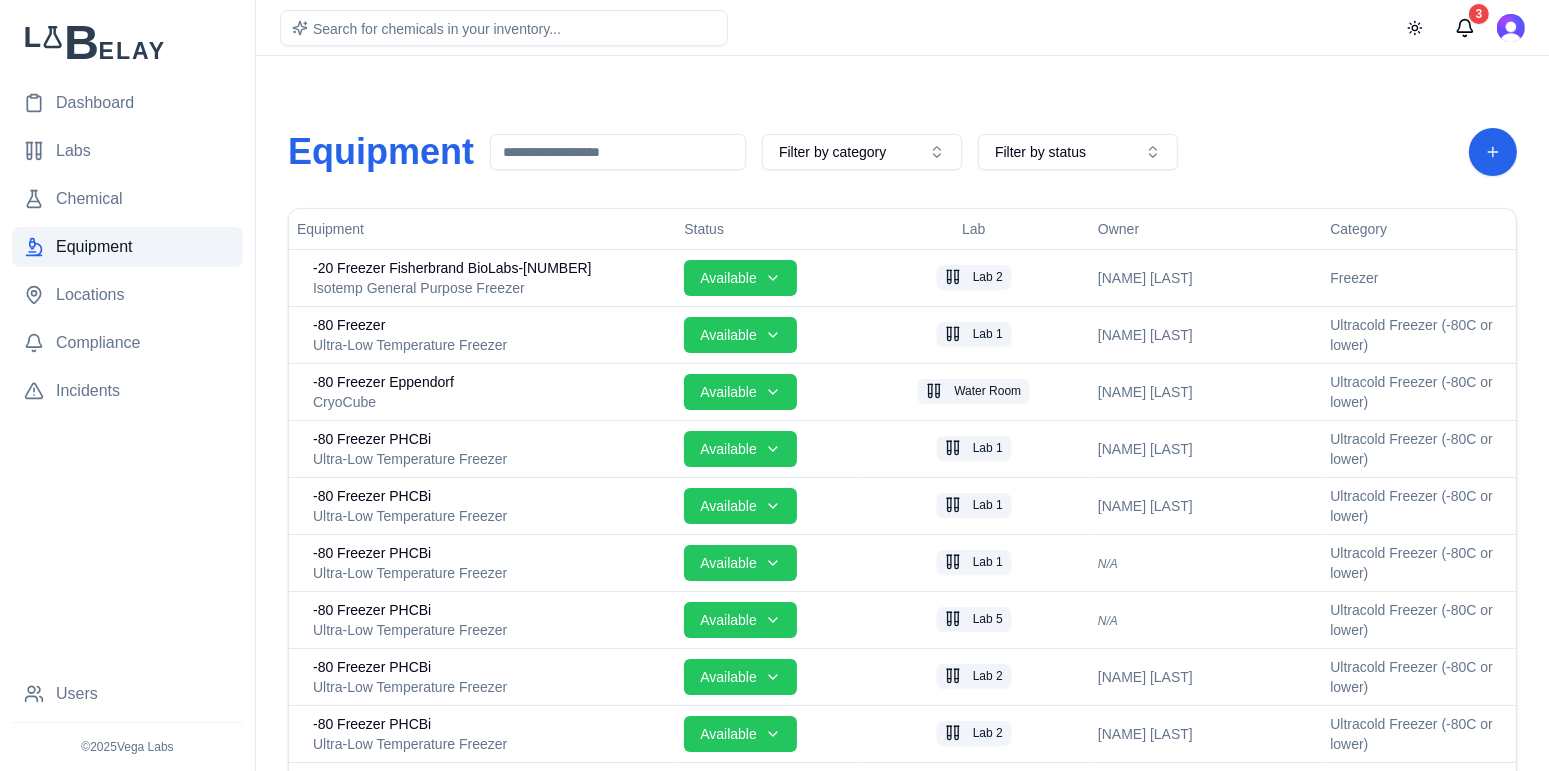 click at bounding box center [618, 152] 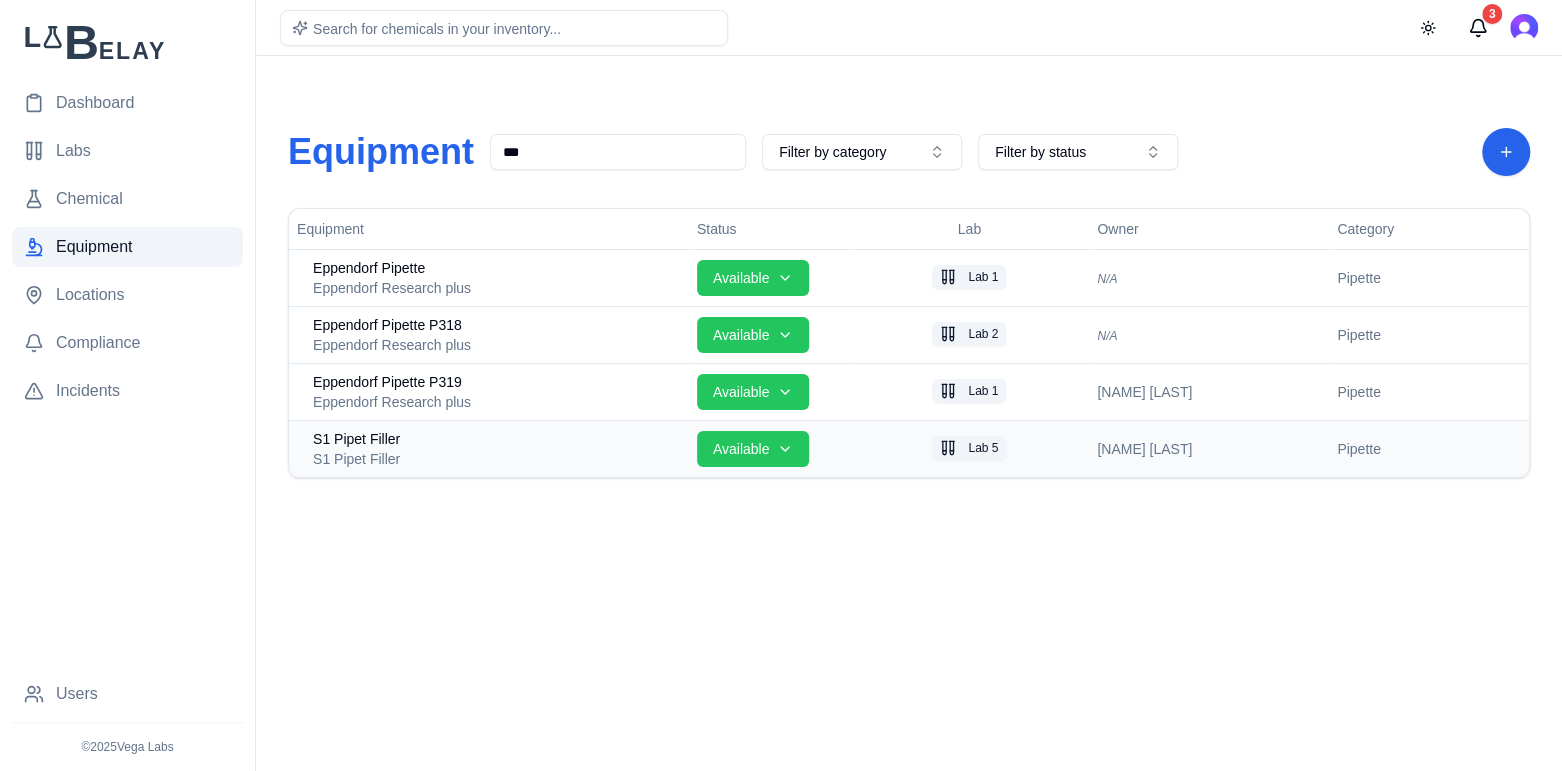 type on "***" 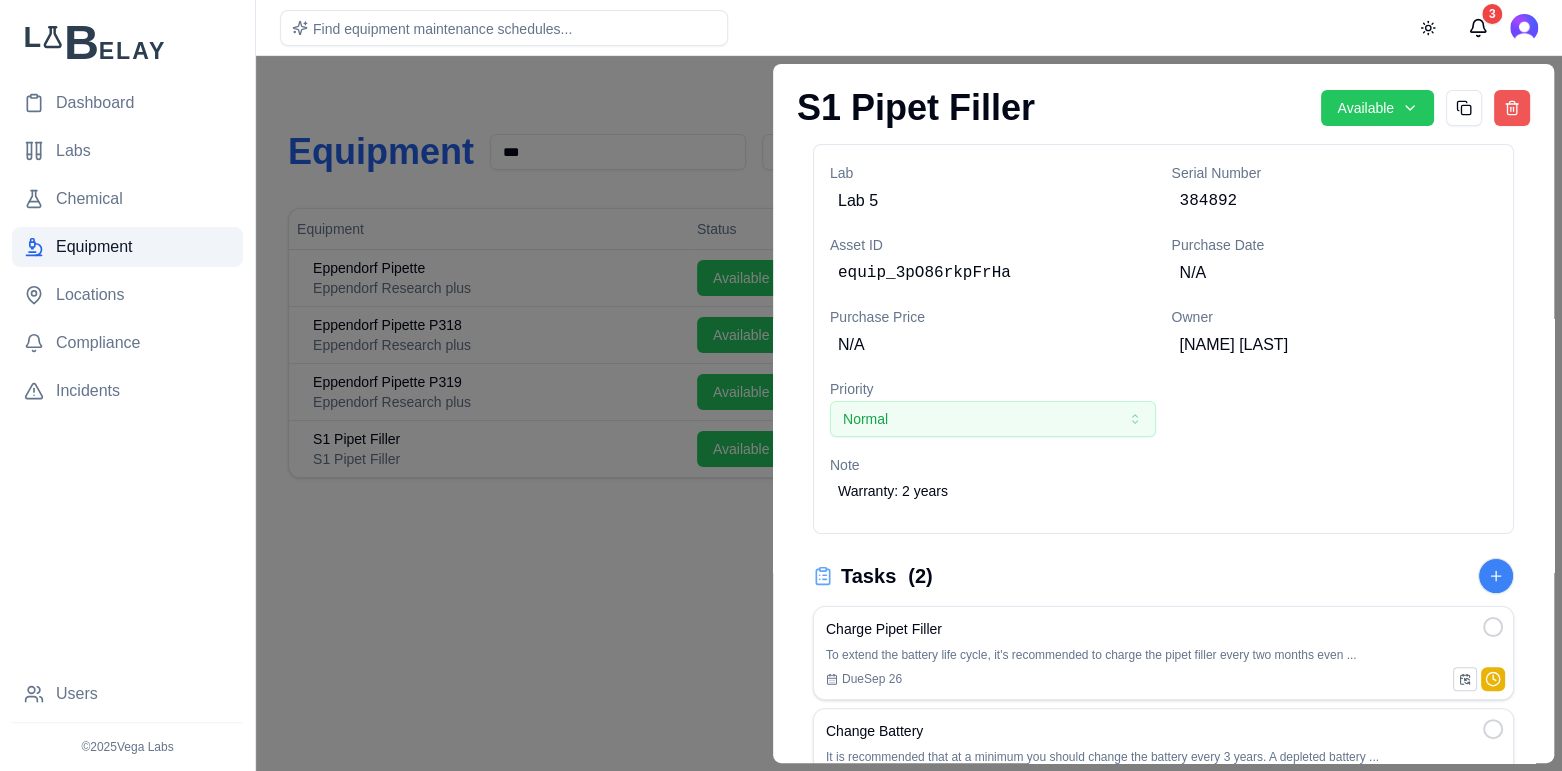click at bounding box center (1512, 108) 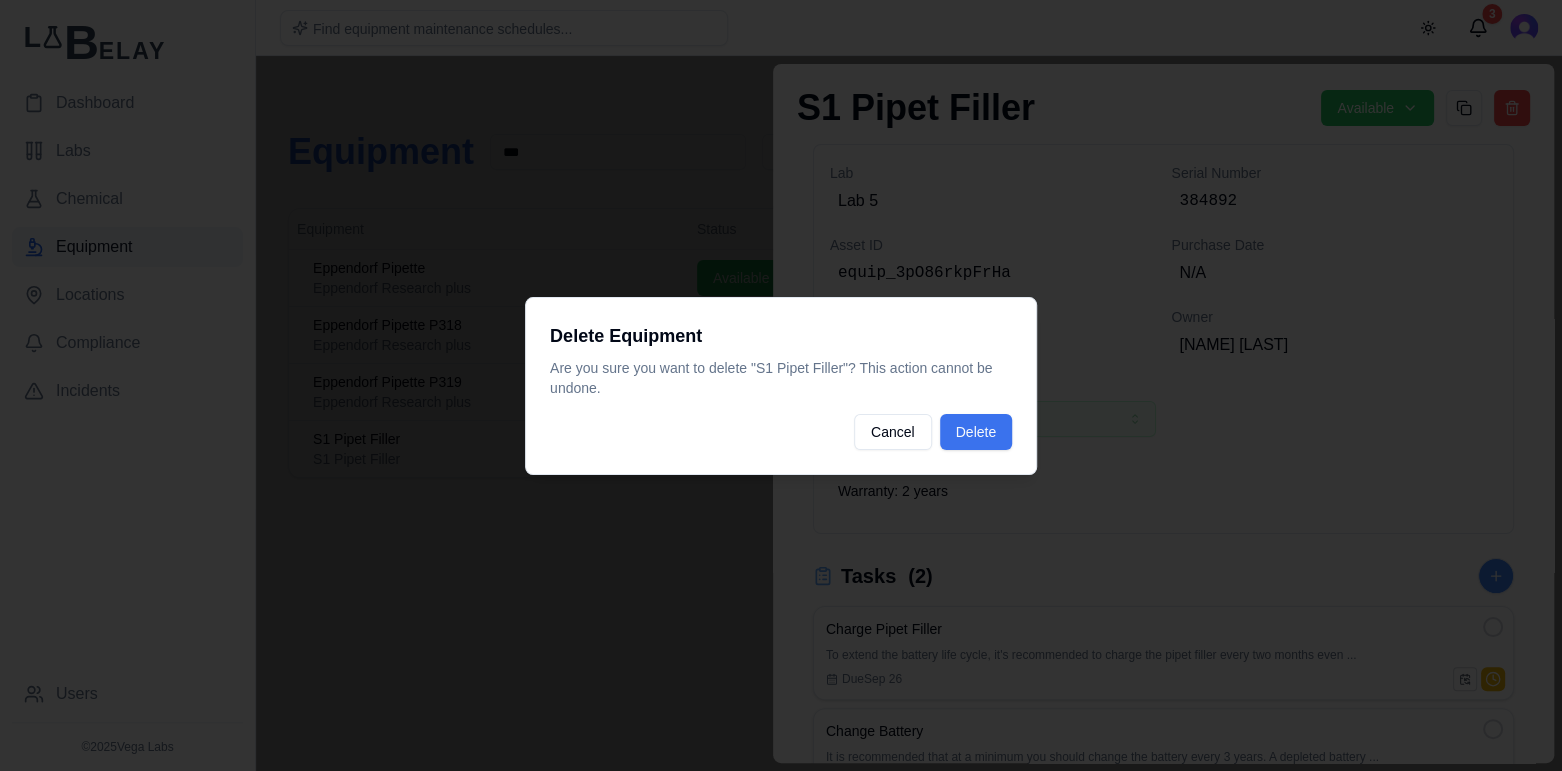 click on "Delete" at bounding box center [976, 432] 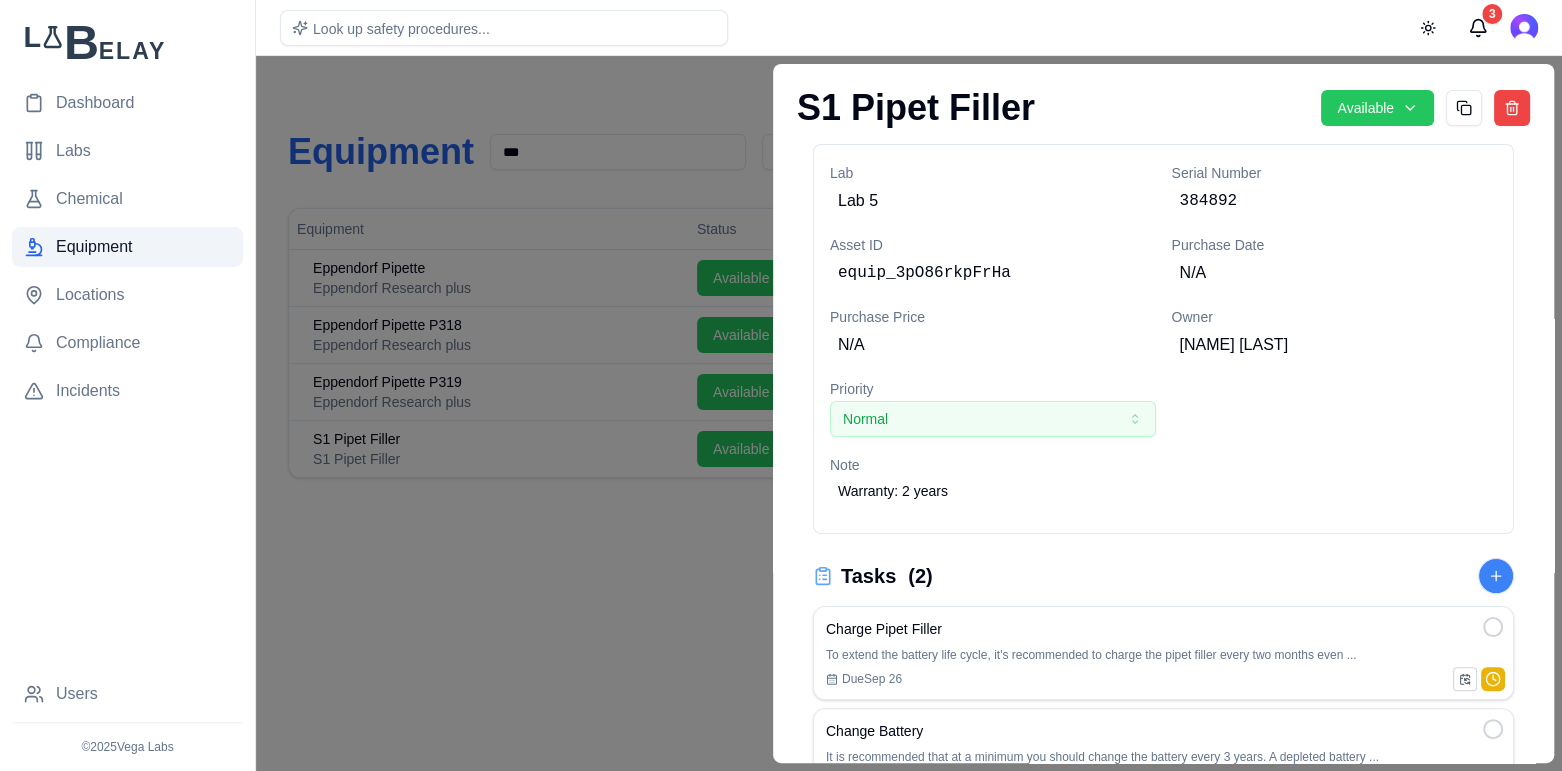 click at bounding box center [781, 413] 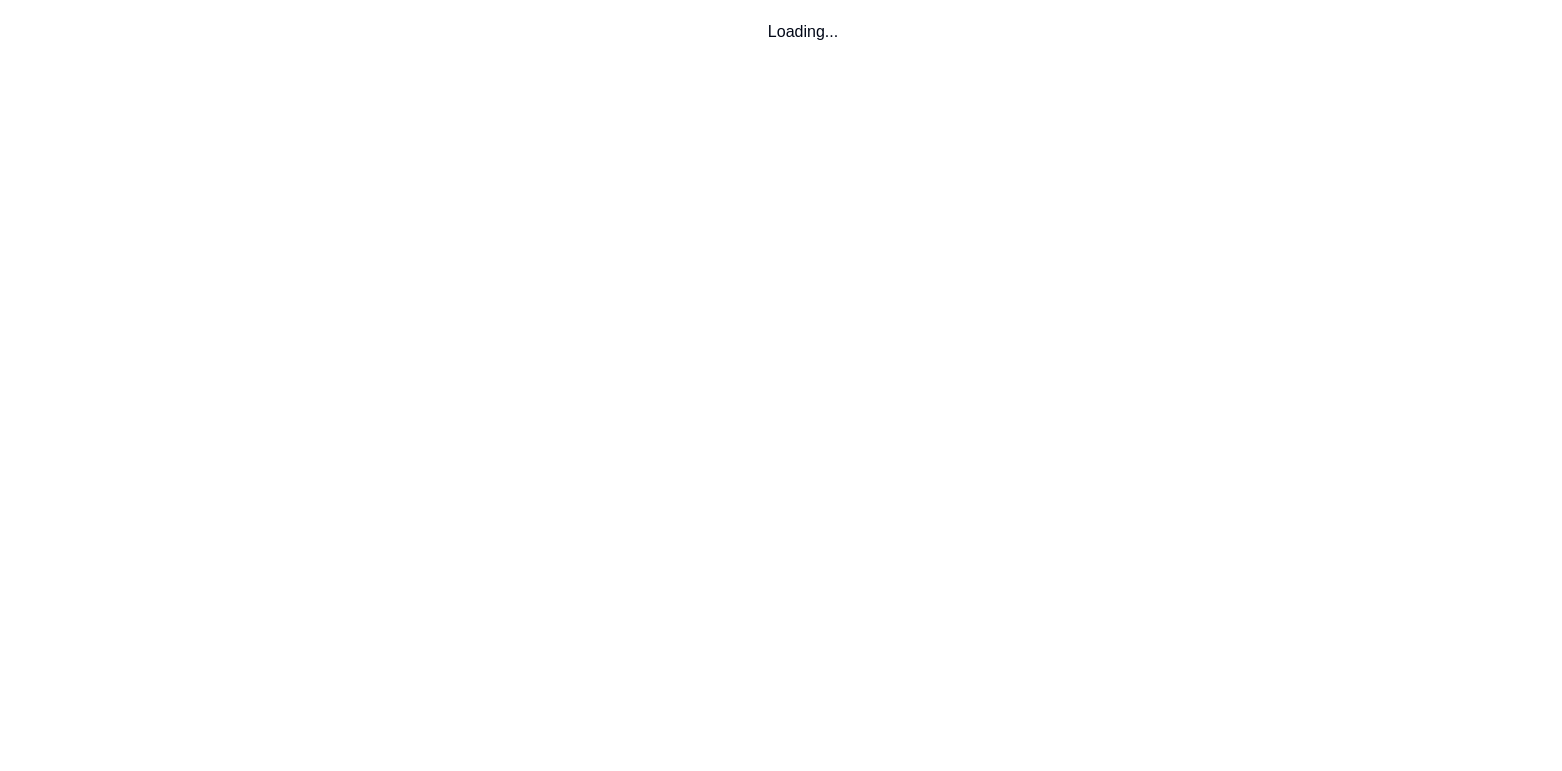 scroll, scrollTop: 0, scrollLeft: 0, axis: both 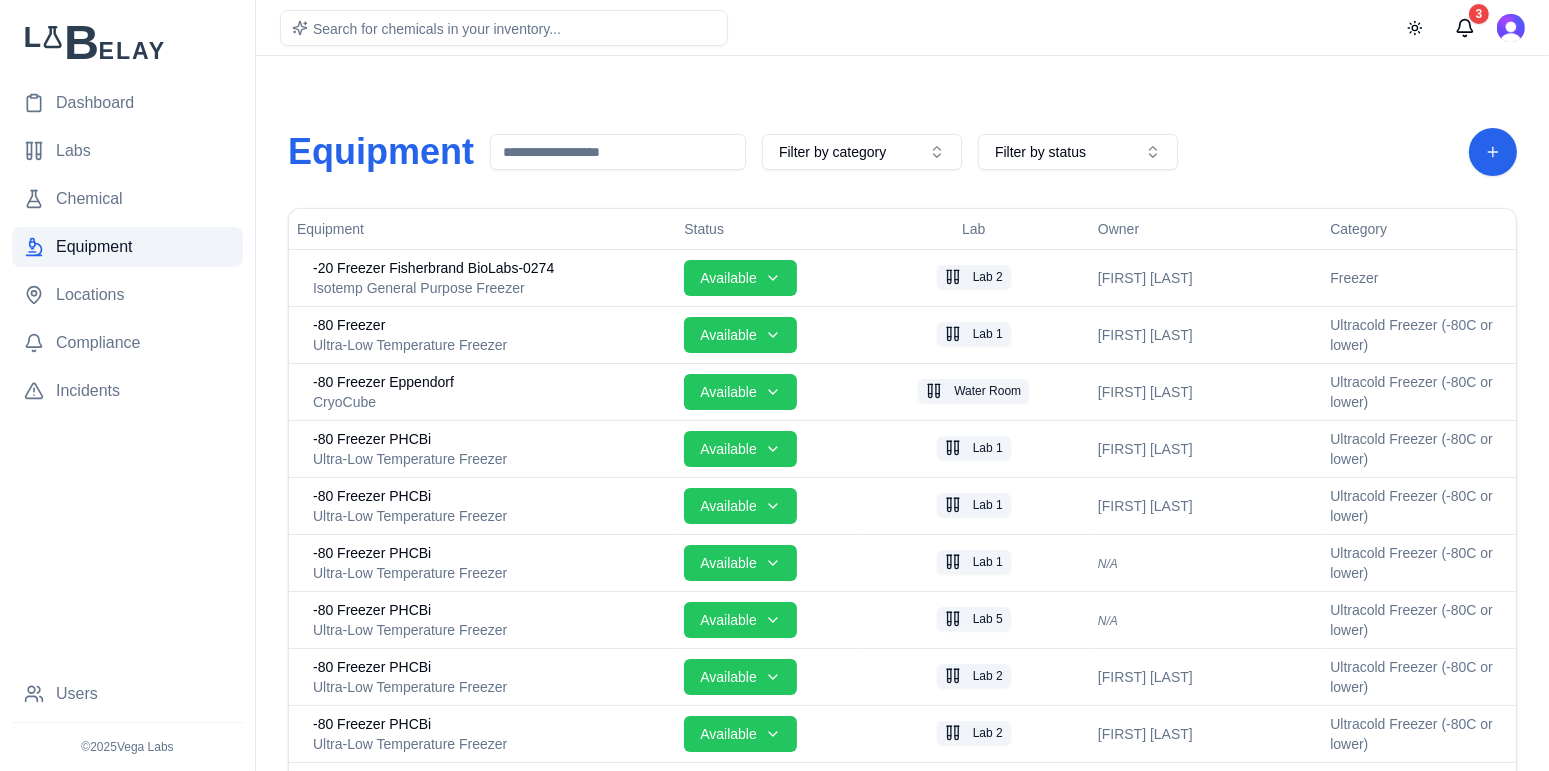 click at bounding box center [618, 152] 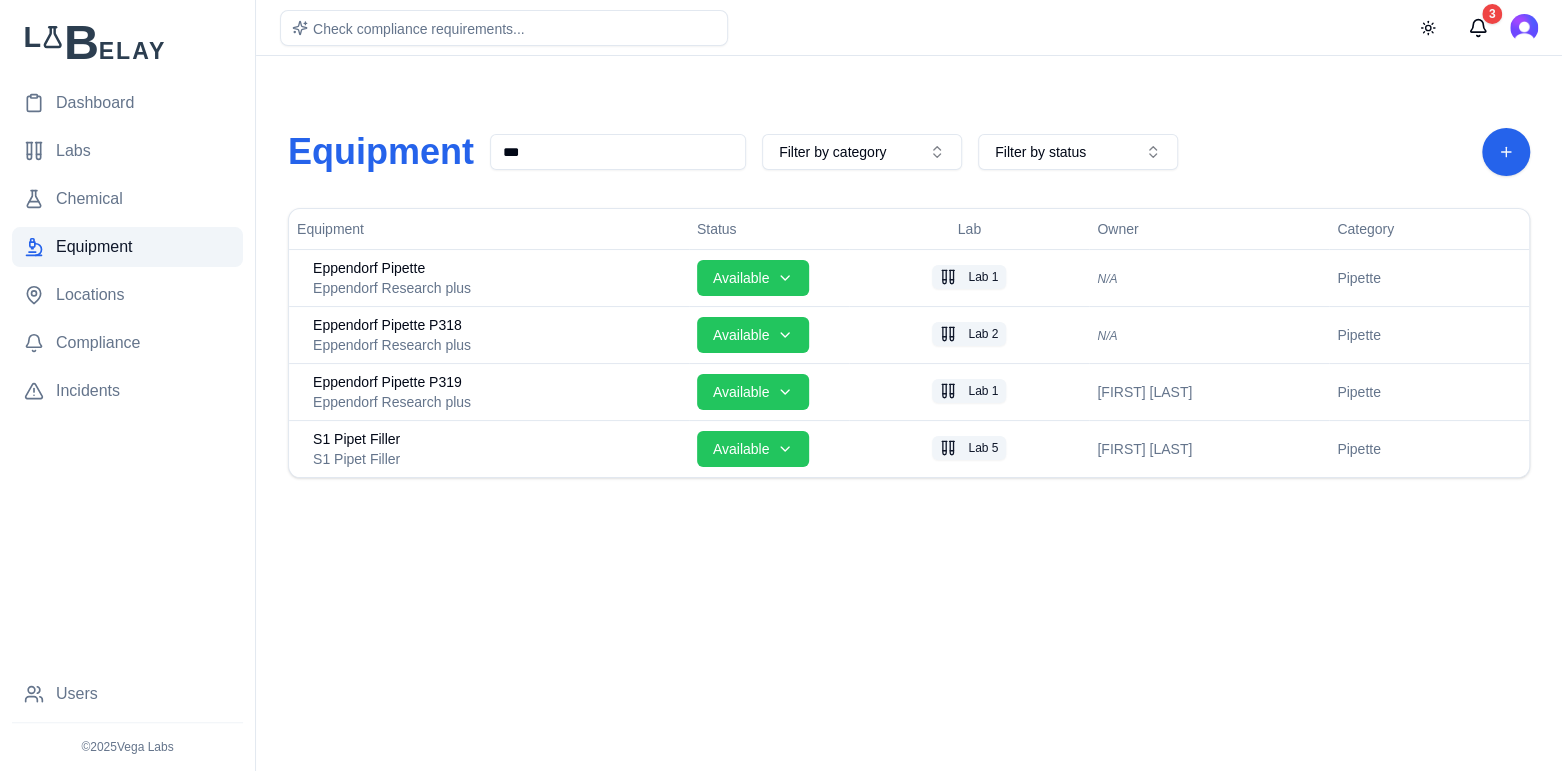 click on "***" at bounding box center [618, 152] 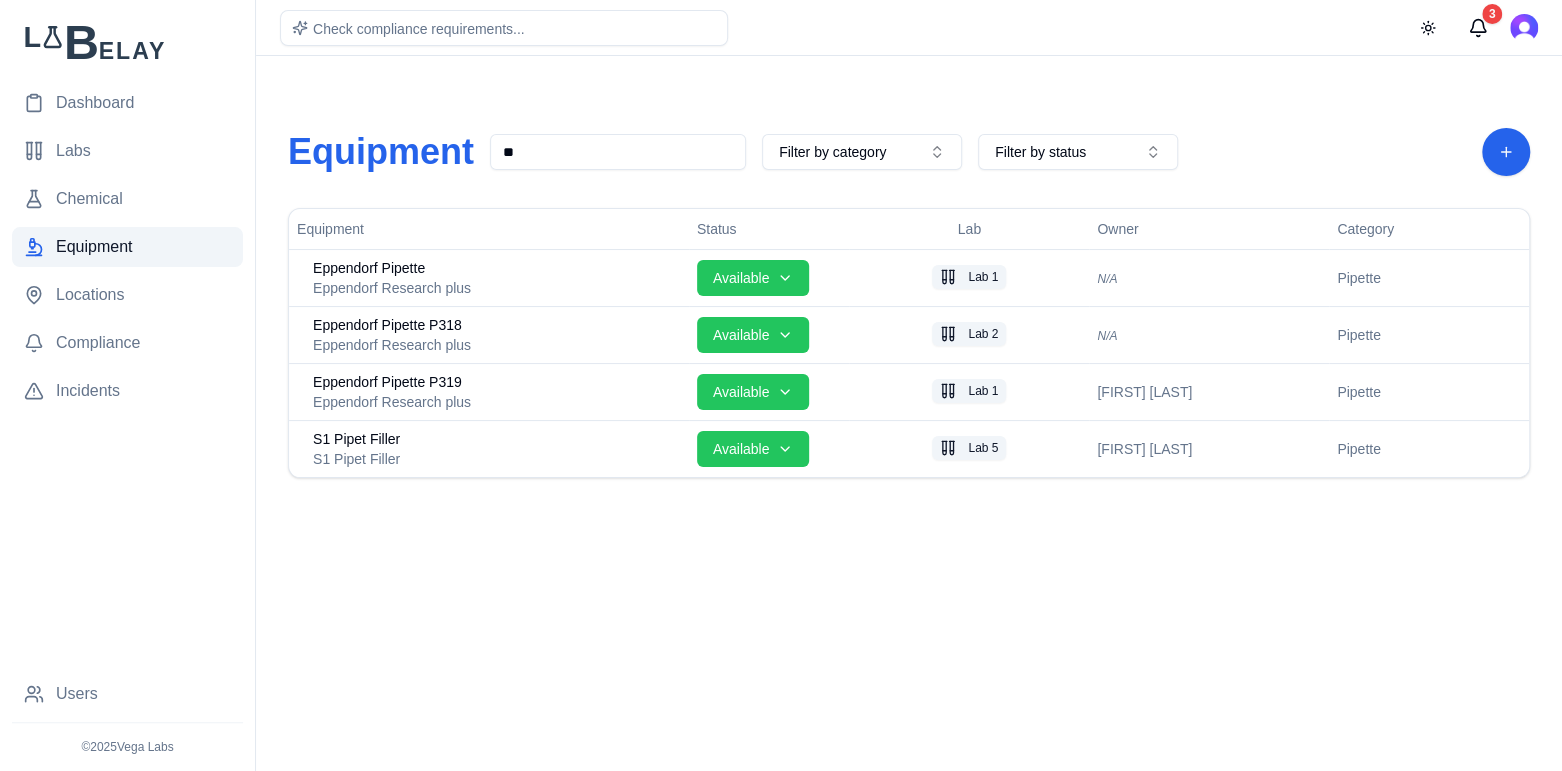 type on "*" 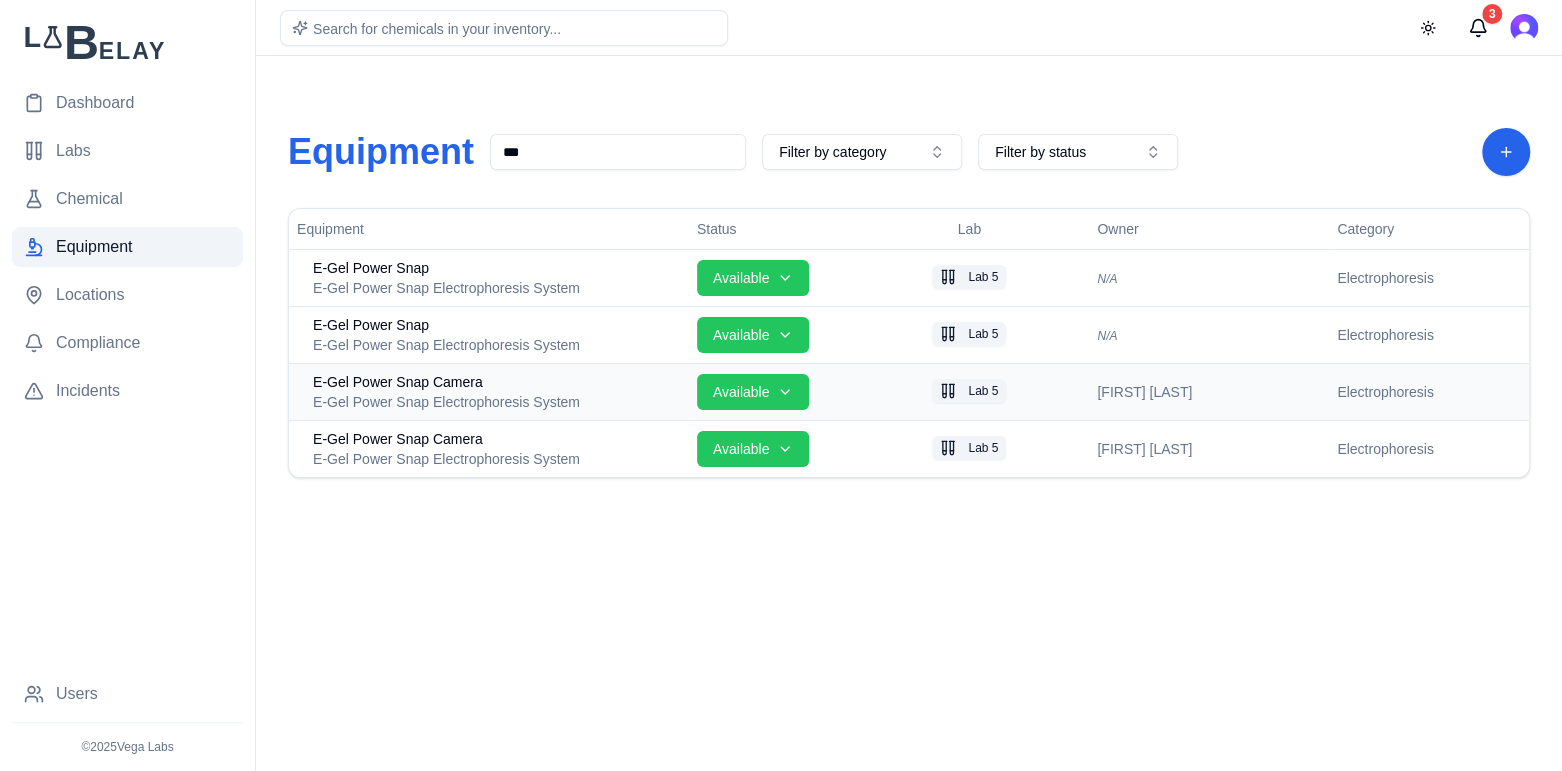 type on "***" 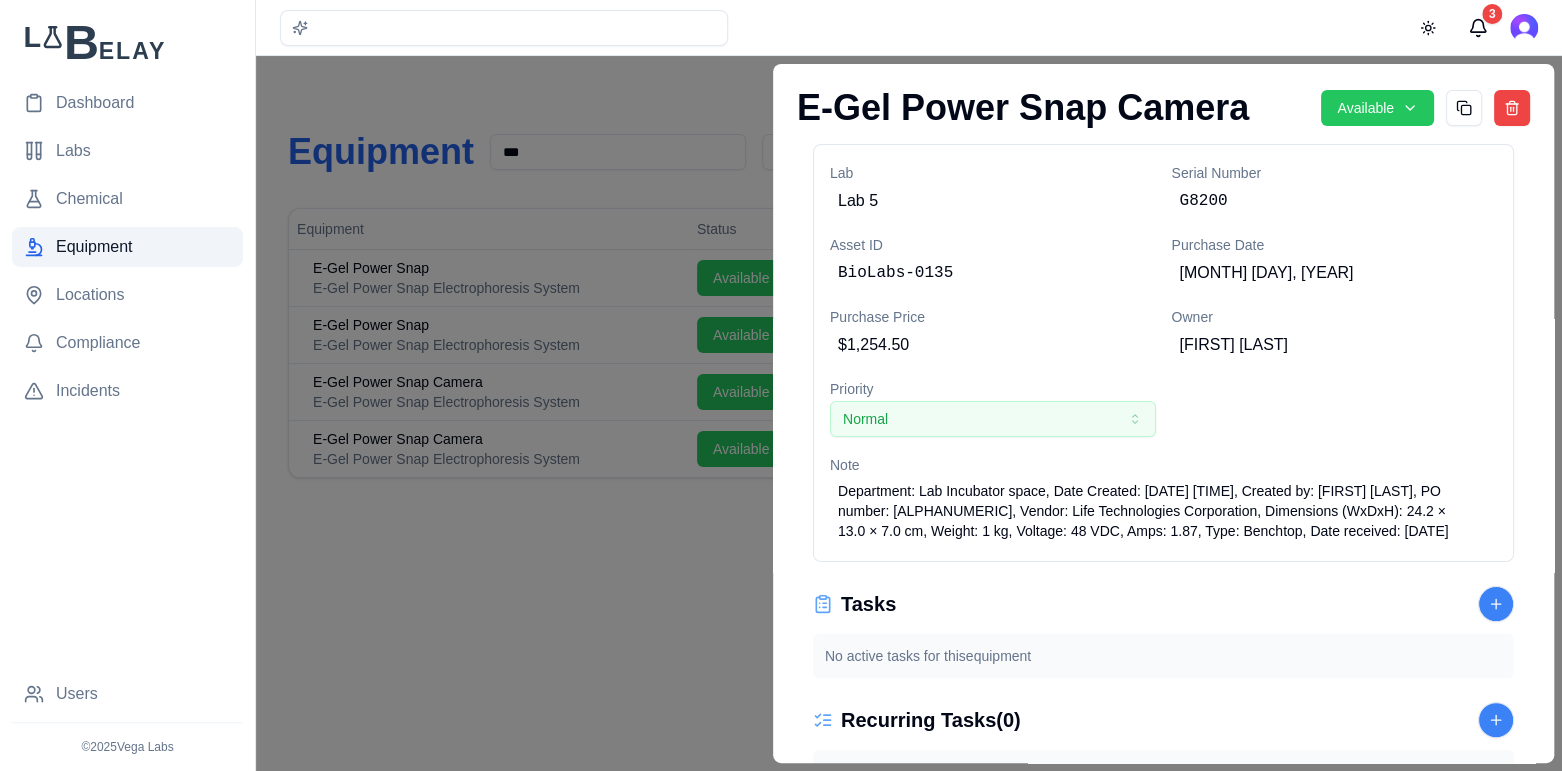 click at bounding box center (781, 413) 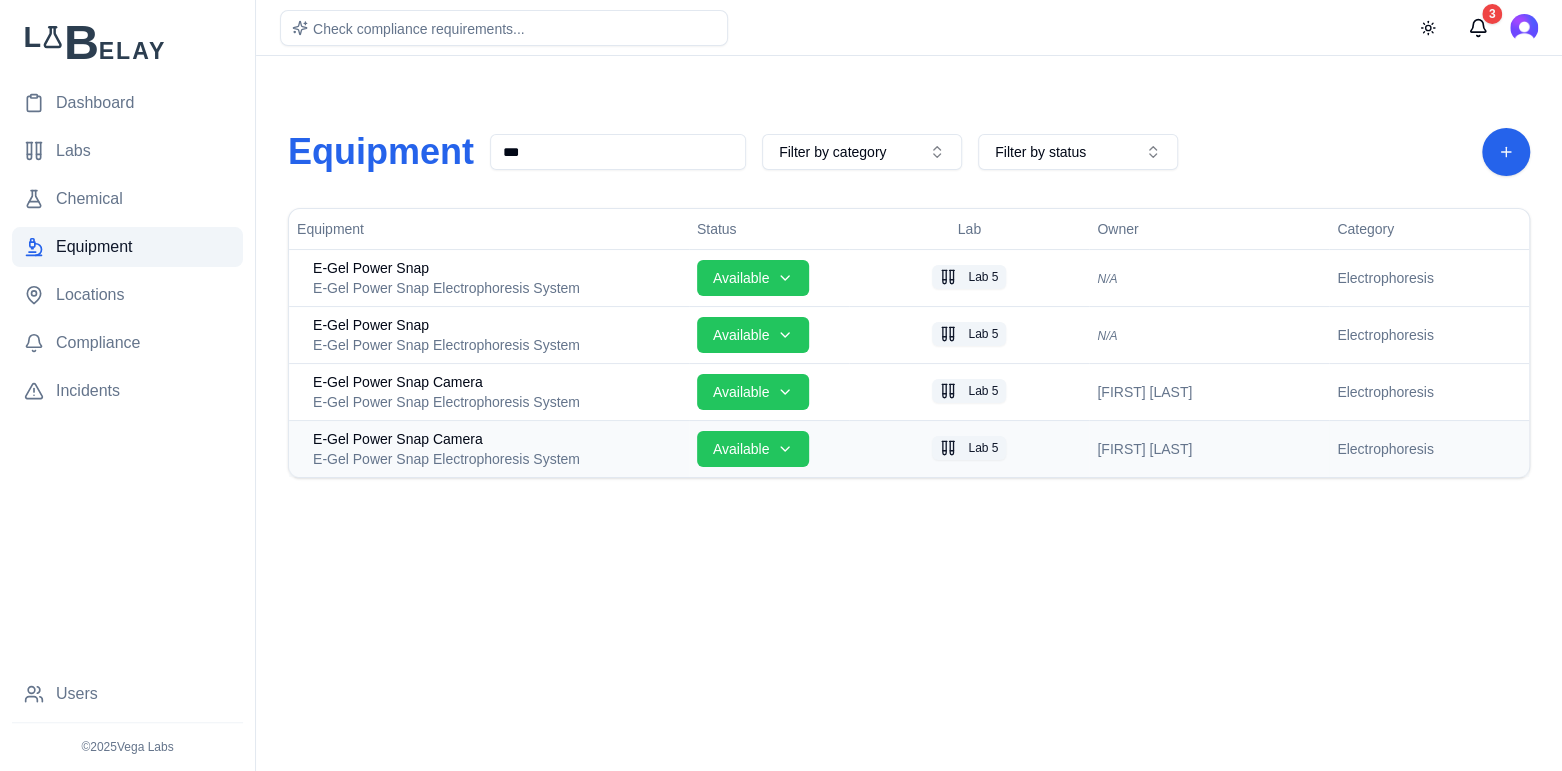 click on "E-Gel Power Snap Electrophoresis System" at bounding box center [497, 459] 